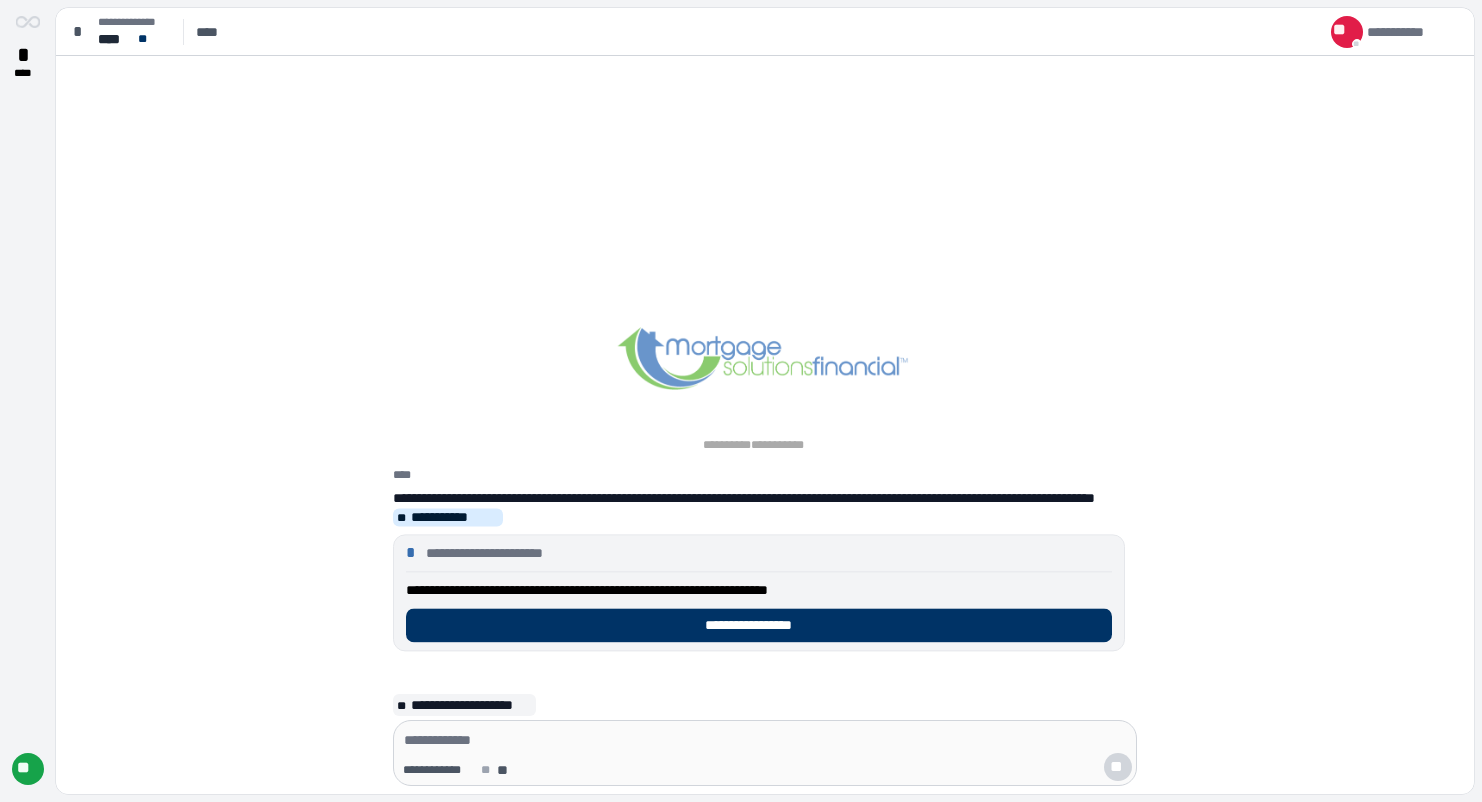 scroll, scrollTop: 0, scrollLeft: 0, axis: both 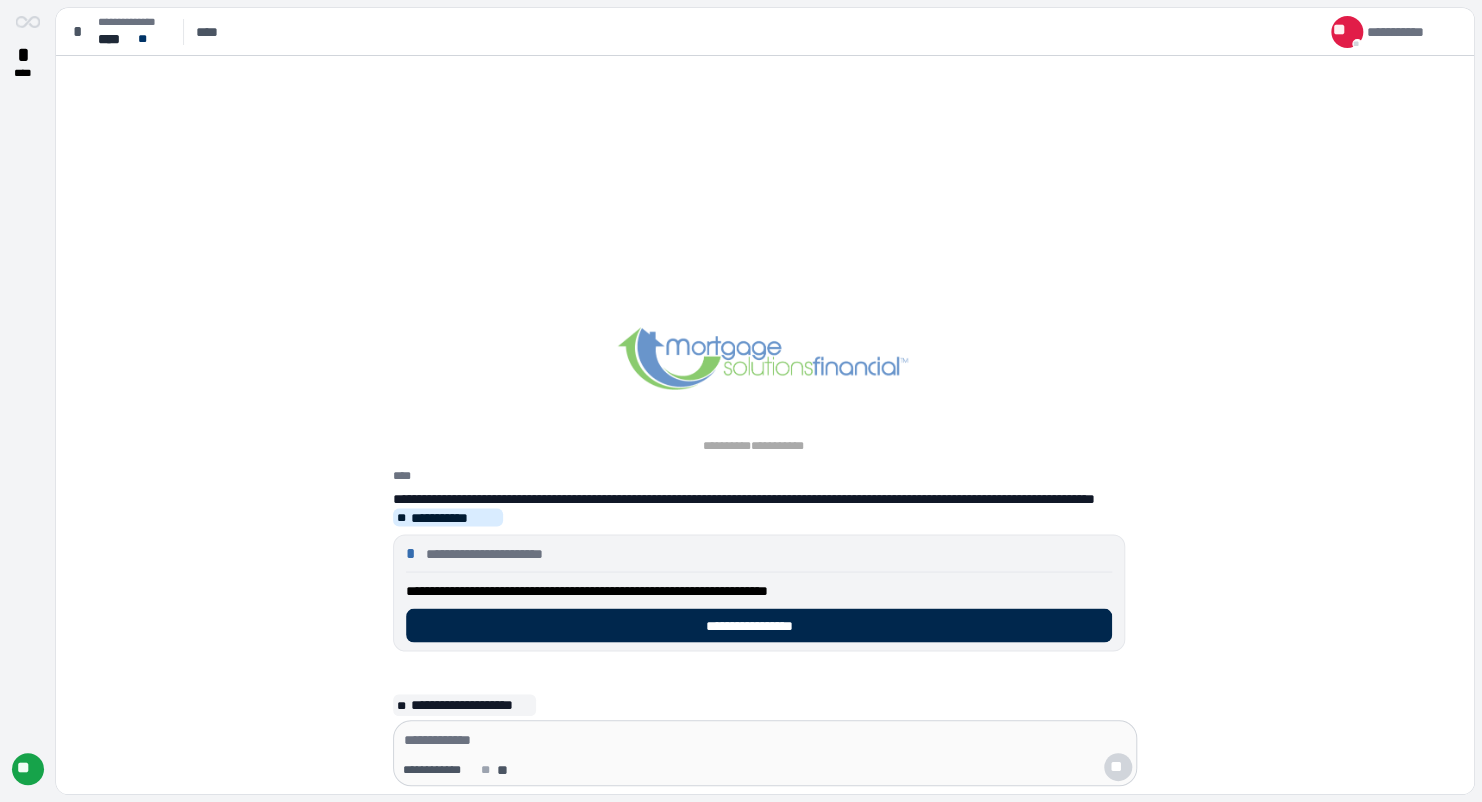 click on "**********" at bounding box center (759, 625) 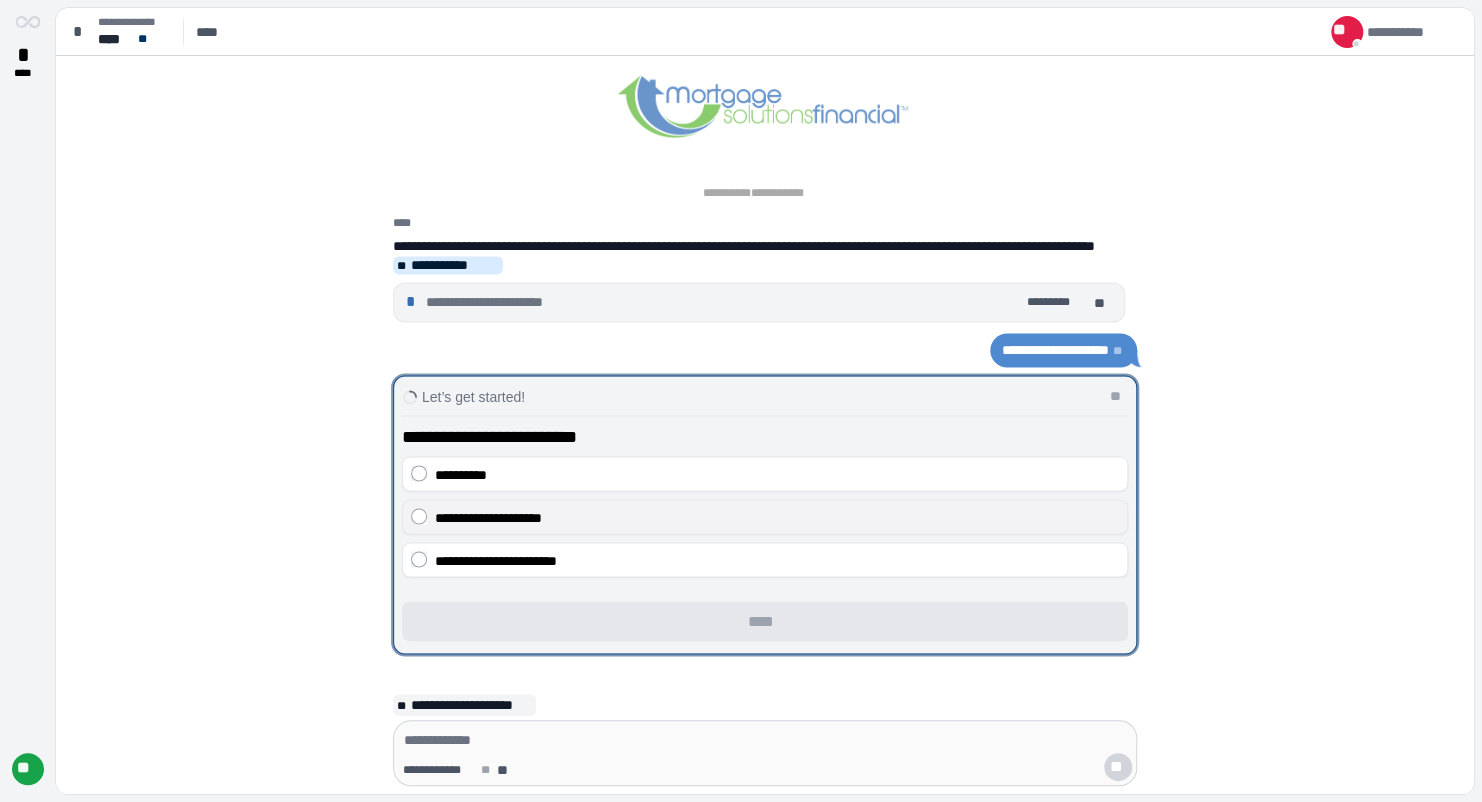 click on "**********" at bounding box center (777, 517) 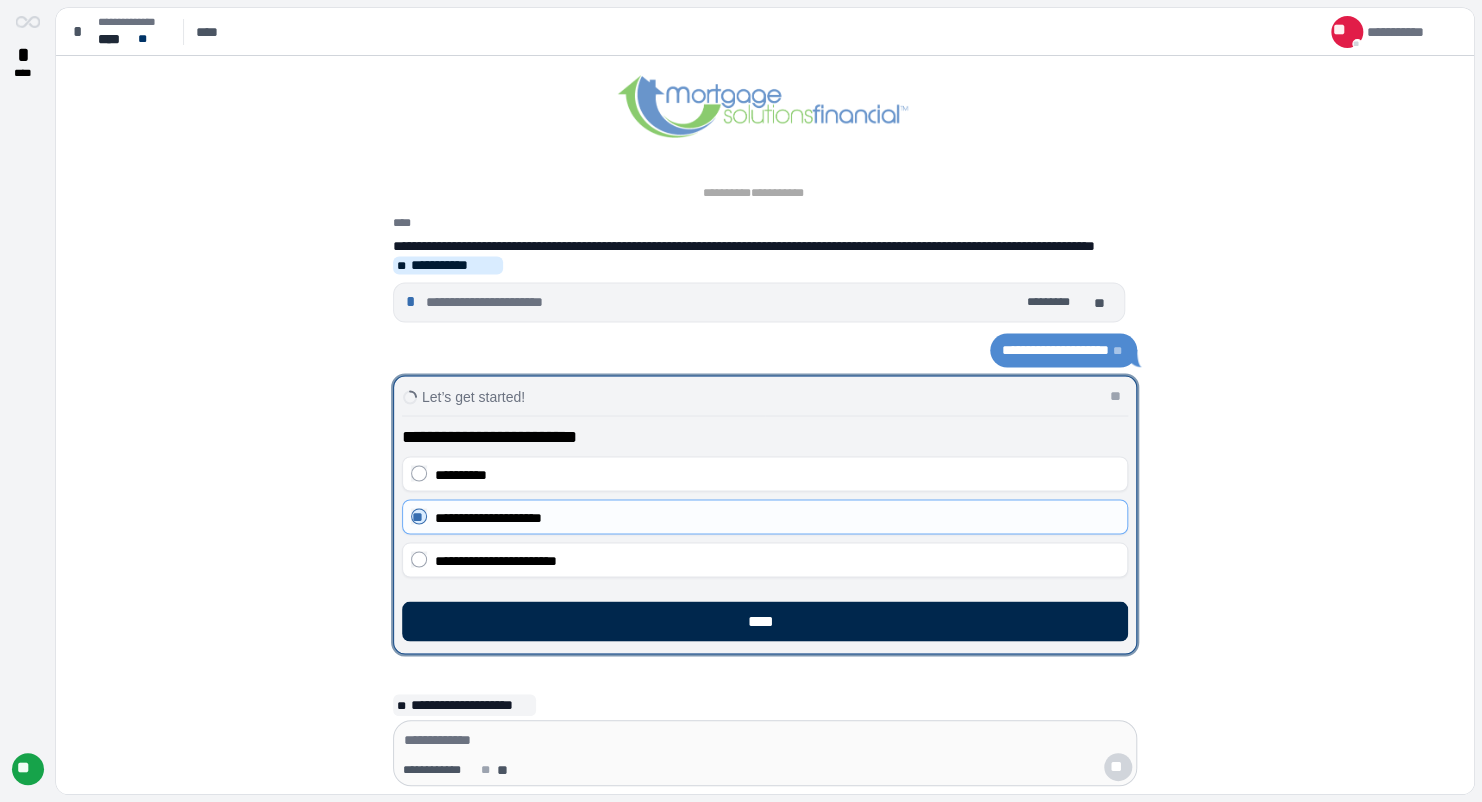 click on "****" at bounding box center (765, 621) 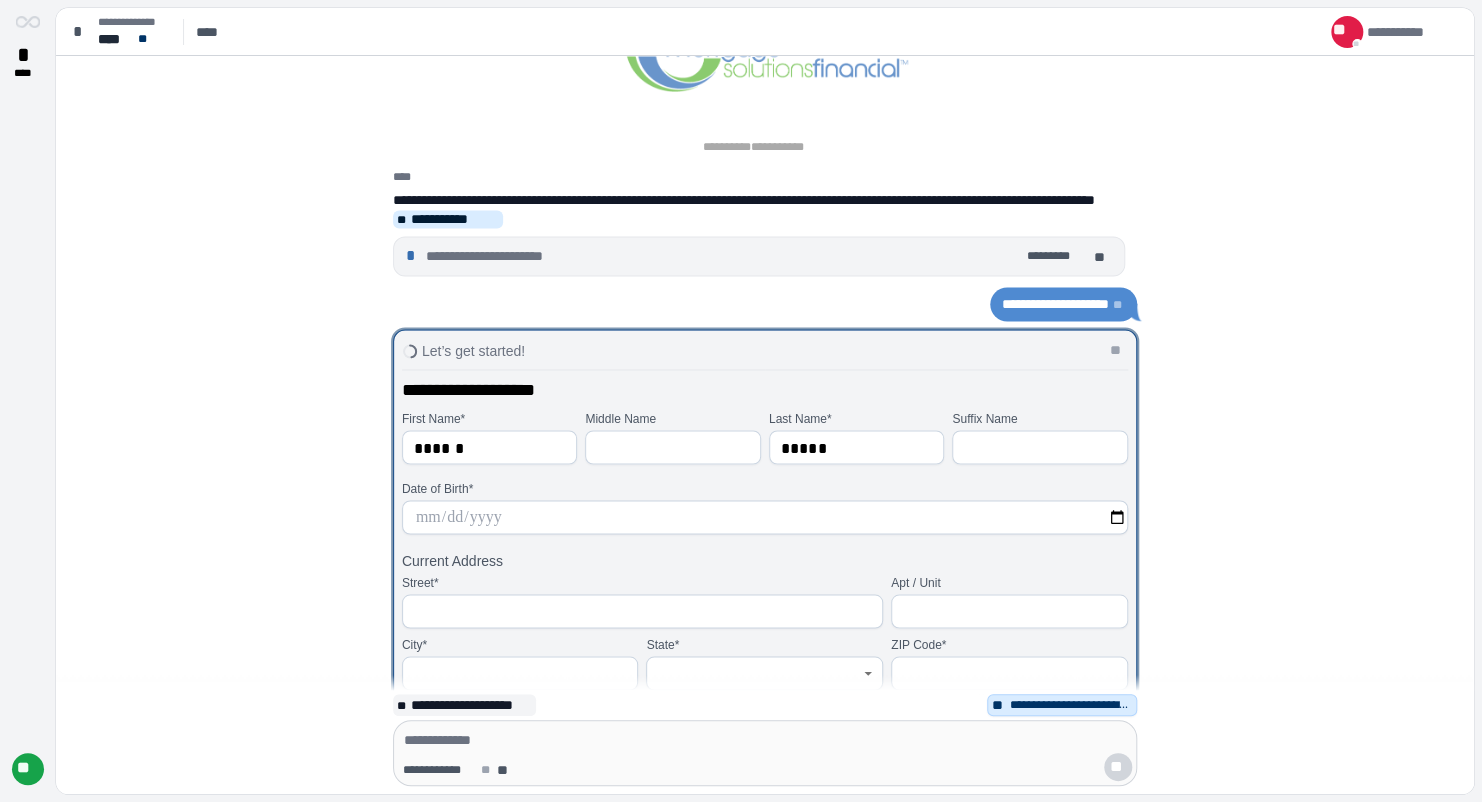 scroll, scrollTop: 0, scrollLeft: 0, axis: both 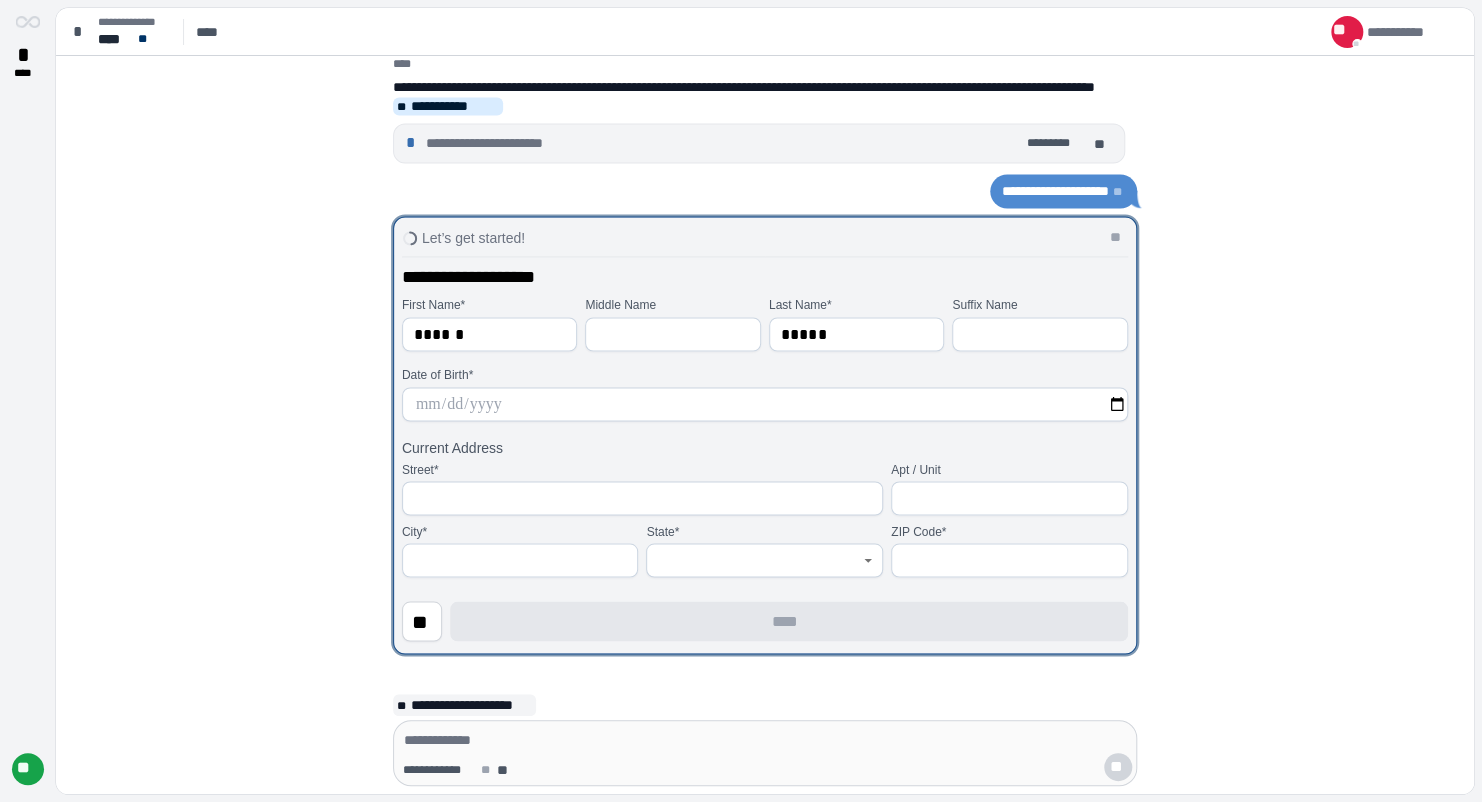 click at bounding box center [765, 404] 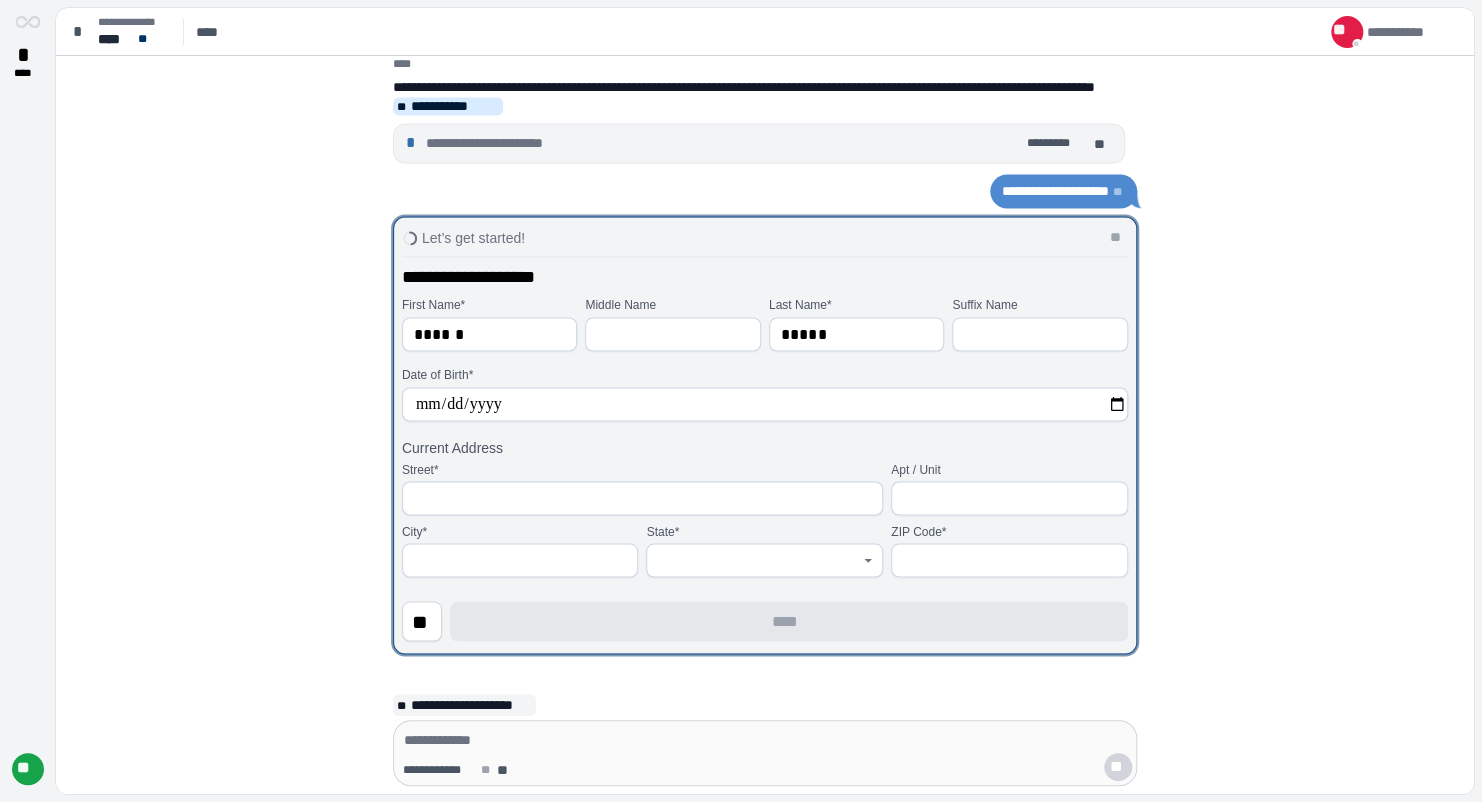 type on "**********" 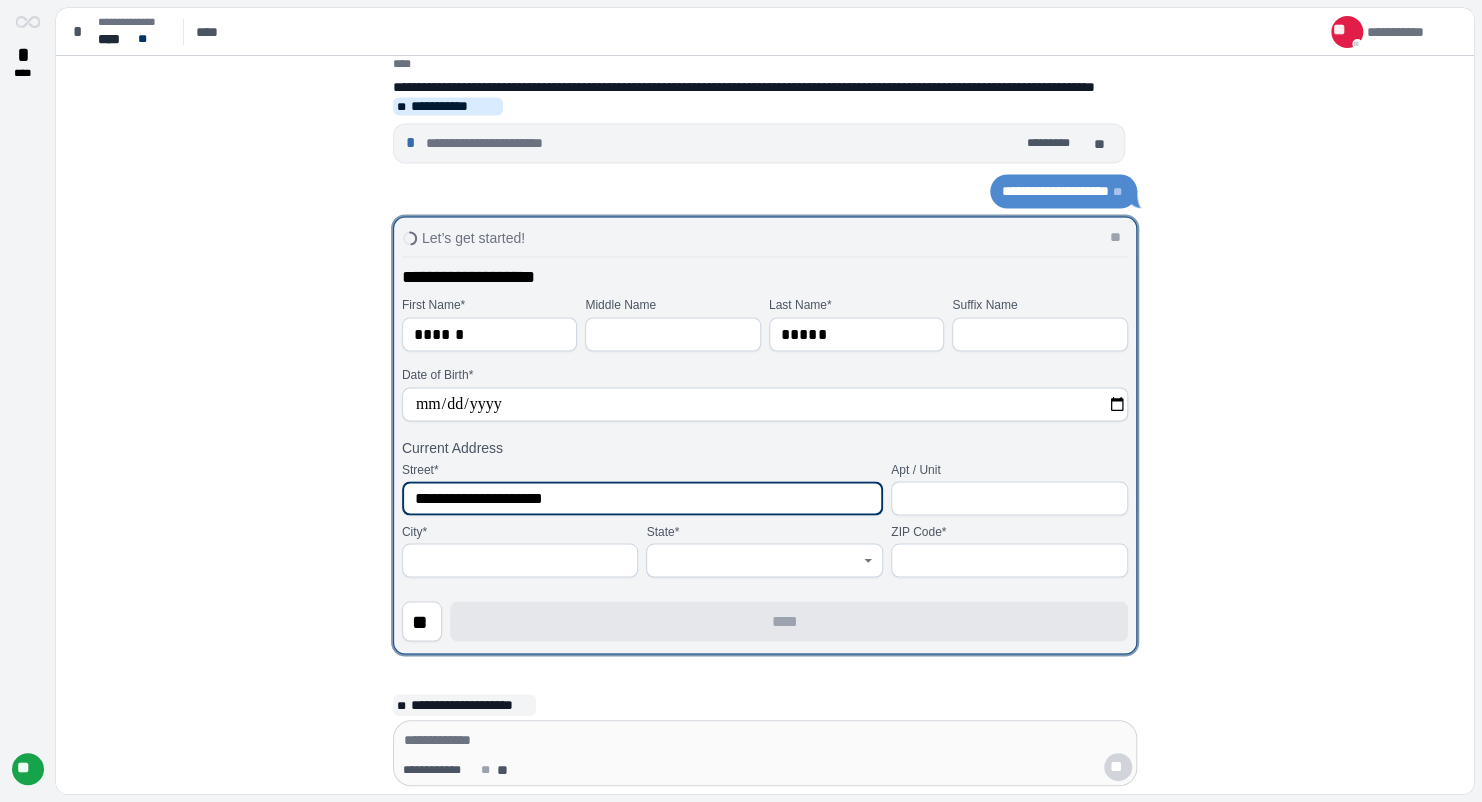 type on "**********" 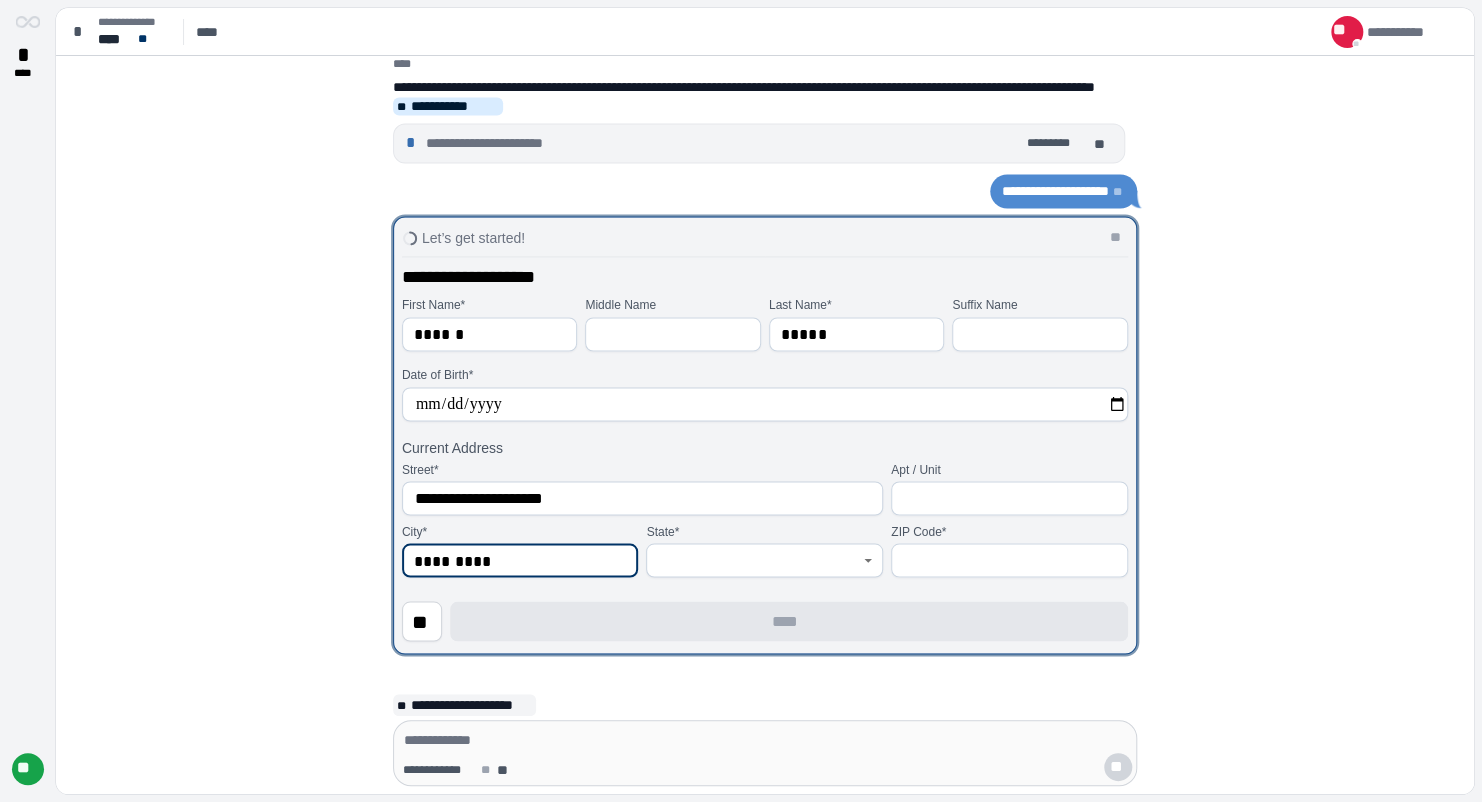 type on "*********" 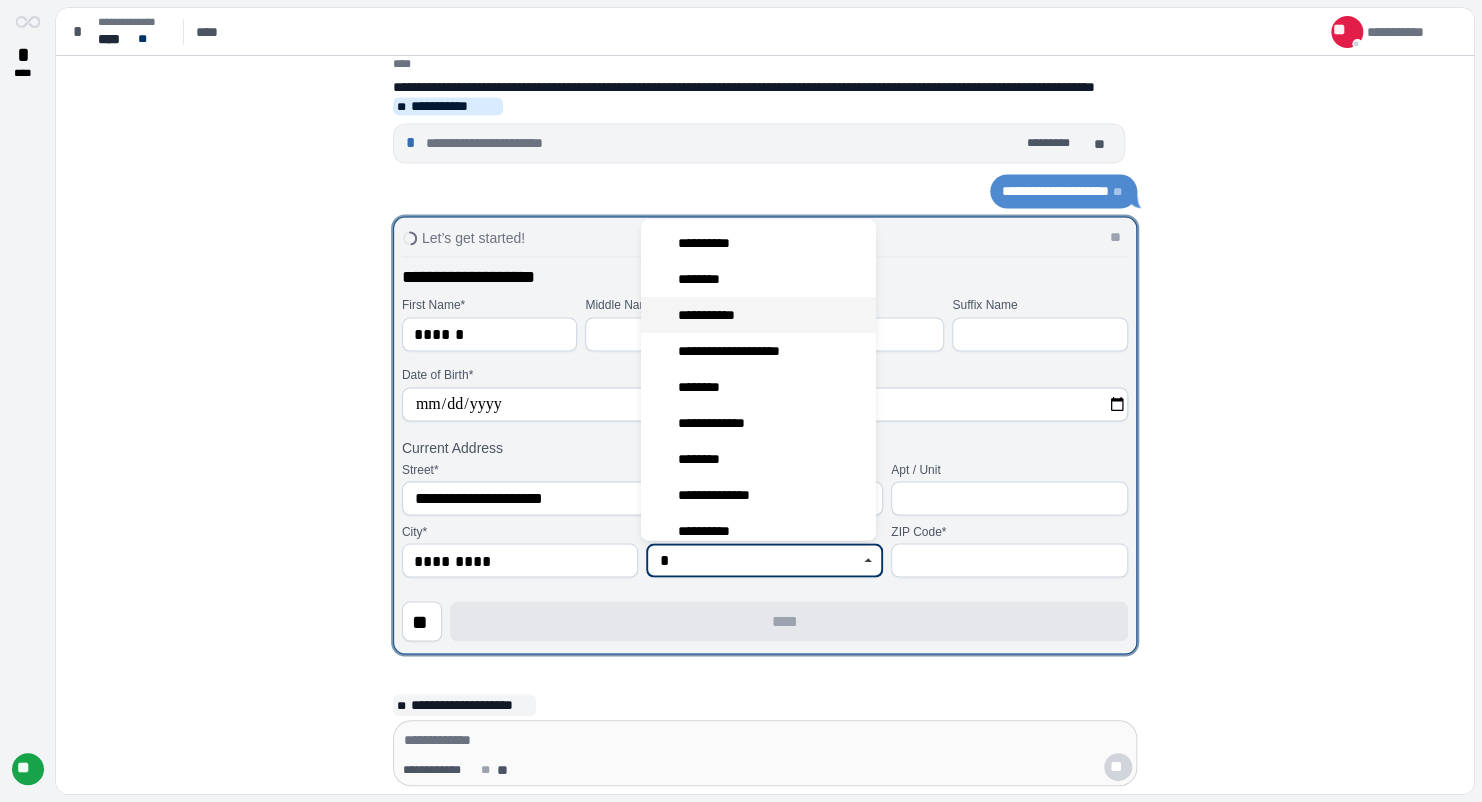 click on "**********" at bounding box center [715, 316] 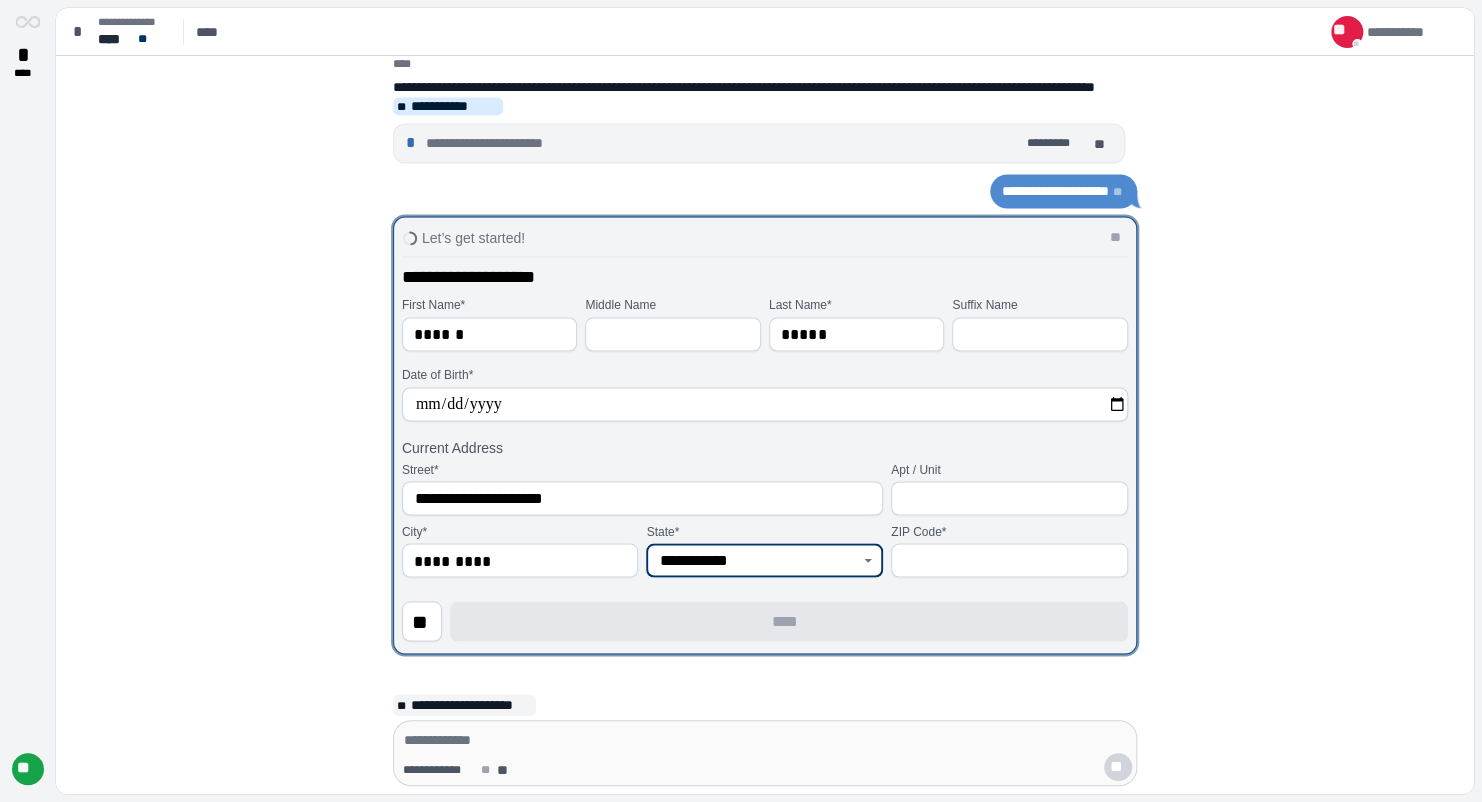 type on "**********" 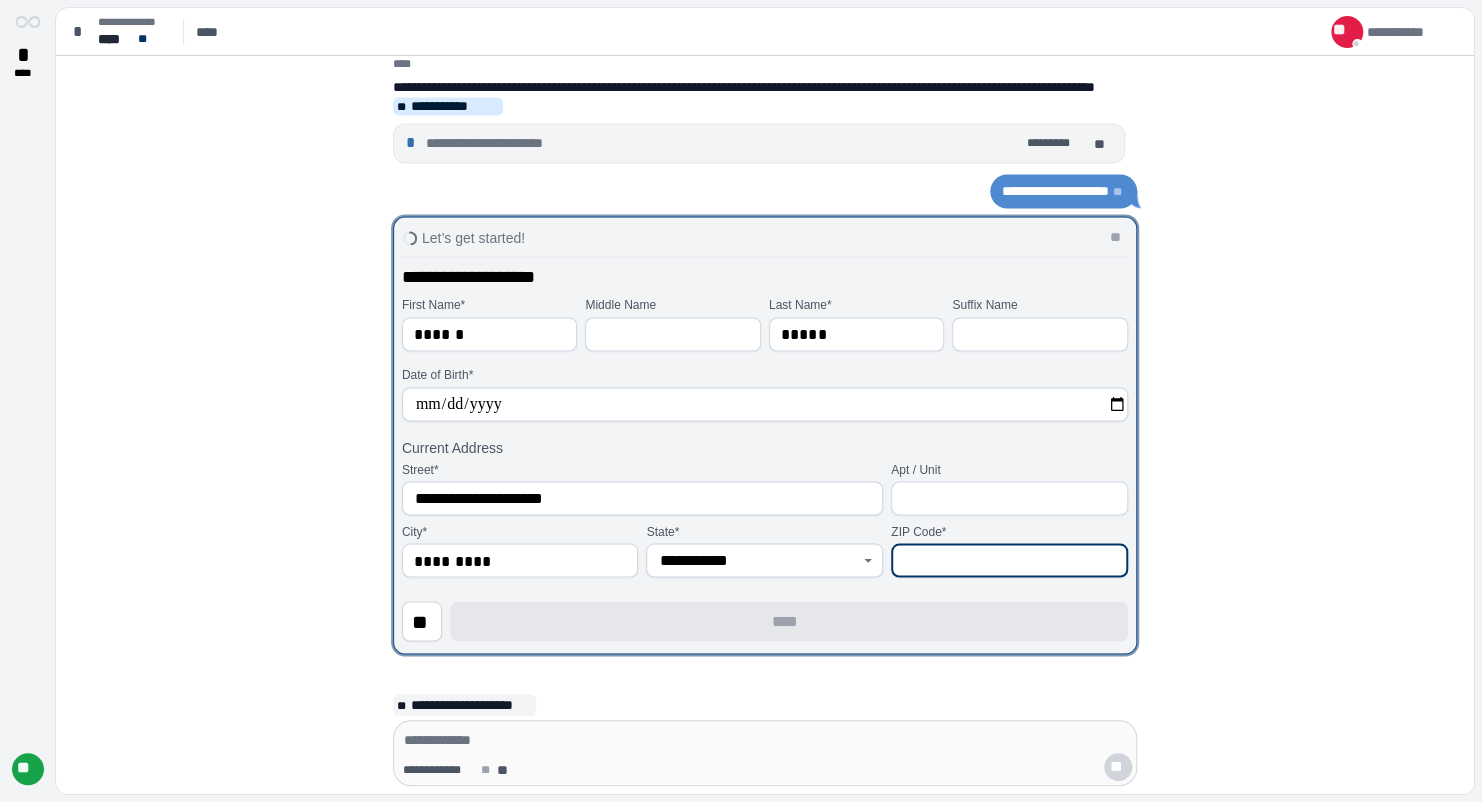 click at bounding box center [1009, 560] 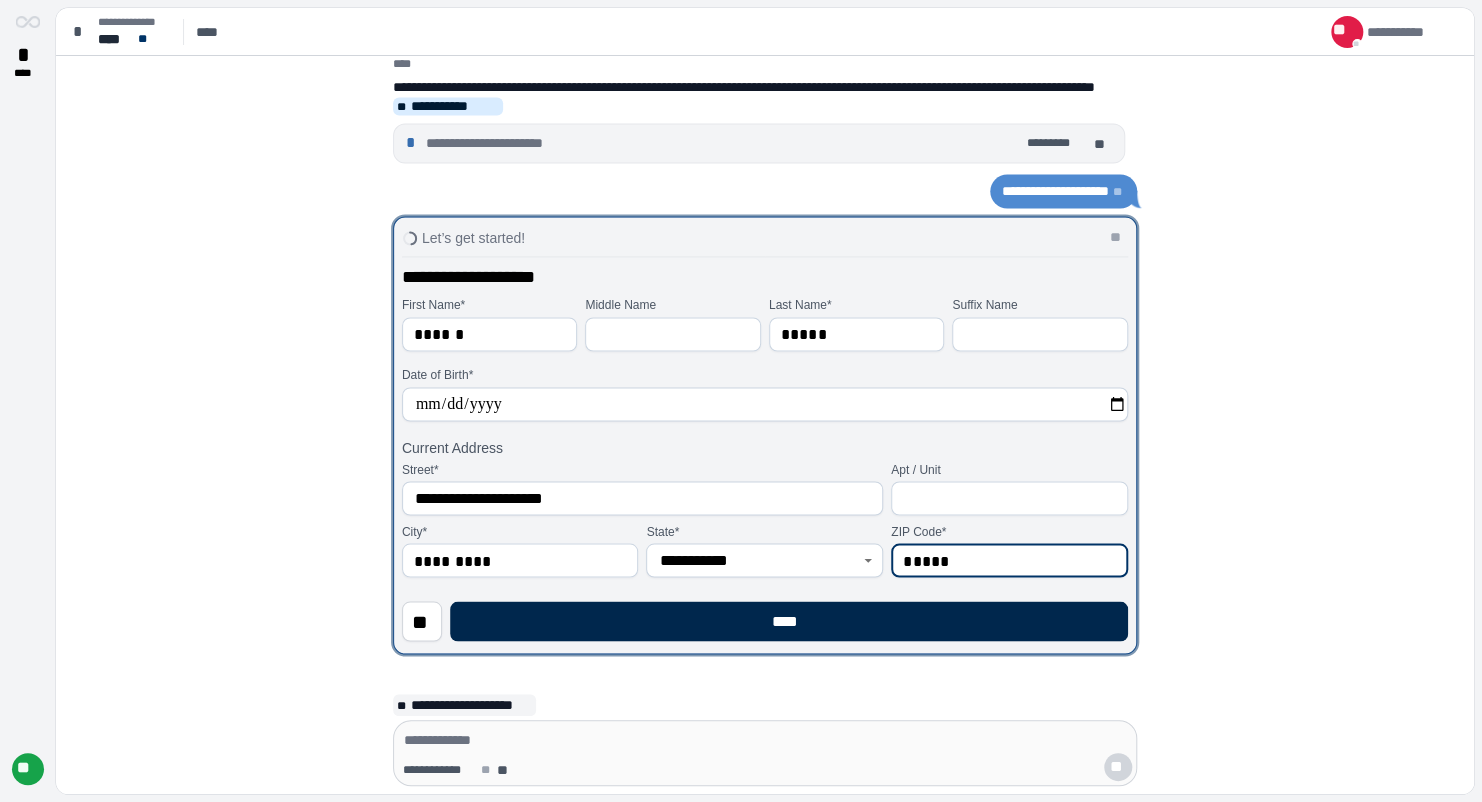 type on "*****" 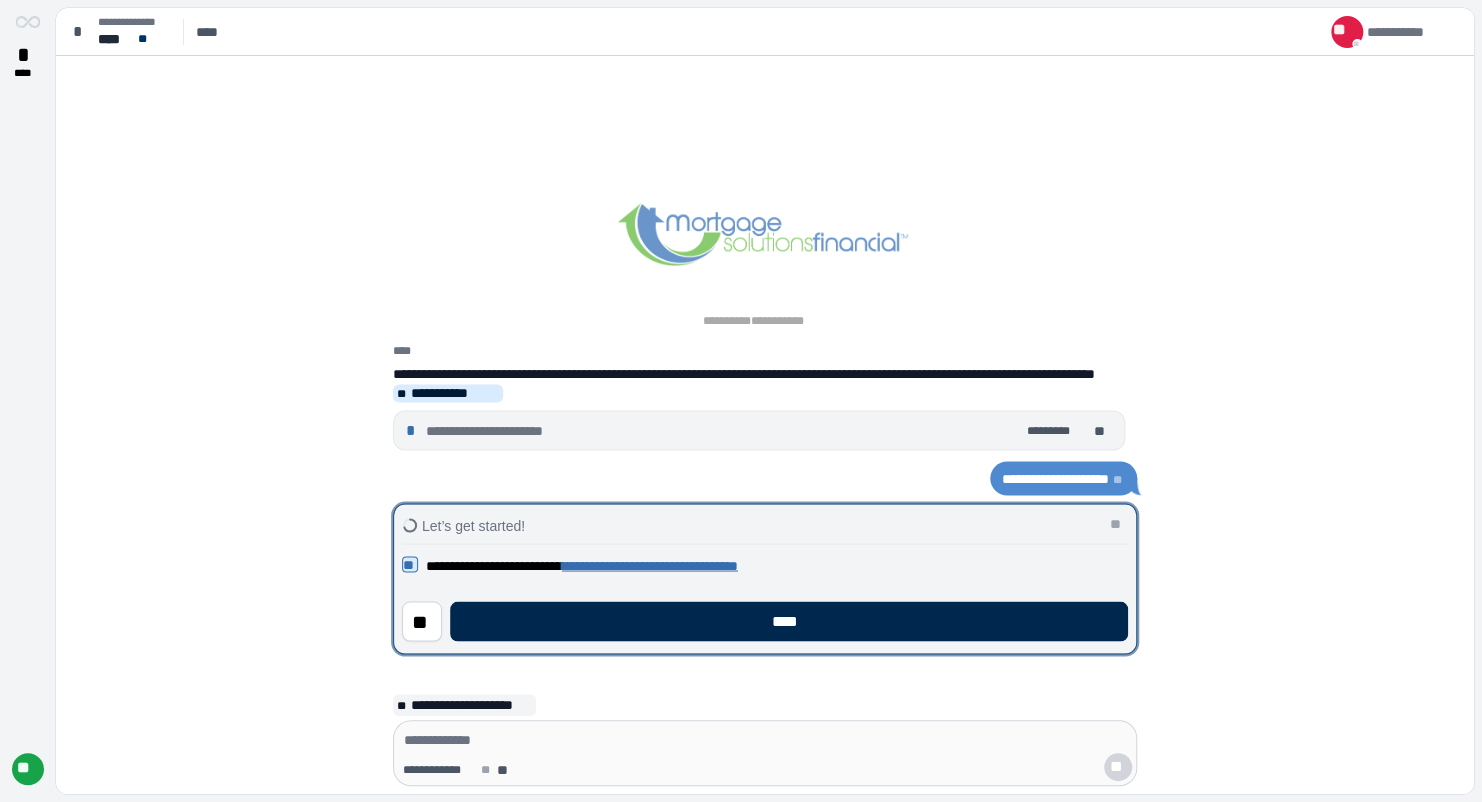 click on "****" at bounding box center [789, 621] 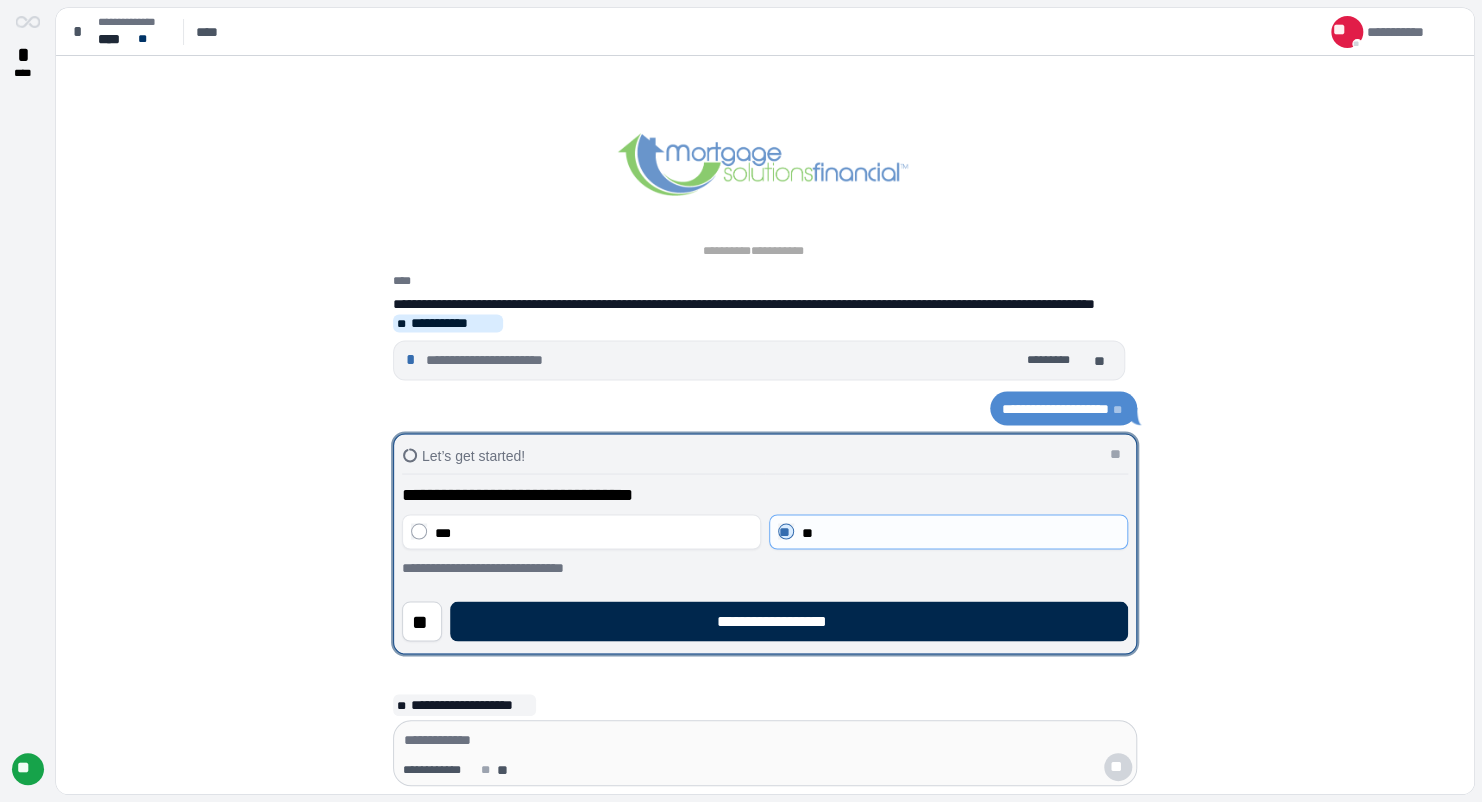 click on "**********" at bounding box center [788, 621] 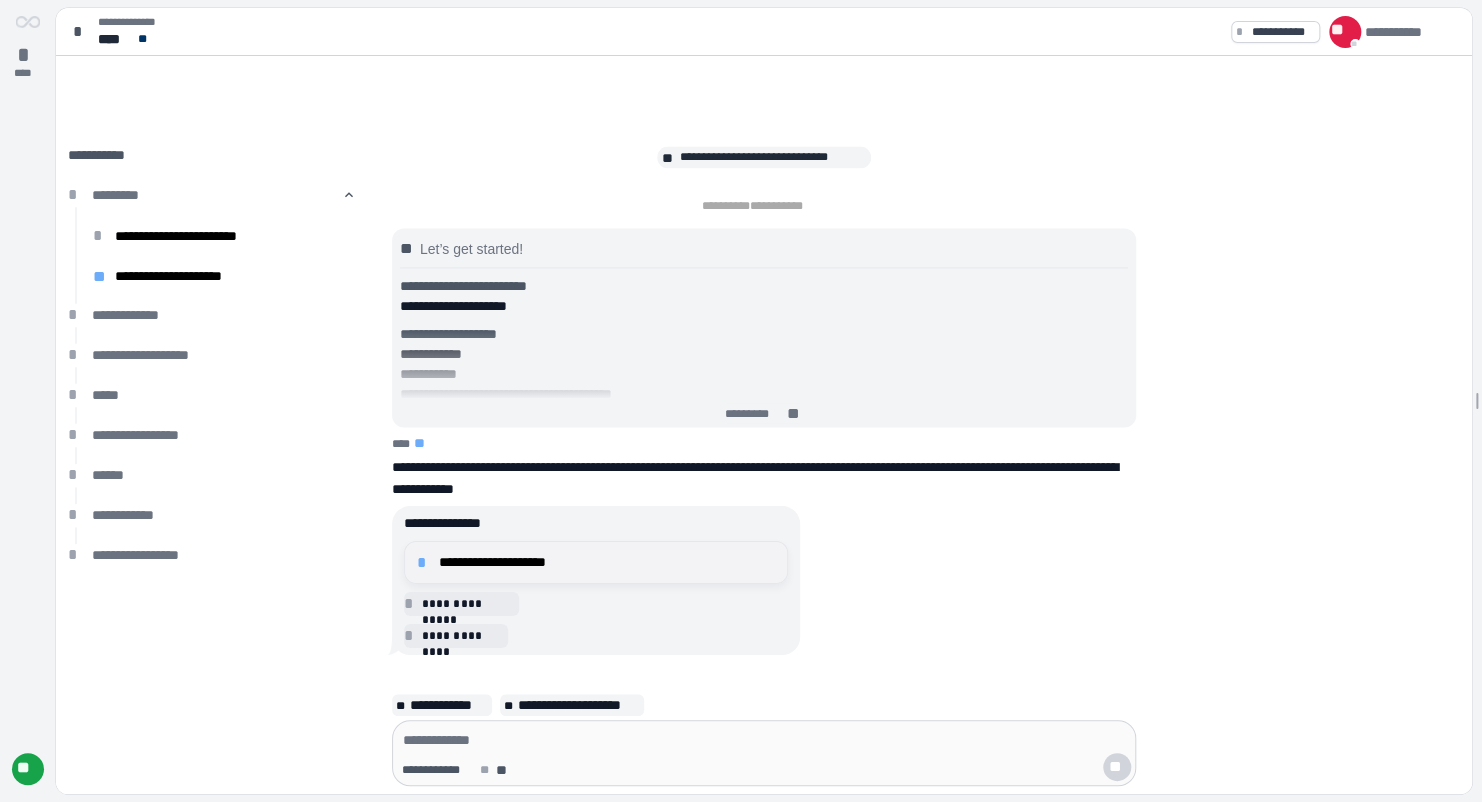 click on "**********" at bounding box center [607, 562] 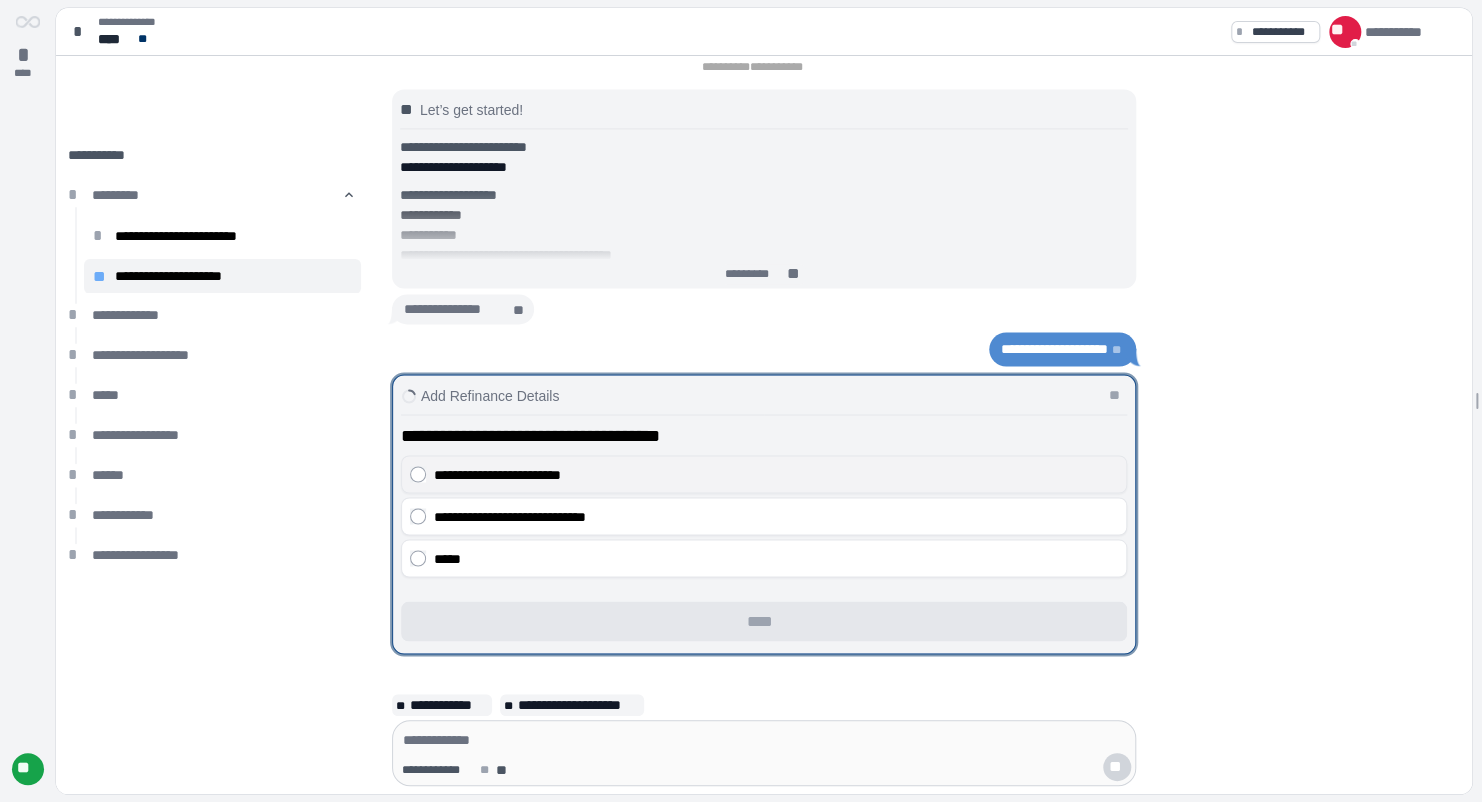 click on "**********" at bounding box center [776, 474] 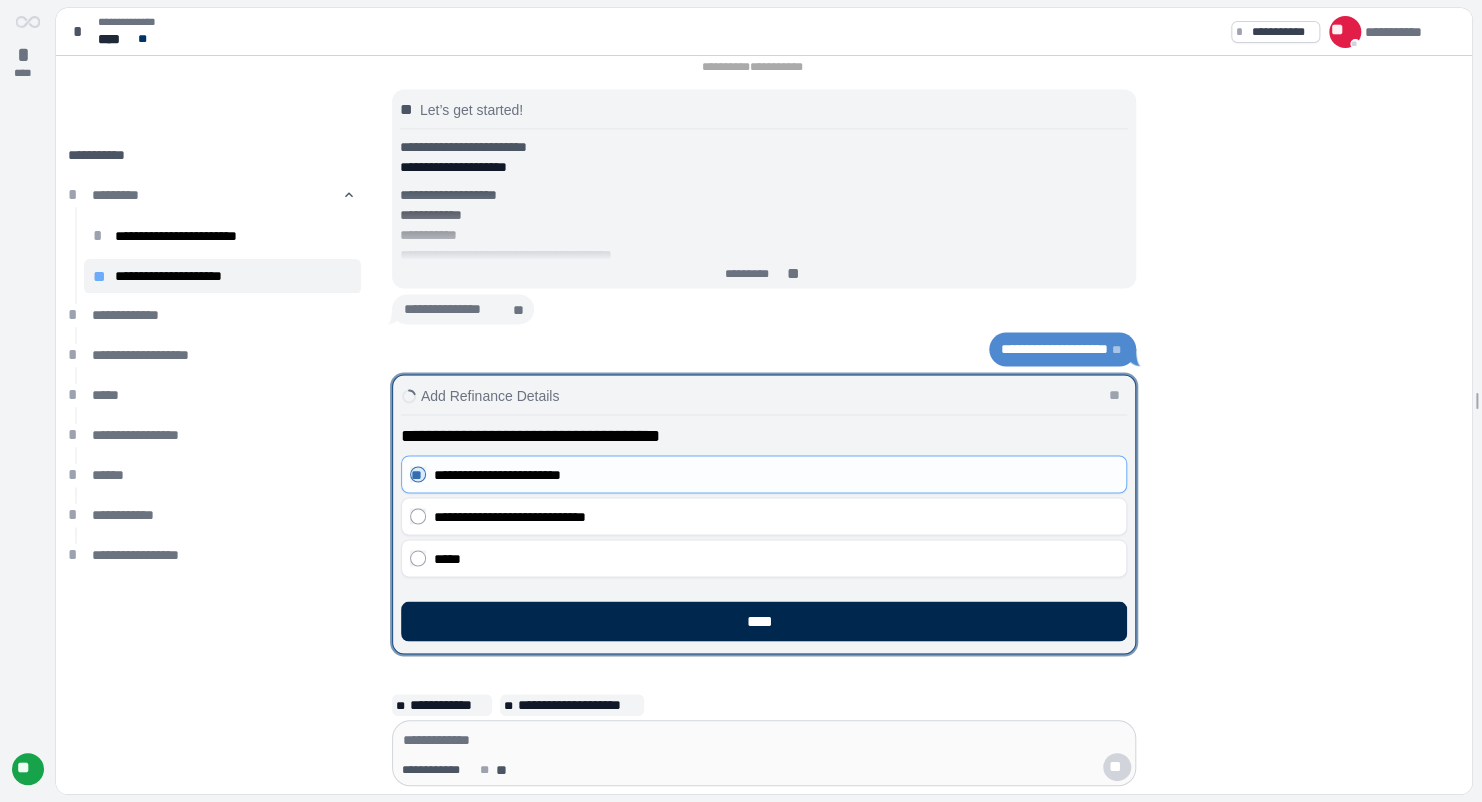 click on "****" at bounding box center [764, 621] 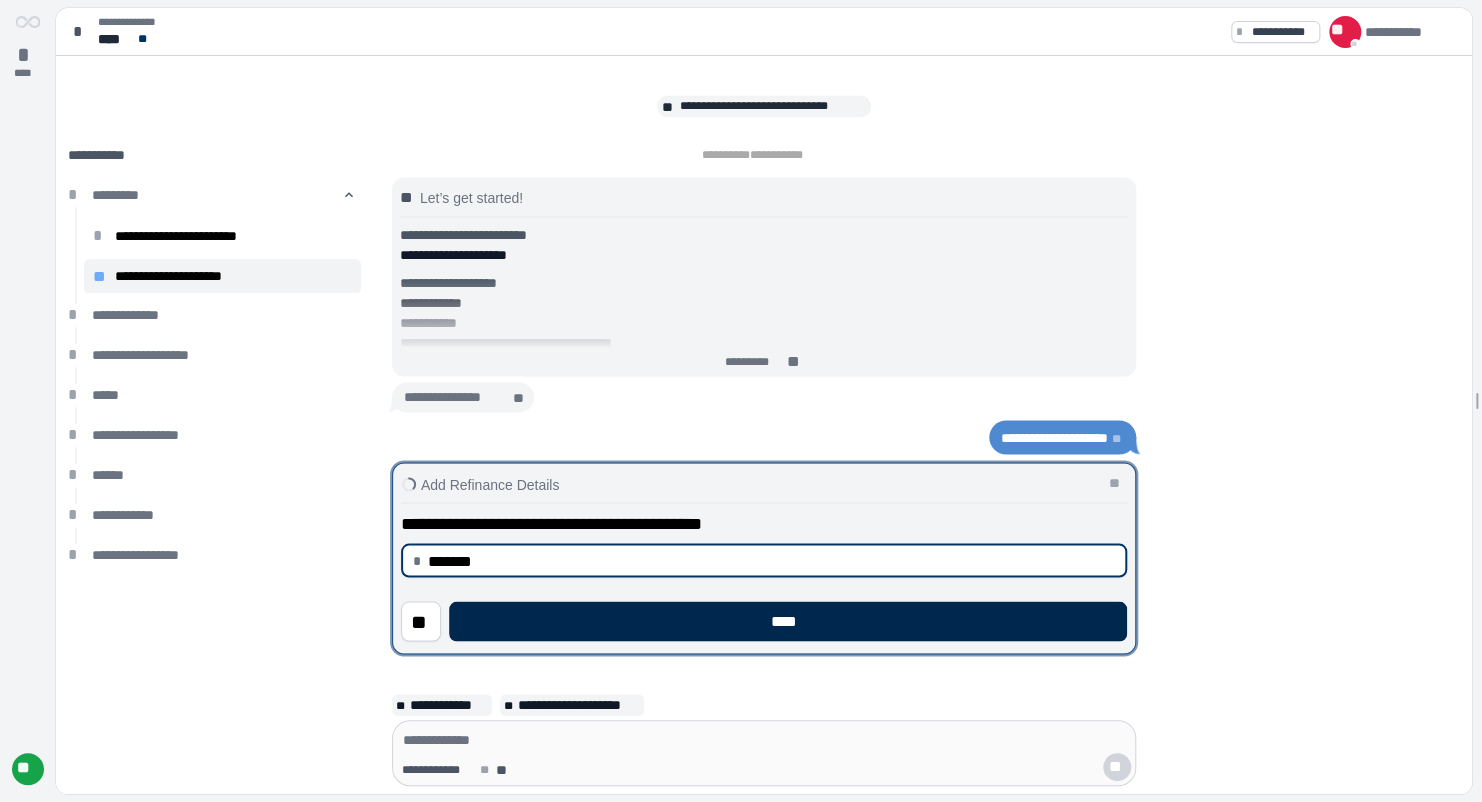 type on "**********" 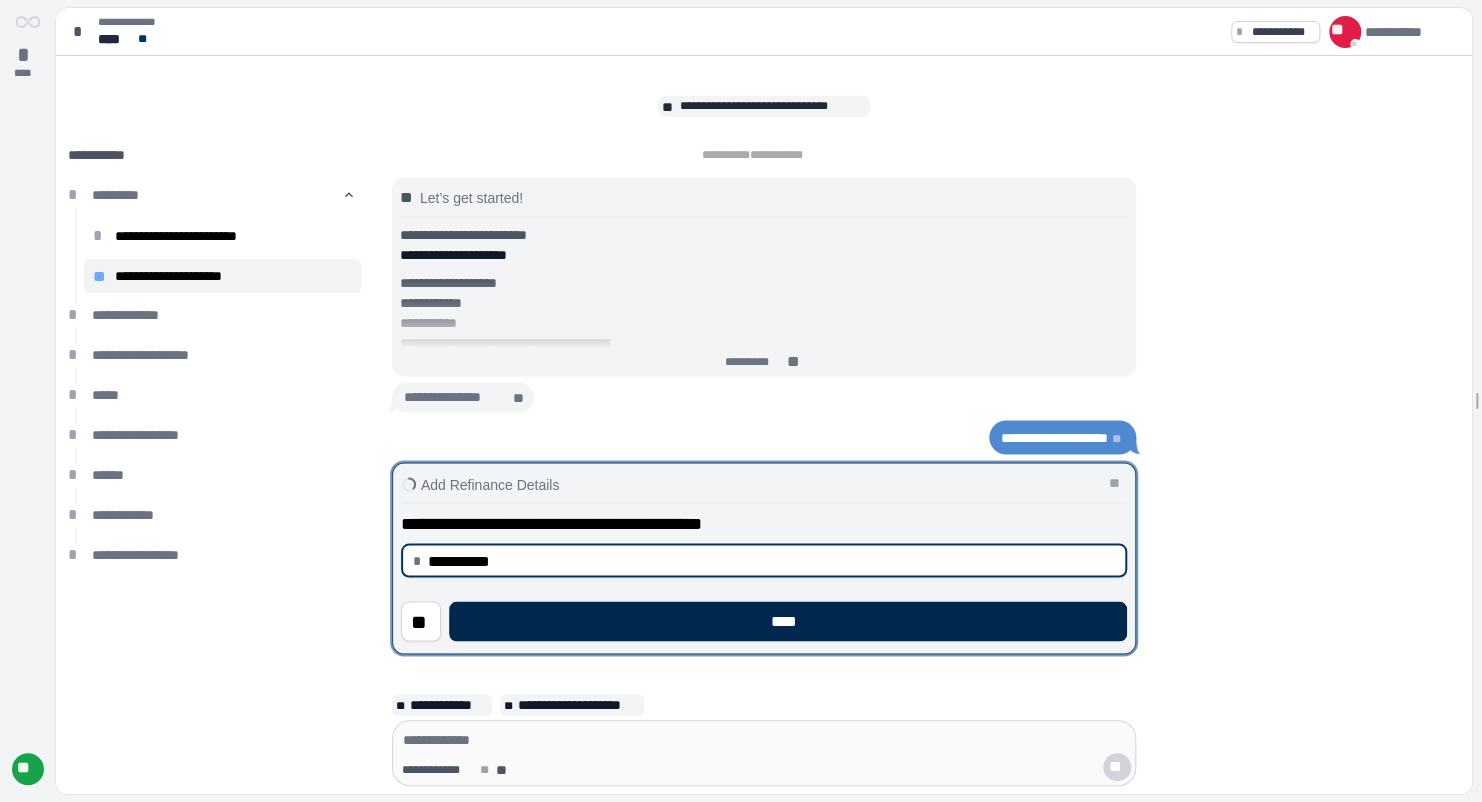 click on "****" at bounding box center (788, 621) 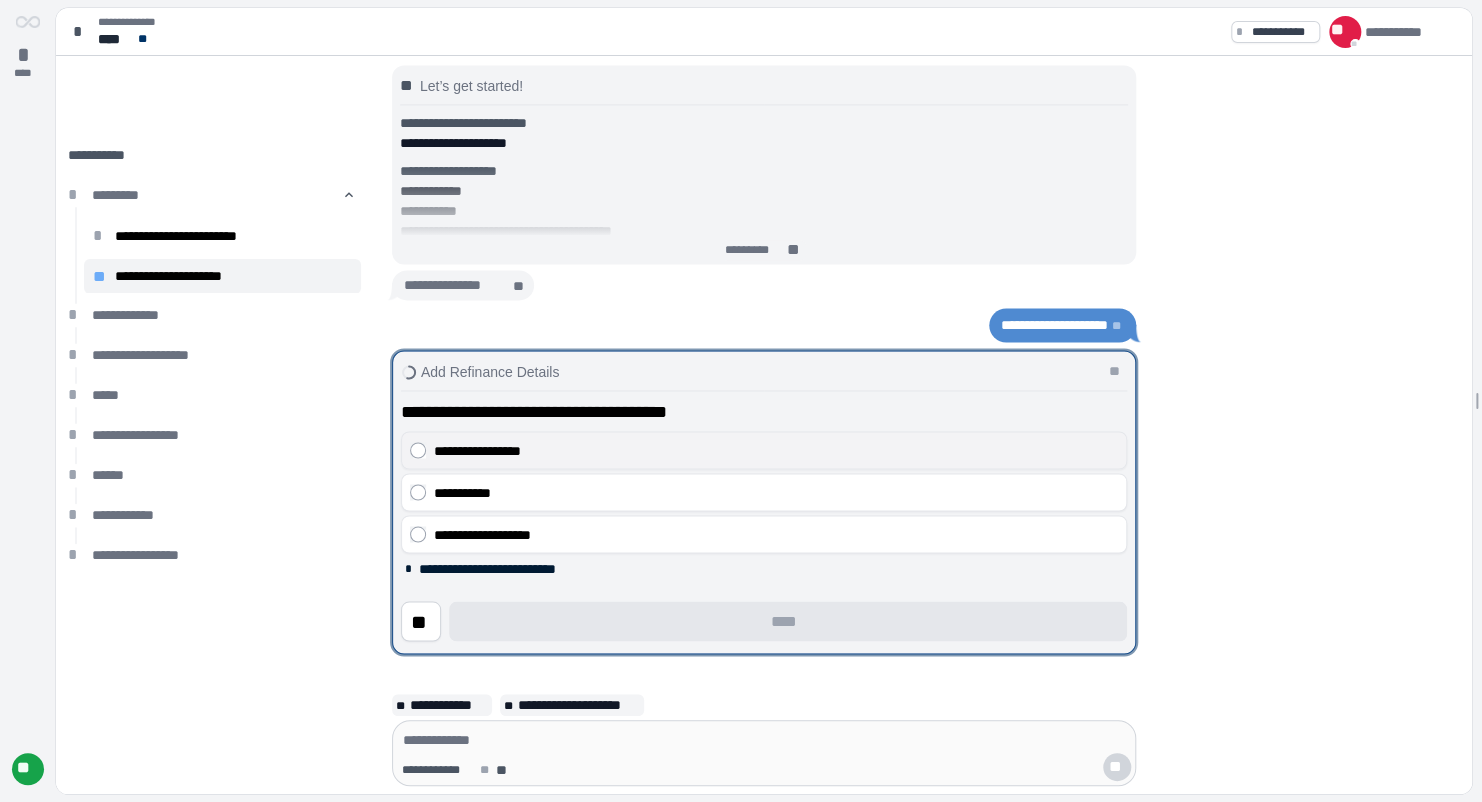 click on "**********" at bounding box center (764, 450) 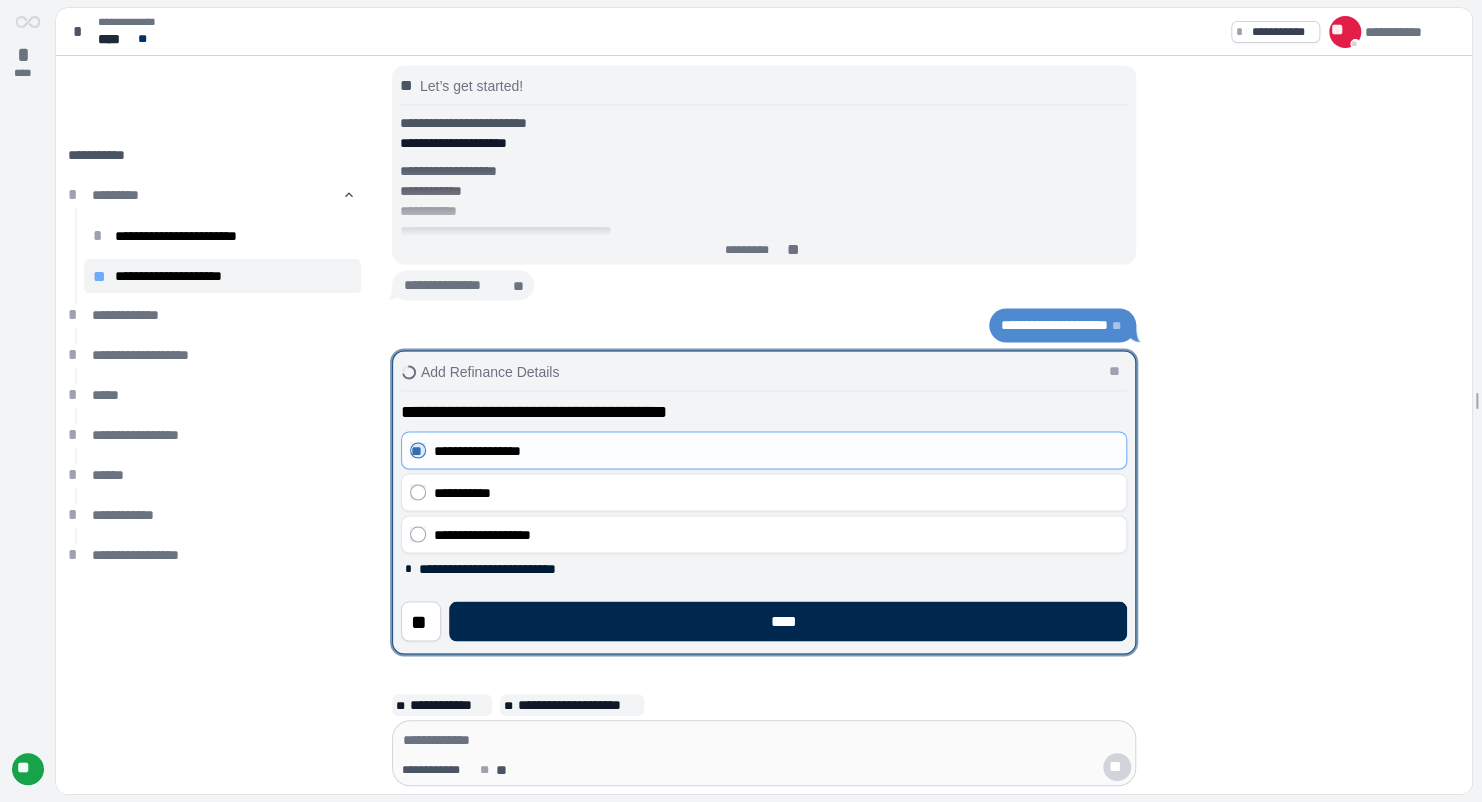 click on "****" at bounding box center [788, 621] 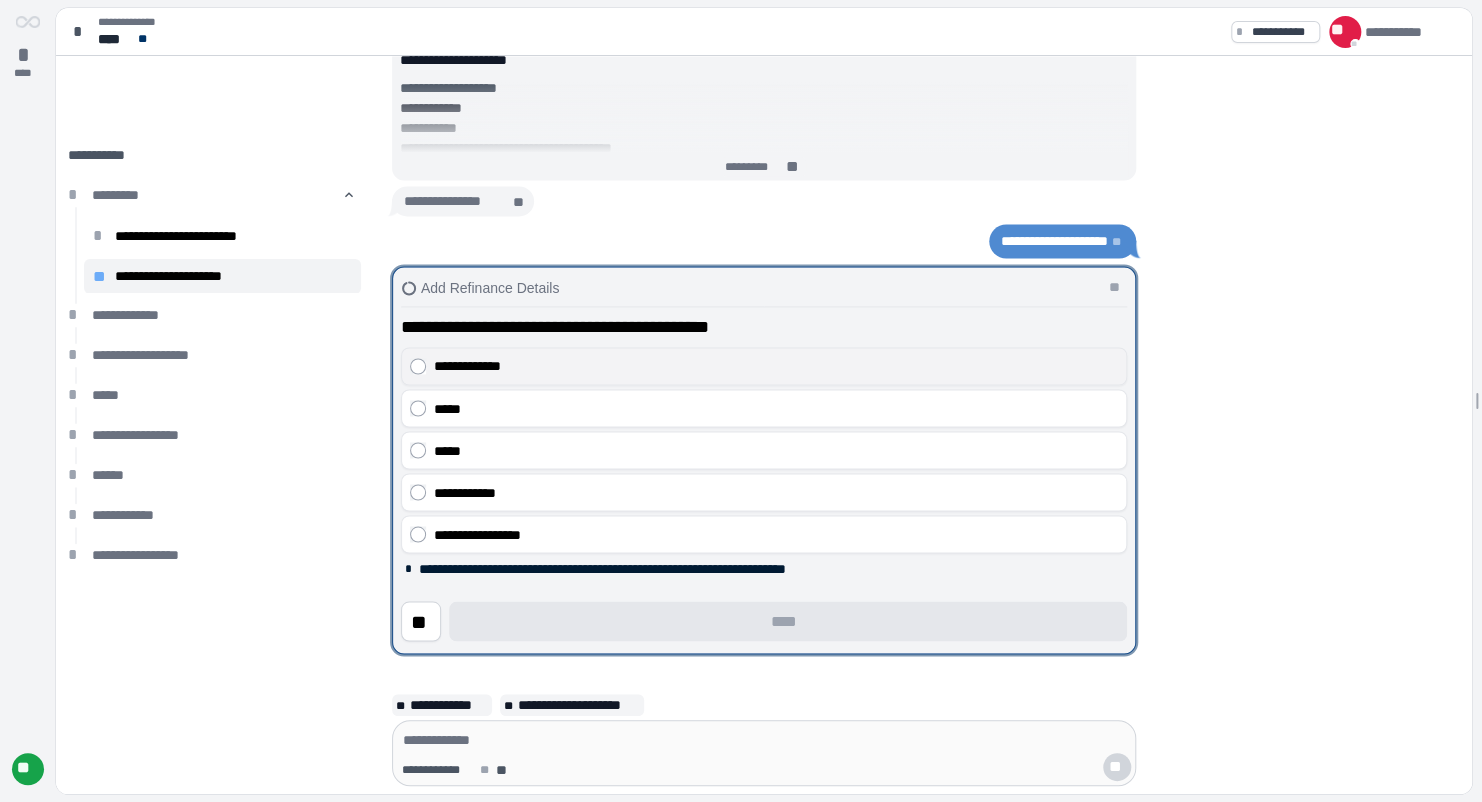 click on "**********" at bounding box center [776, 366] 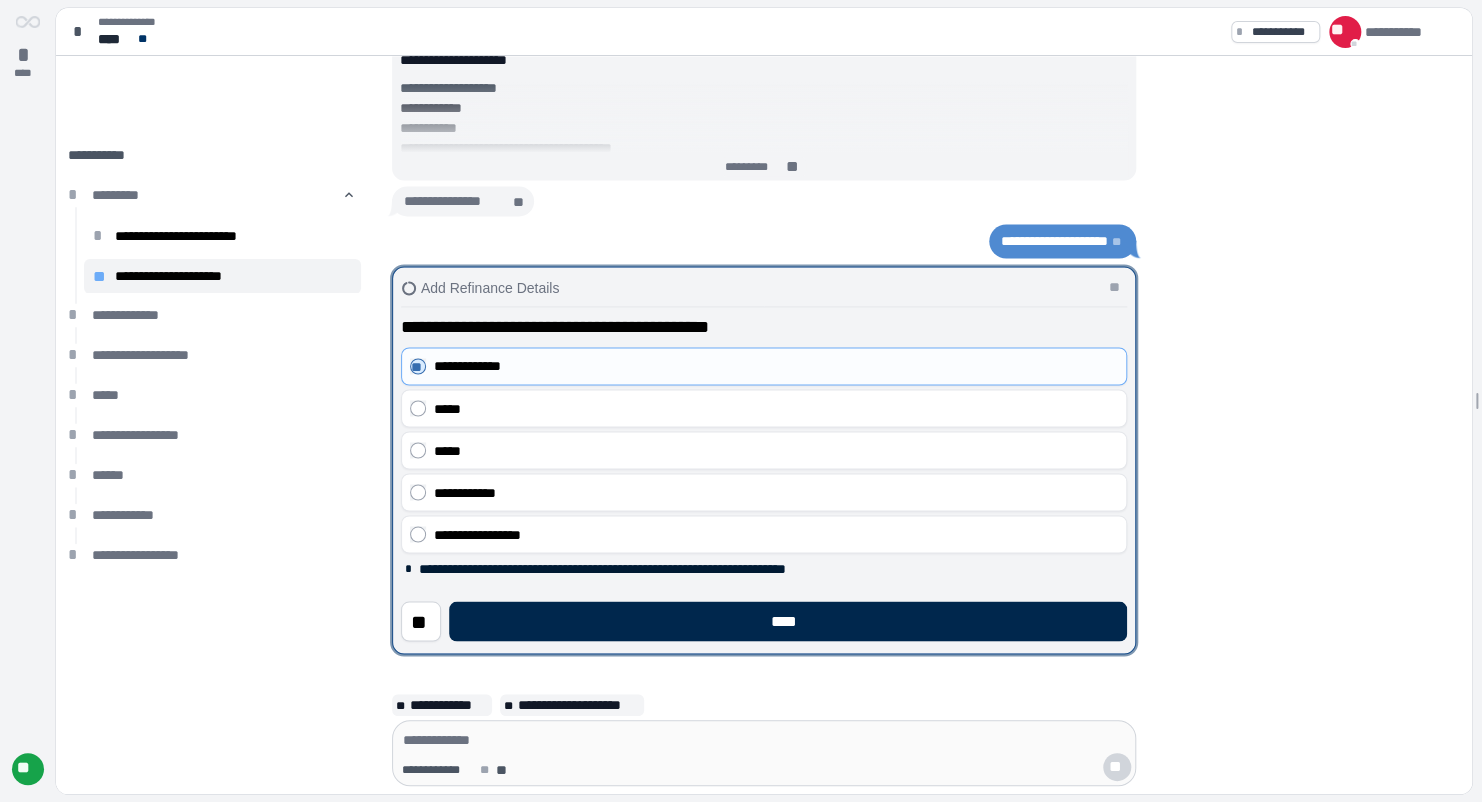 click on "****" at bounding box center [788, 621] 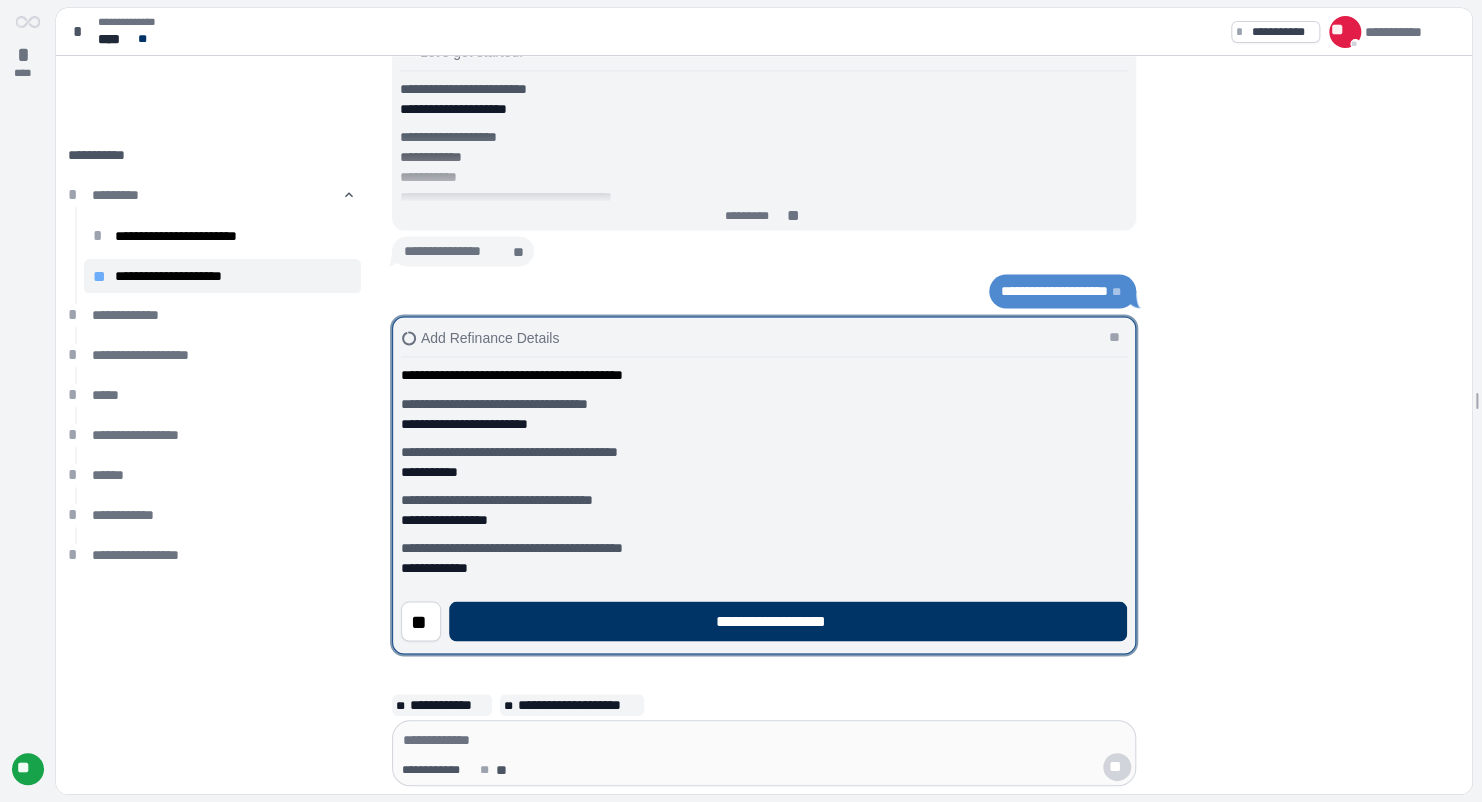 click on "**********" at bounding box center (788, 621) 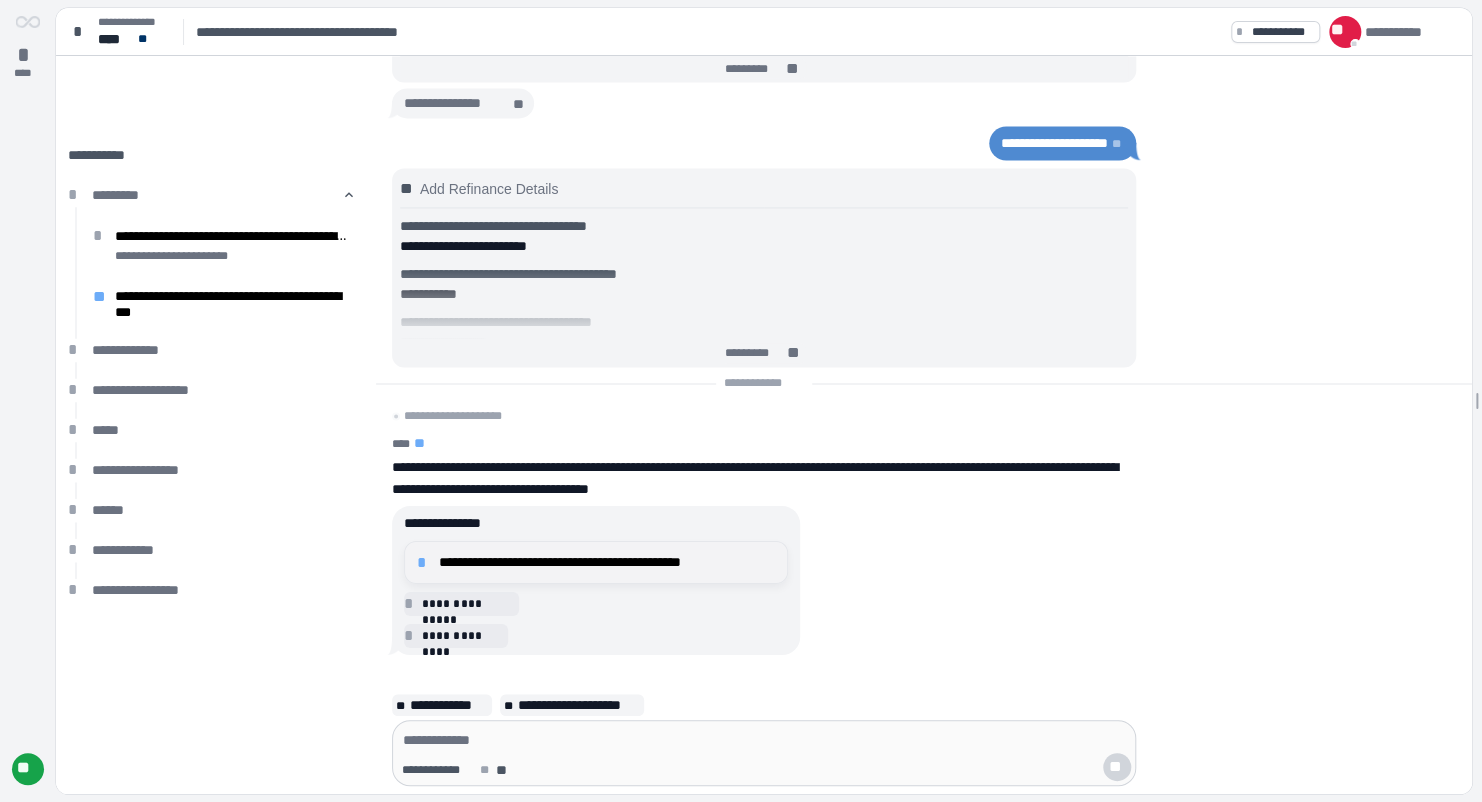 click on "**********" at bounding box center [607, 562] 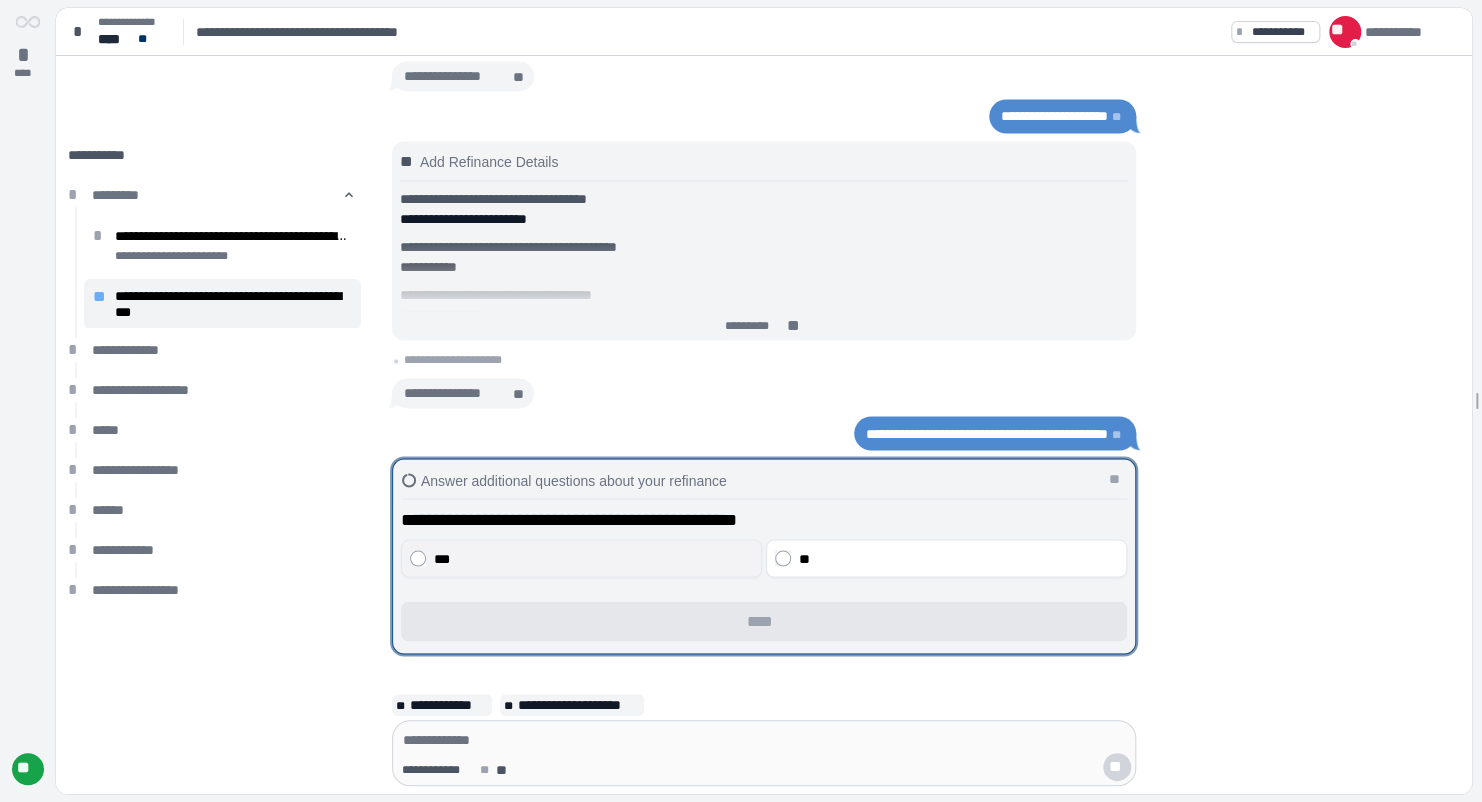 click on "***" at bounding box center (581, 558) 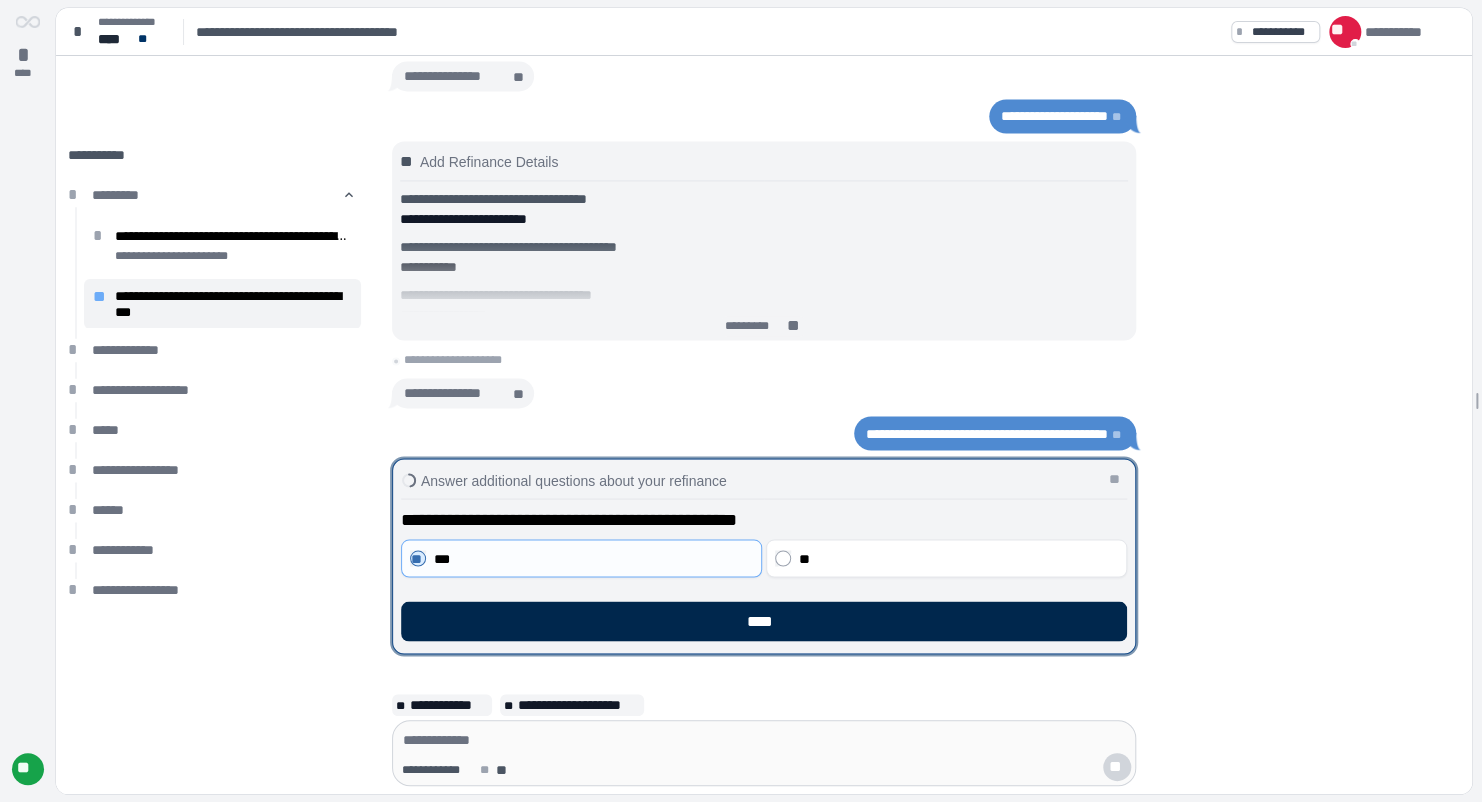 click on "****" at bounding box center (764, 621) 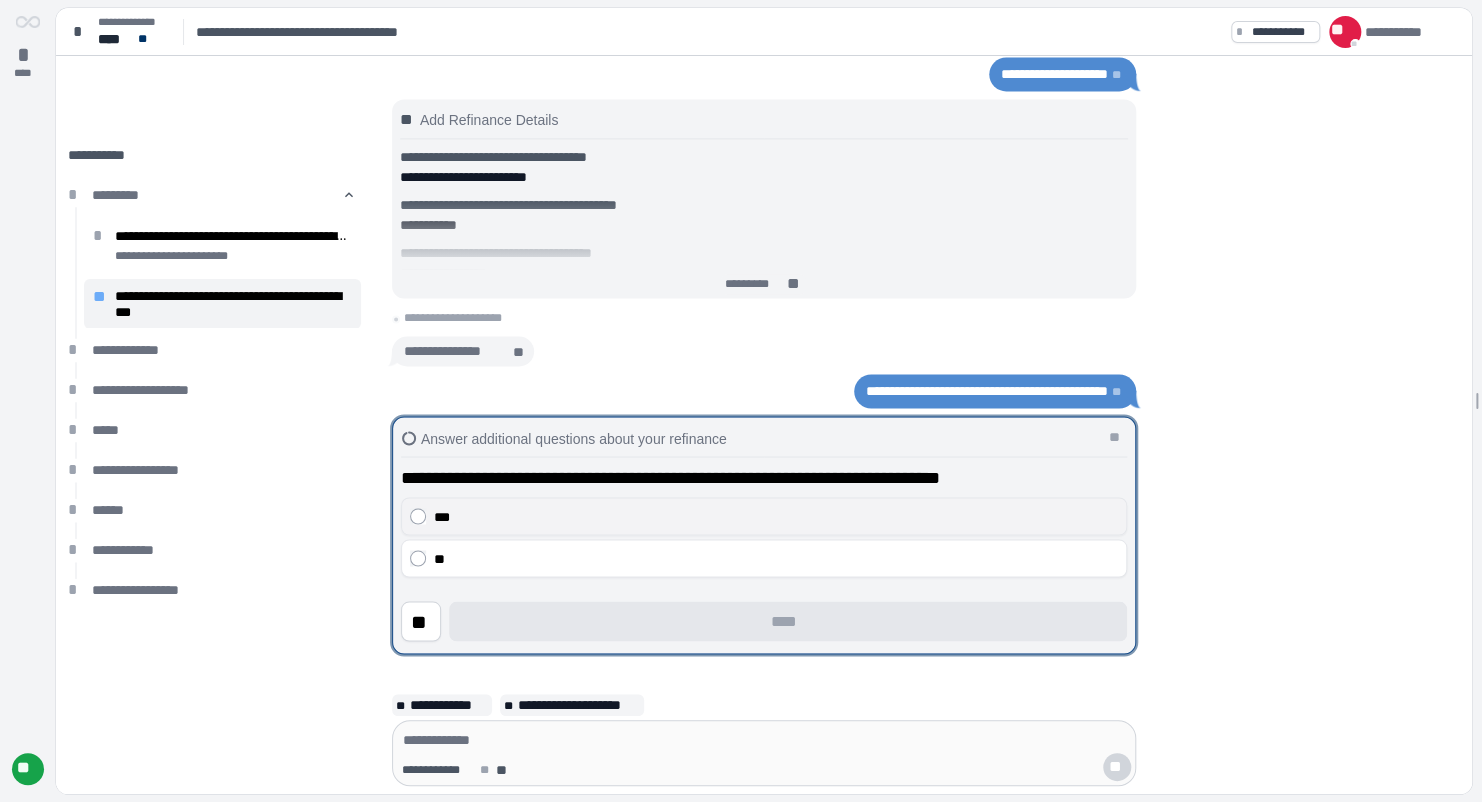 click on "***" at bounding box center (764, 516) 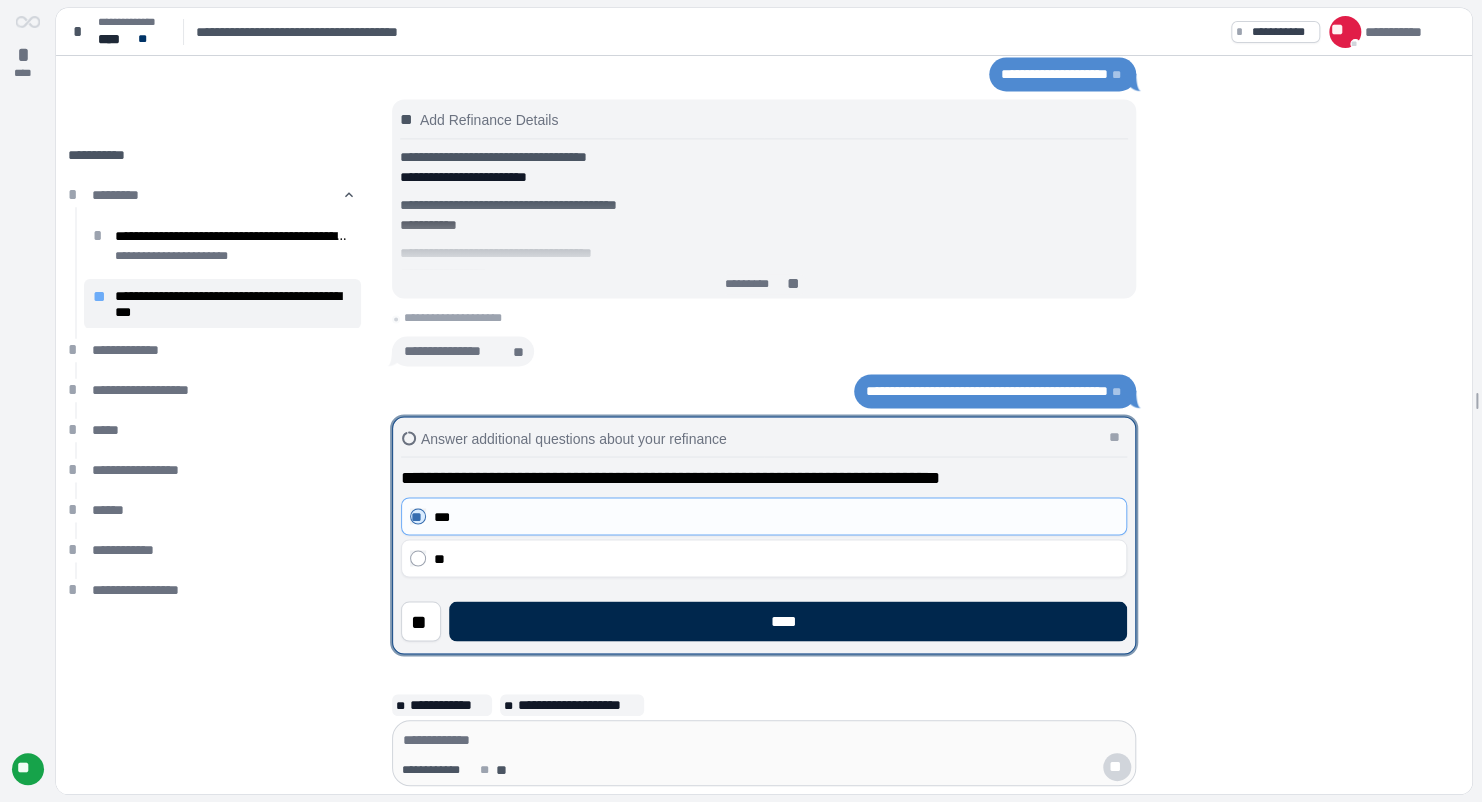 click on "****" at bounding box center (788, 621) 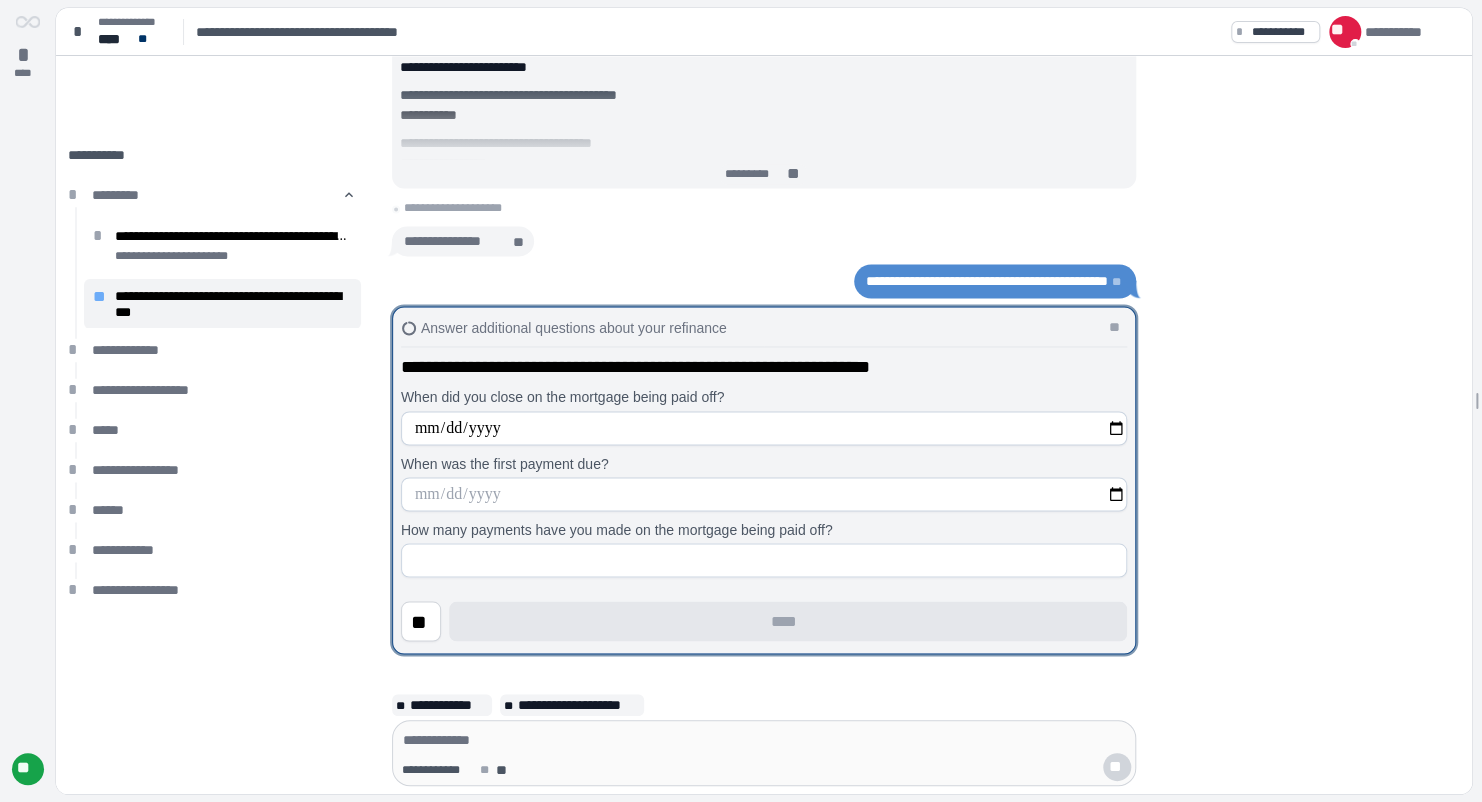 type on "**********" 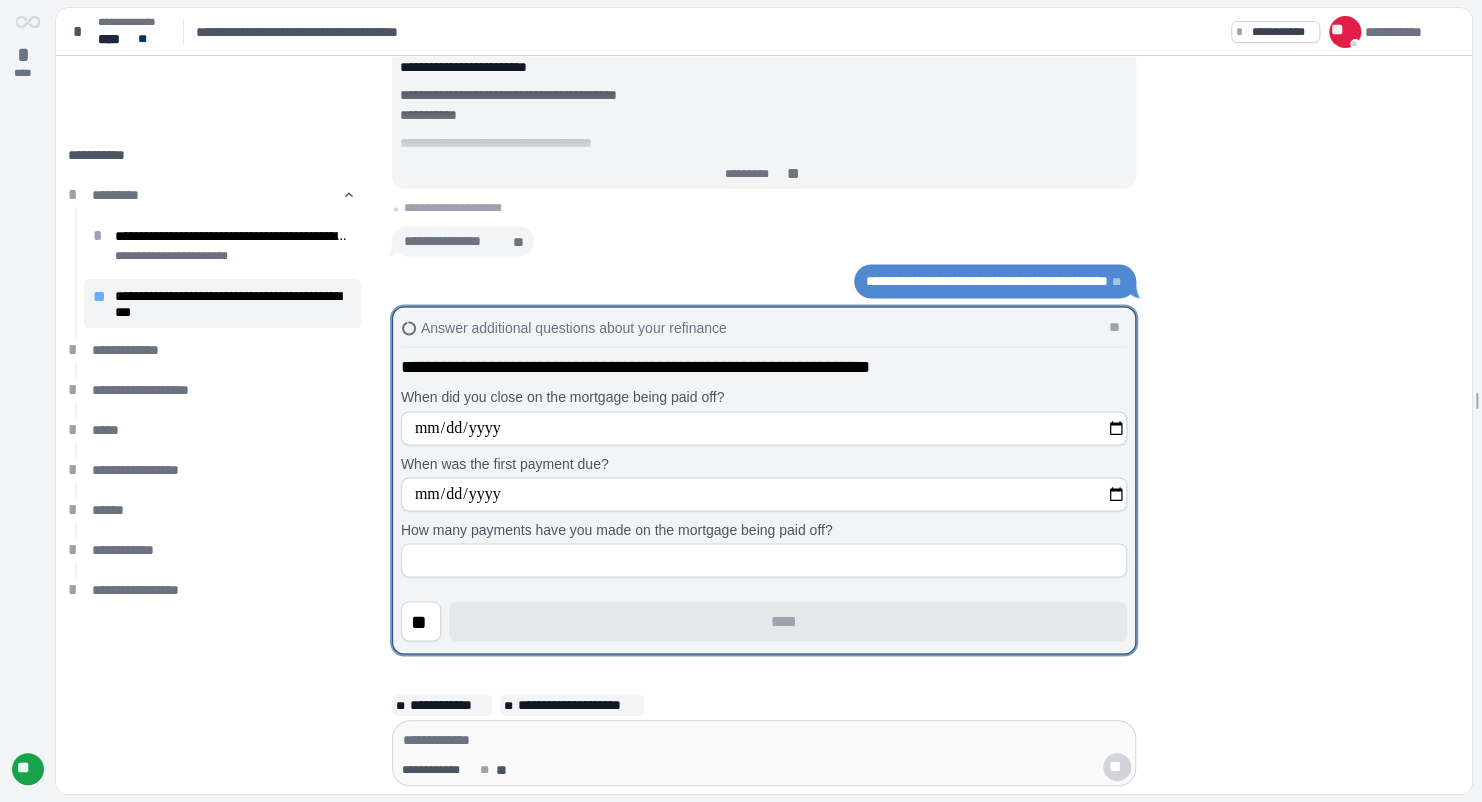 type on "**********" 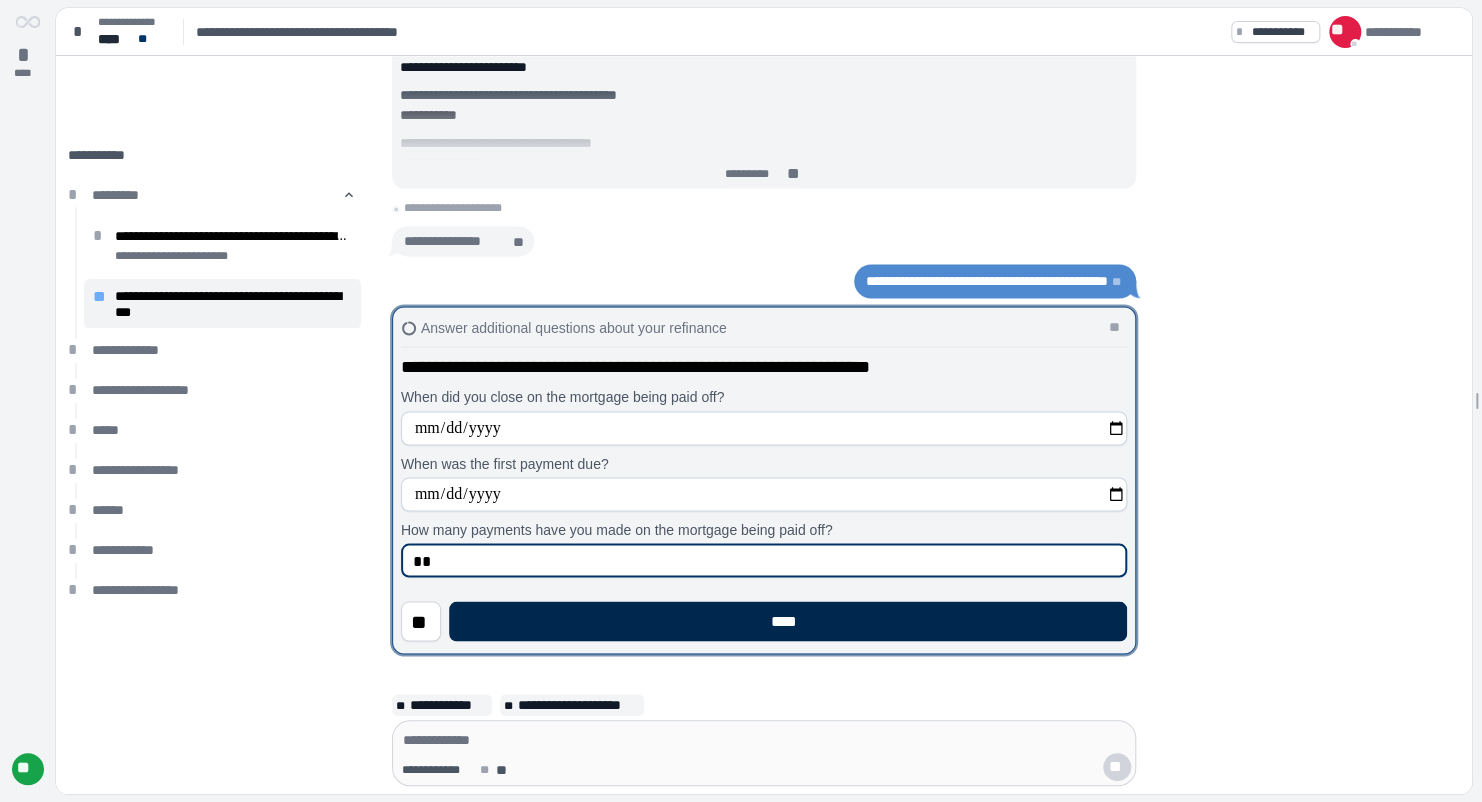type on "**" 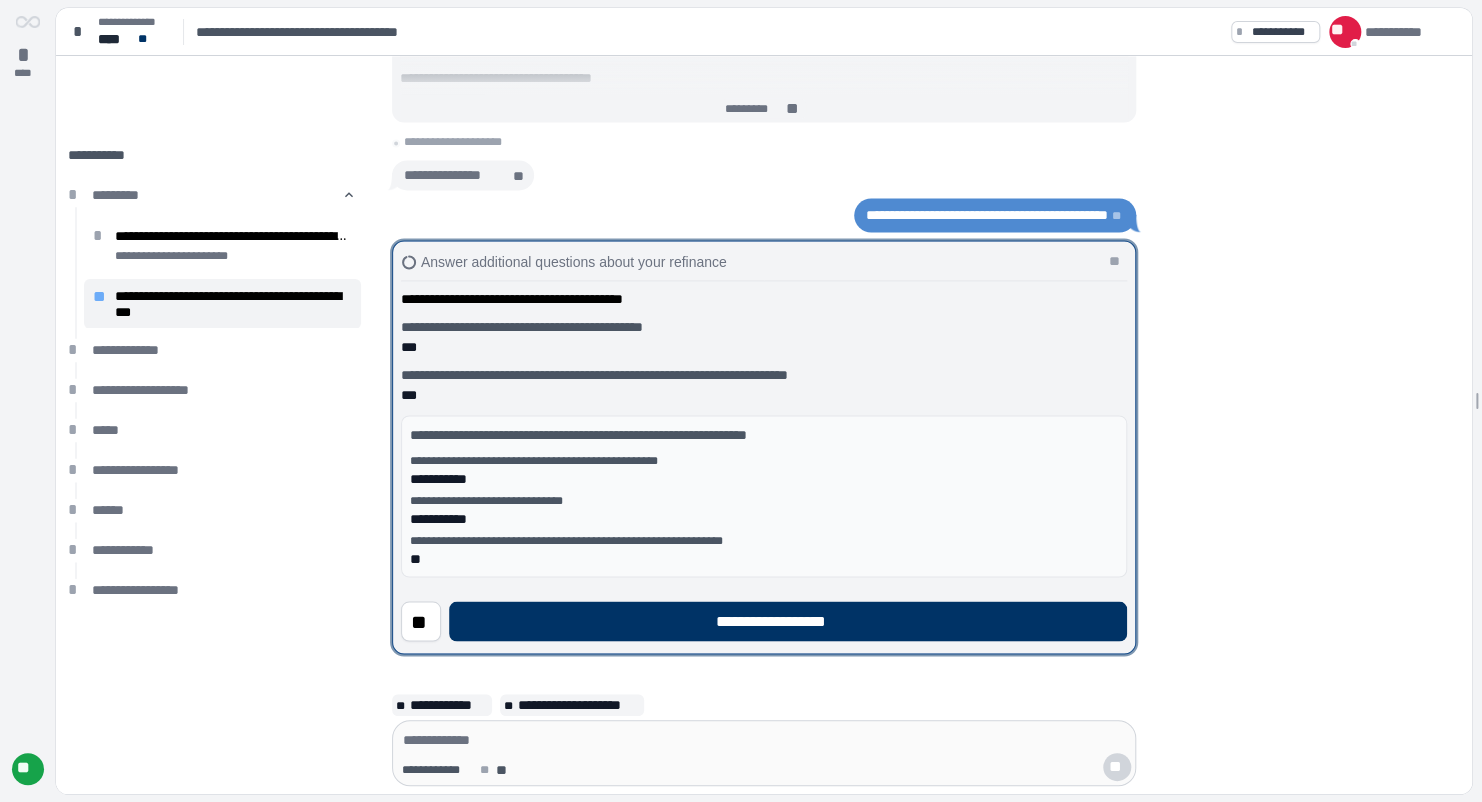click on "**********" at bounding box center [788, 621] 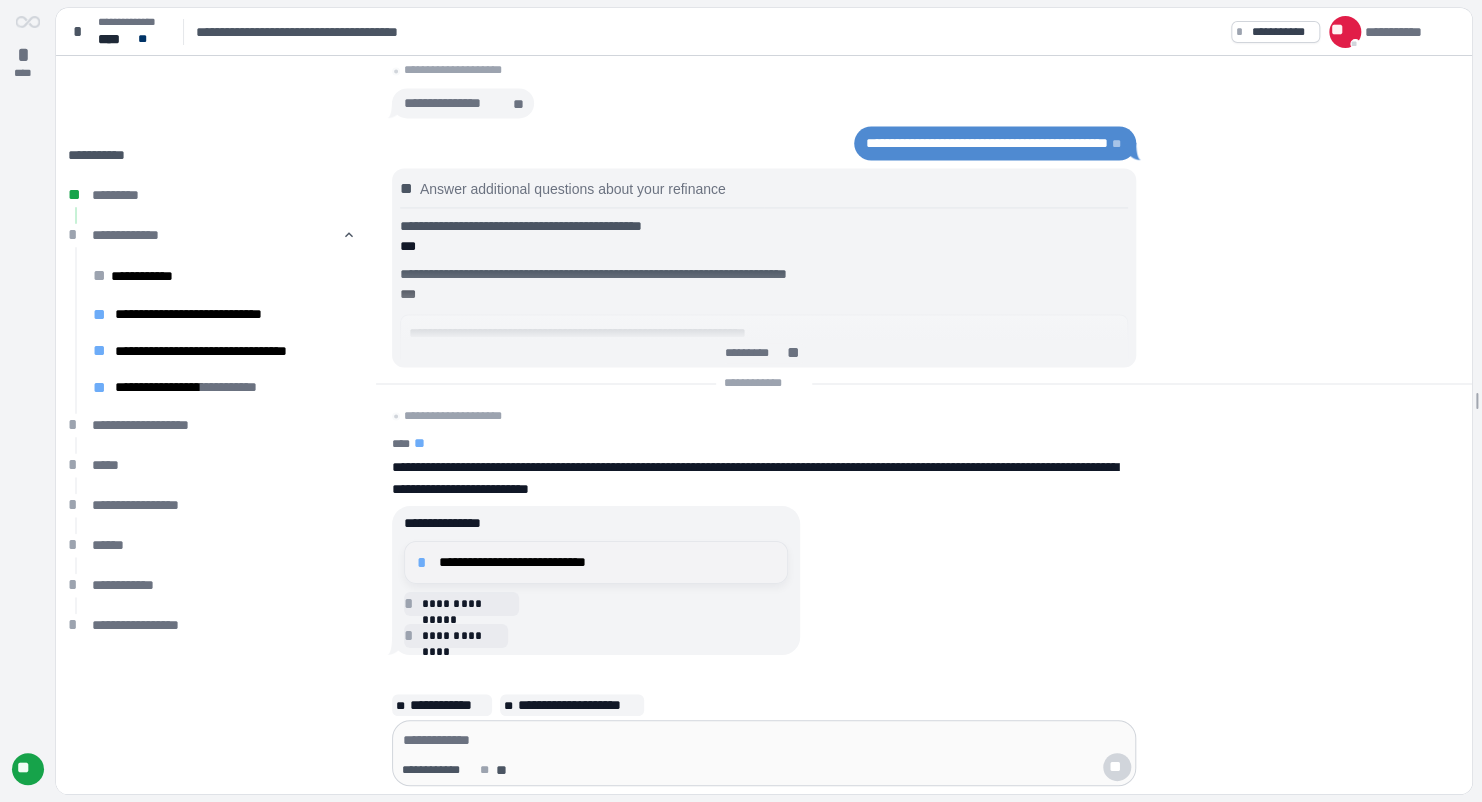 click on "**********" at bounding box center (607, 562) 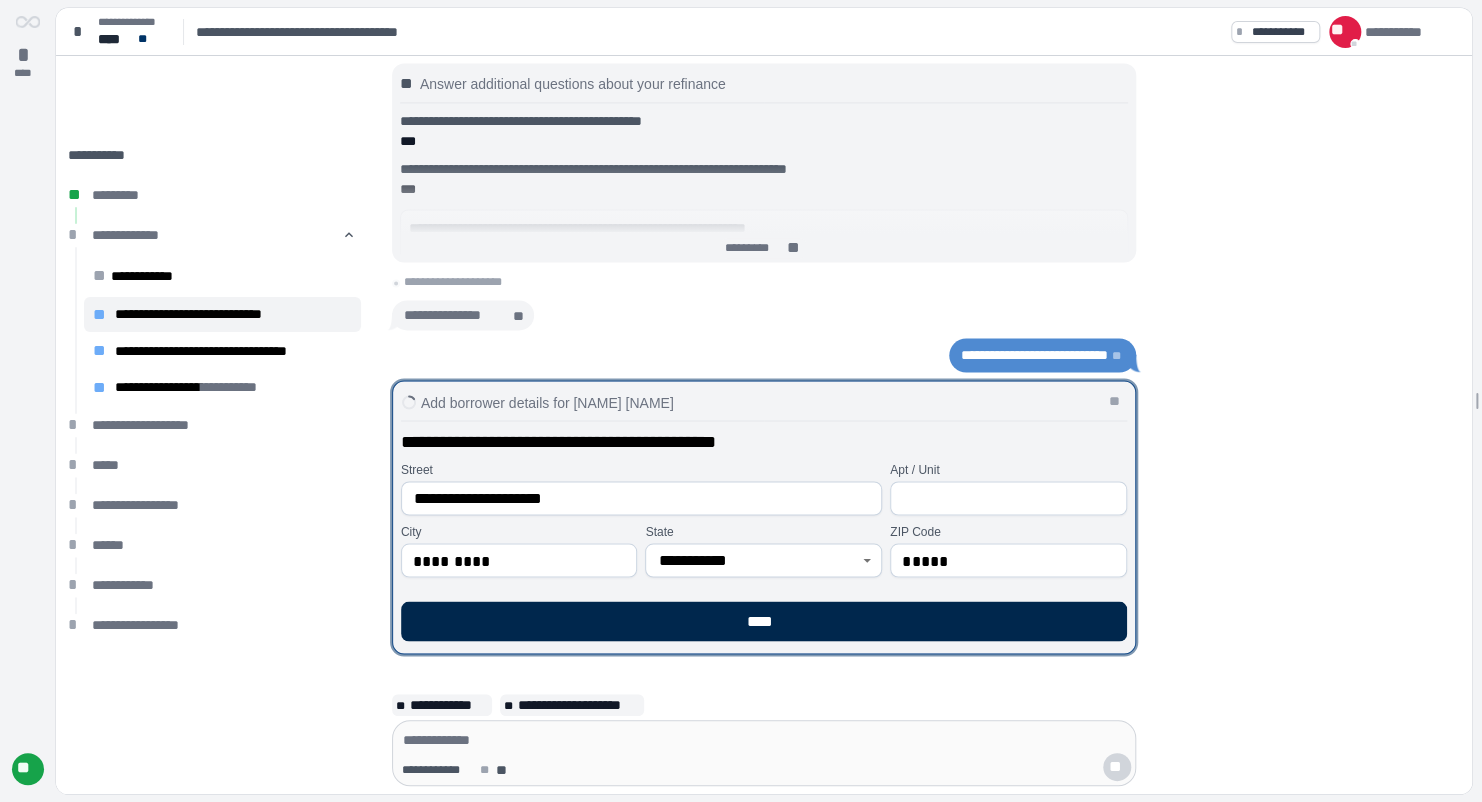 click on "****" at bounding box center (764, 621) 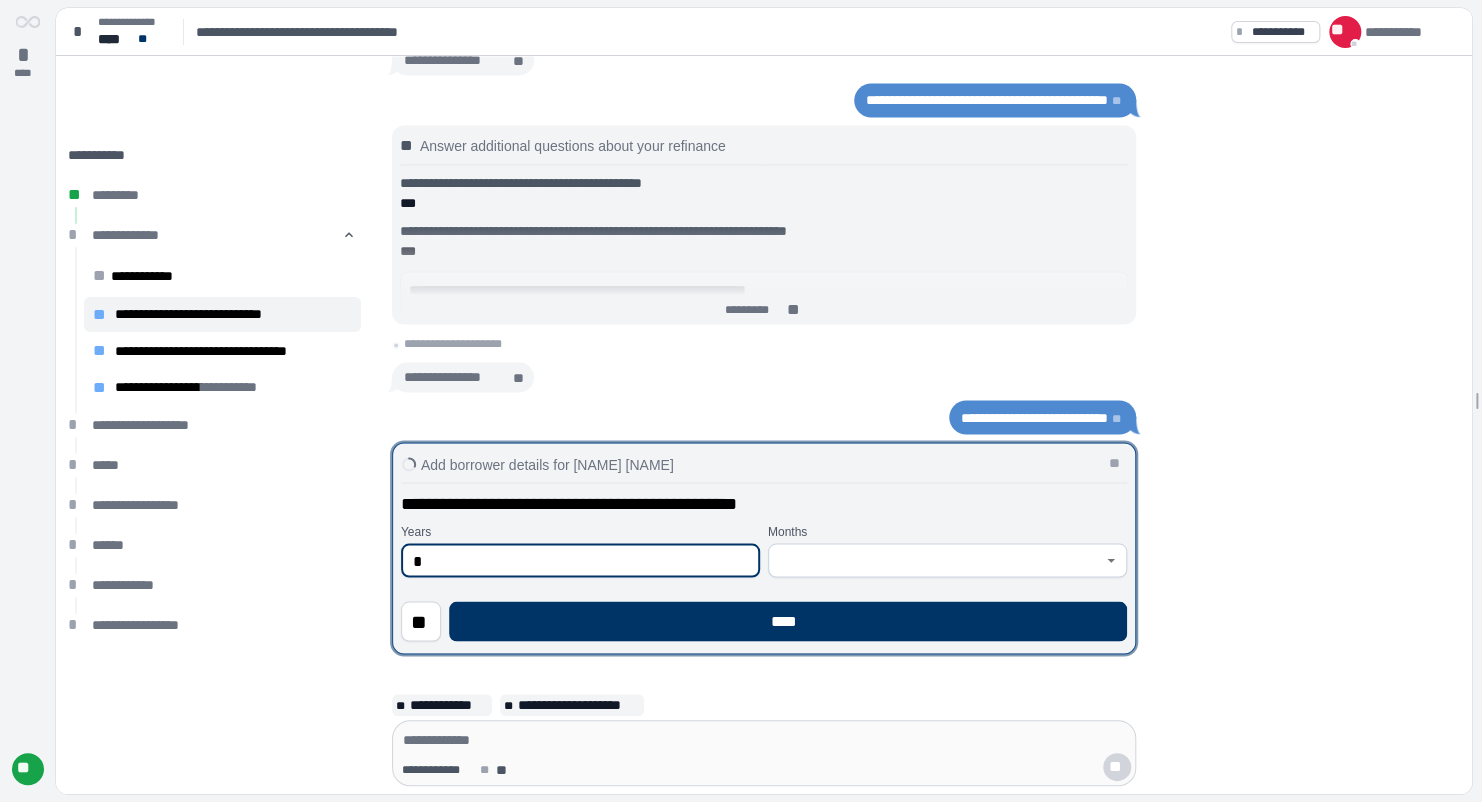 type on "*" 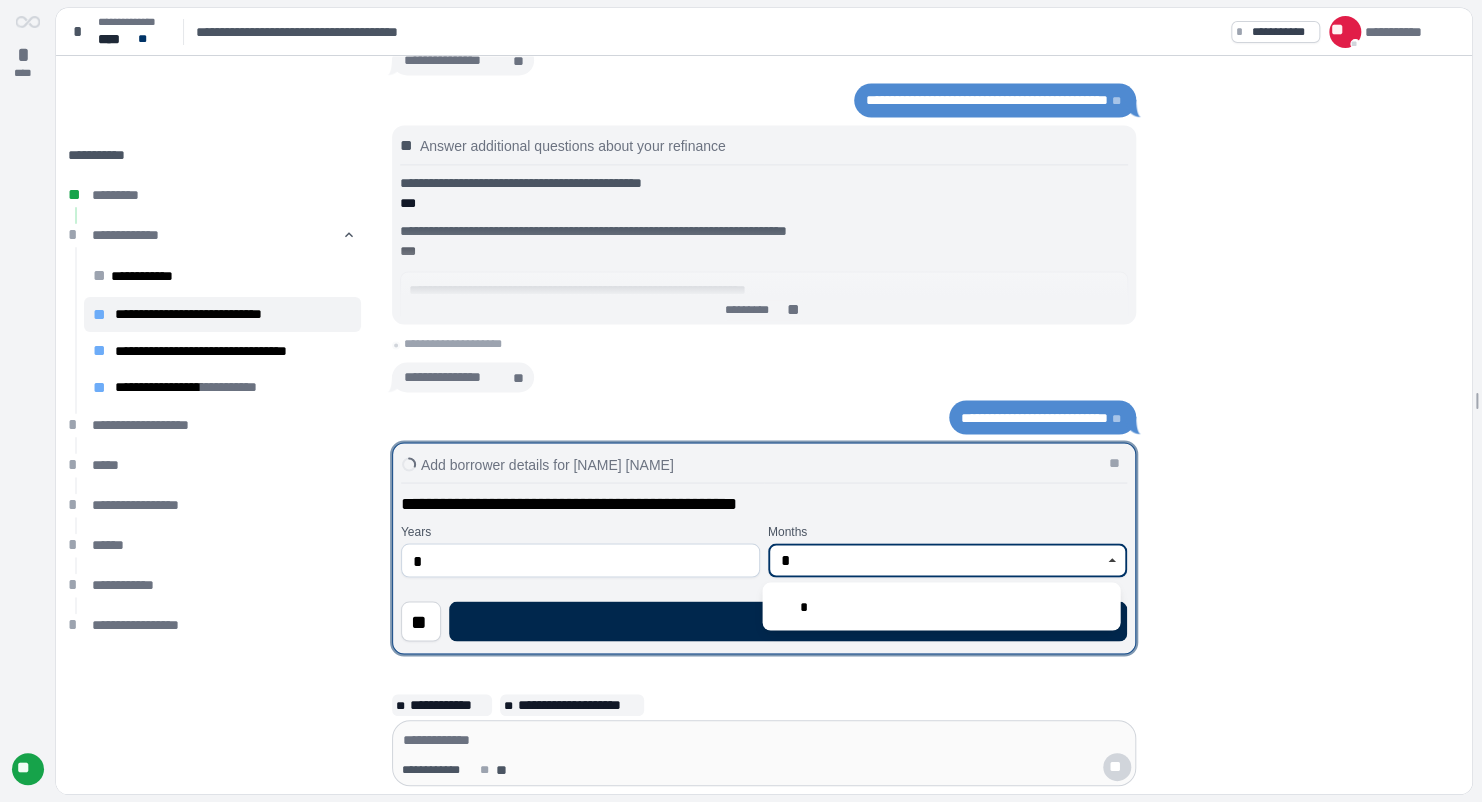 type on "*" 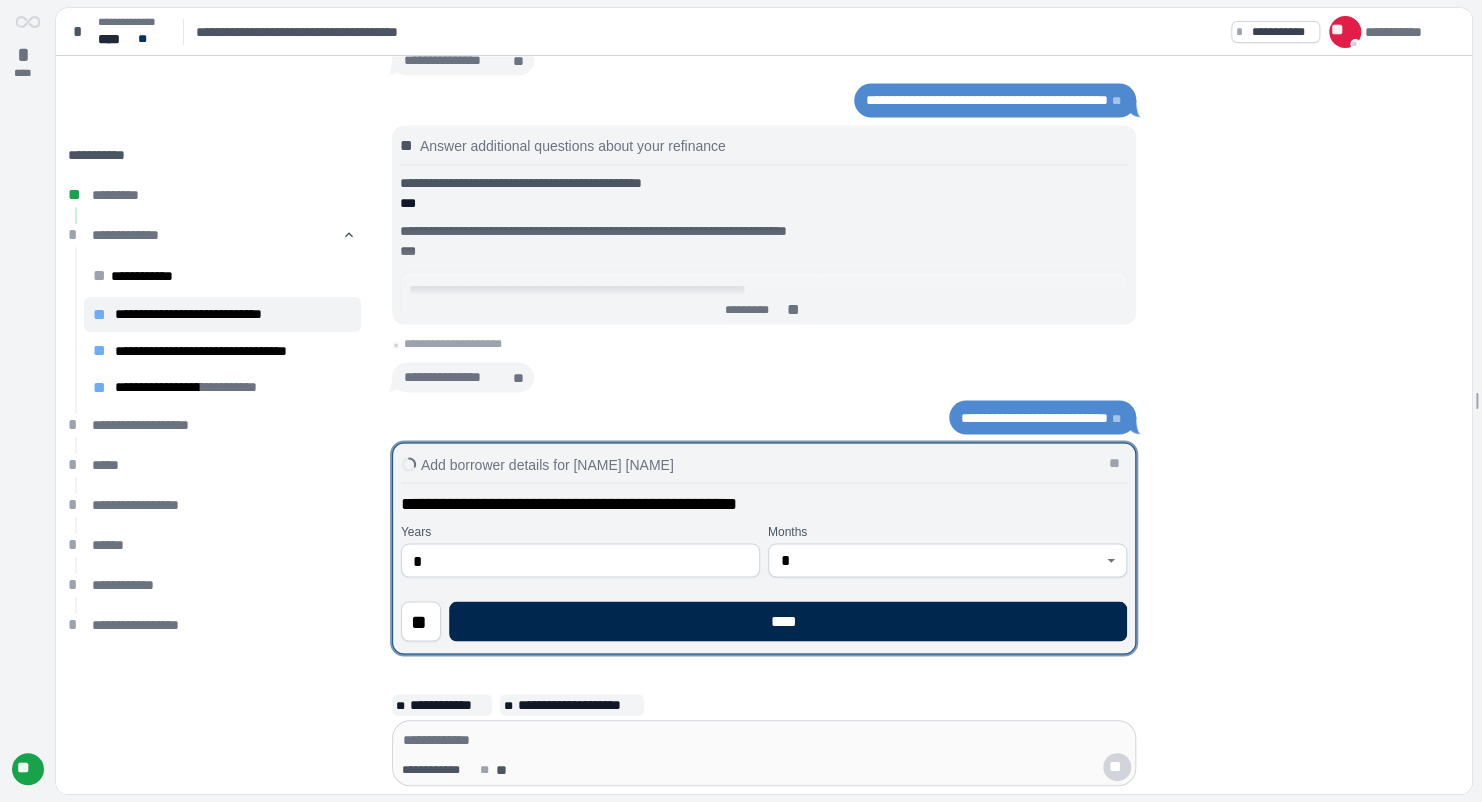 click on "****" at bounding box center [788, 621] 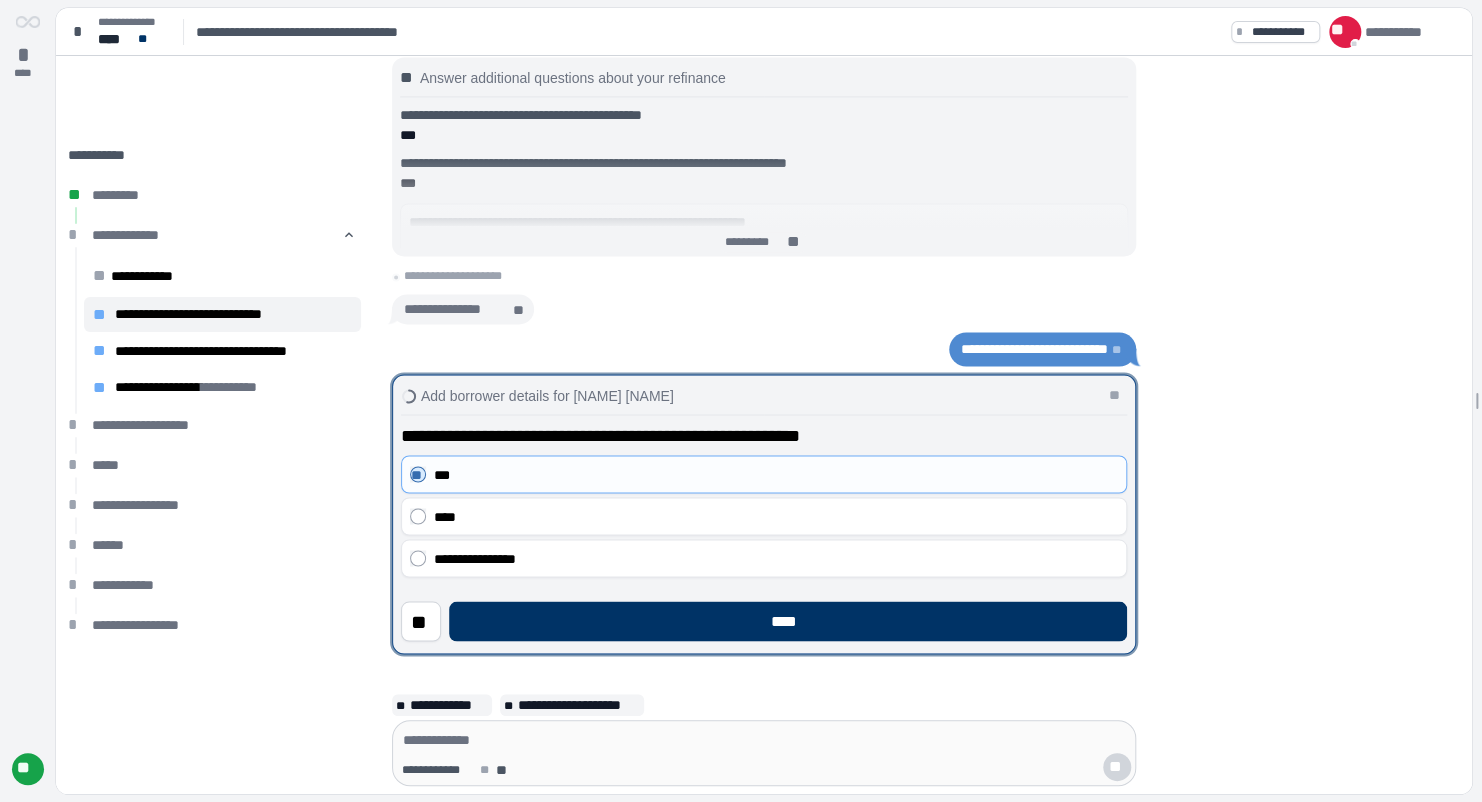 click on "****" at bounding box center [788, 621] 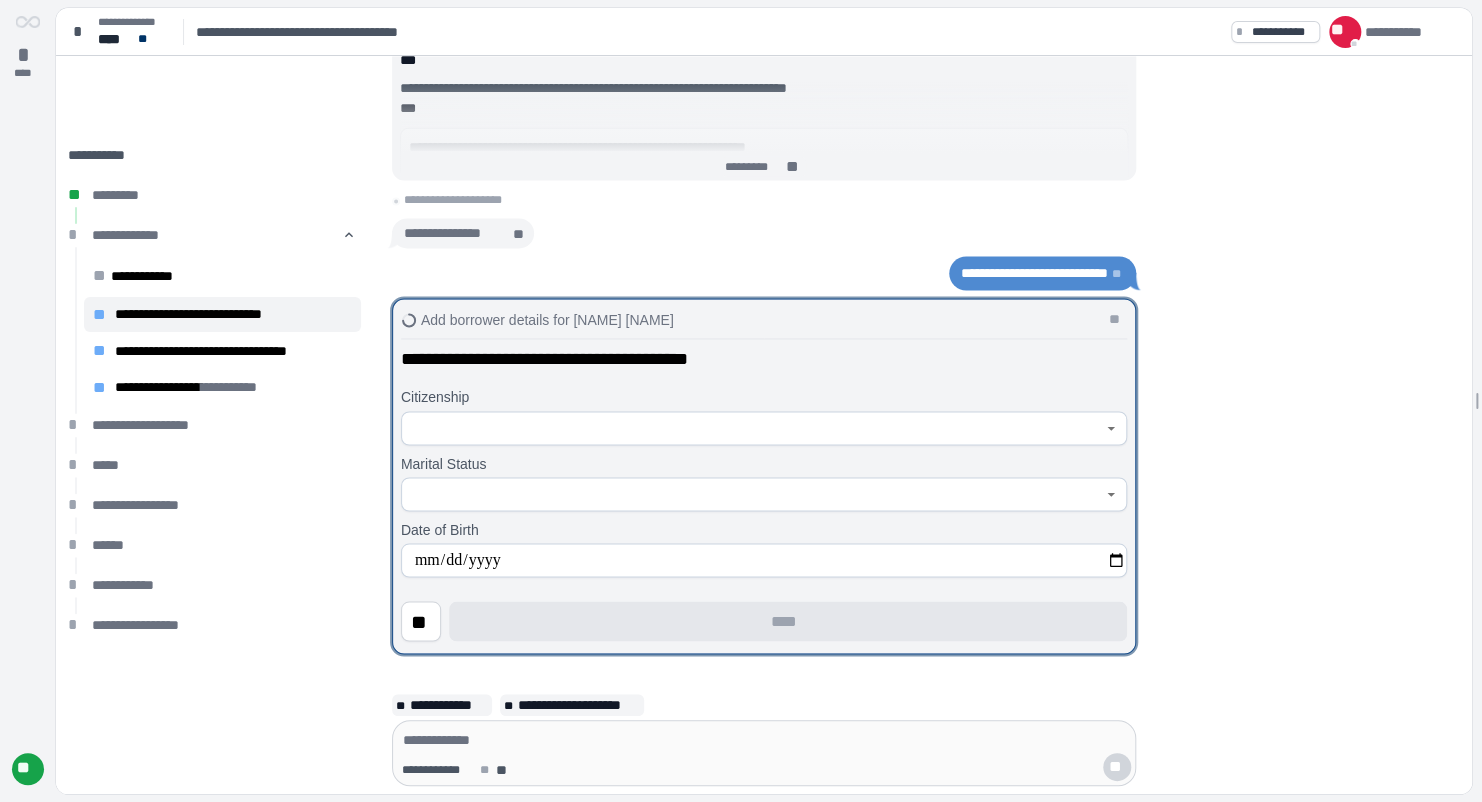 click at bounding box center [753, 428] 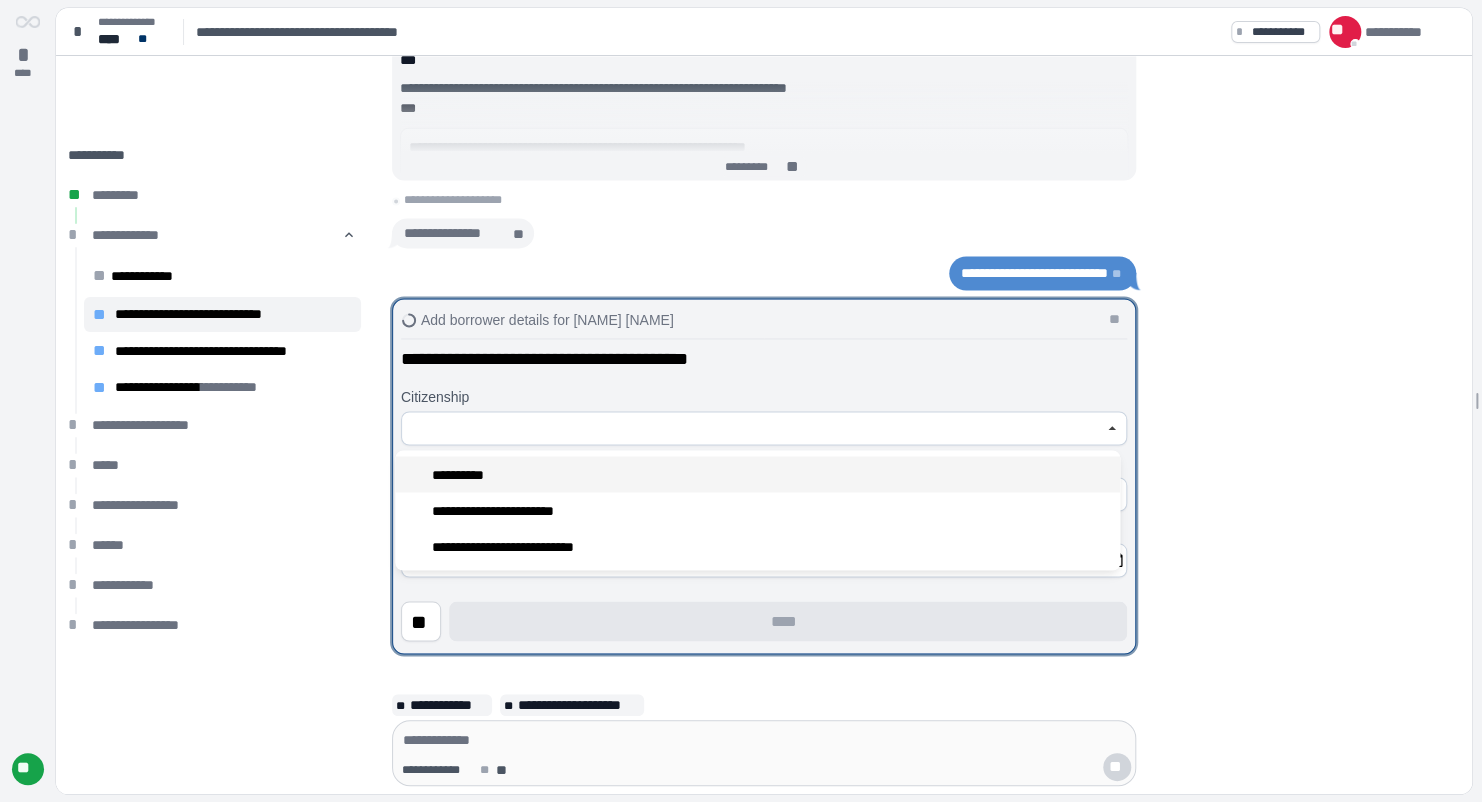 click on "**********" at bounding box center (757, 474) 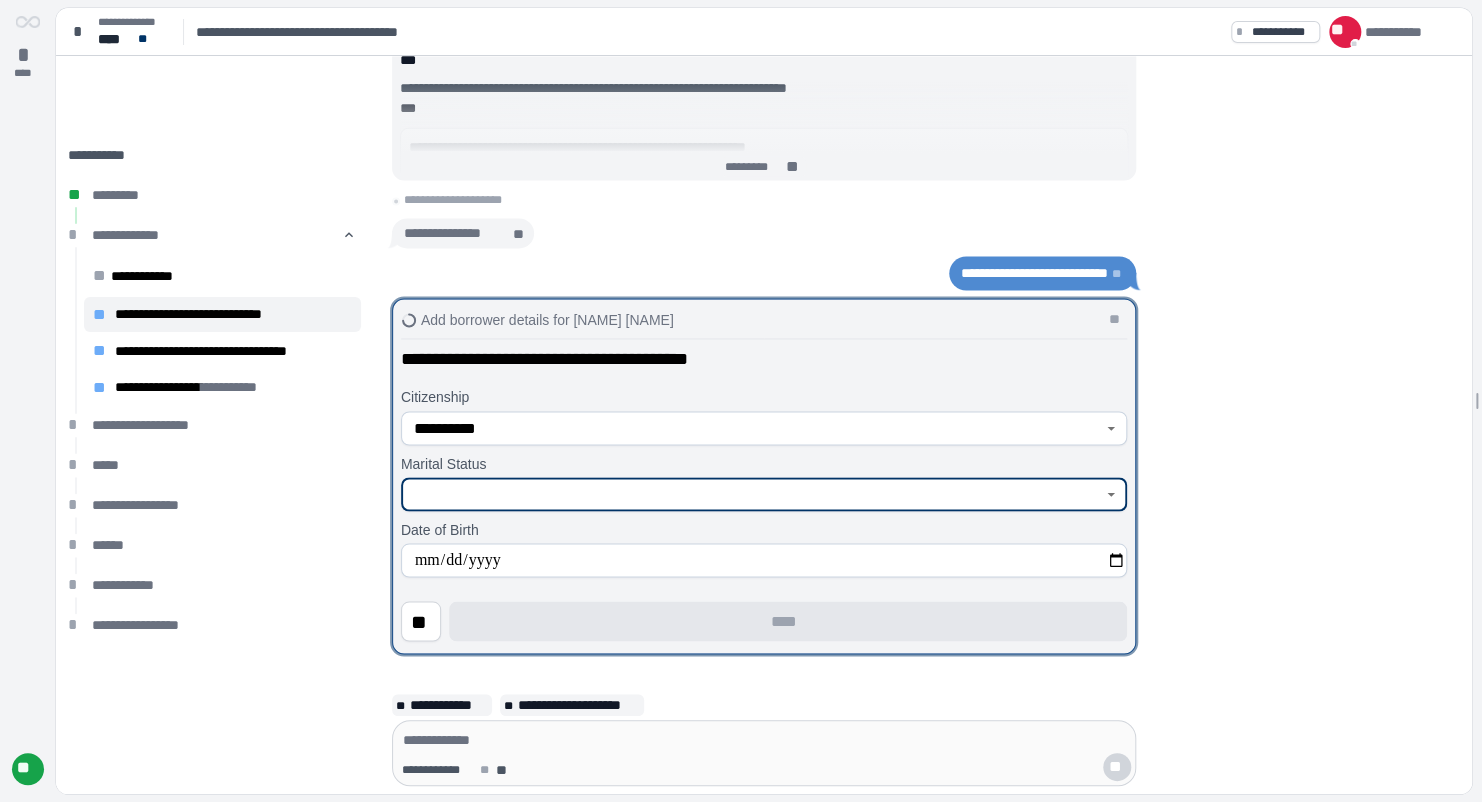 click at bounding box center (753, 494) 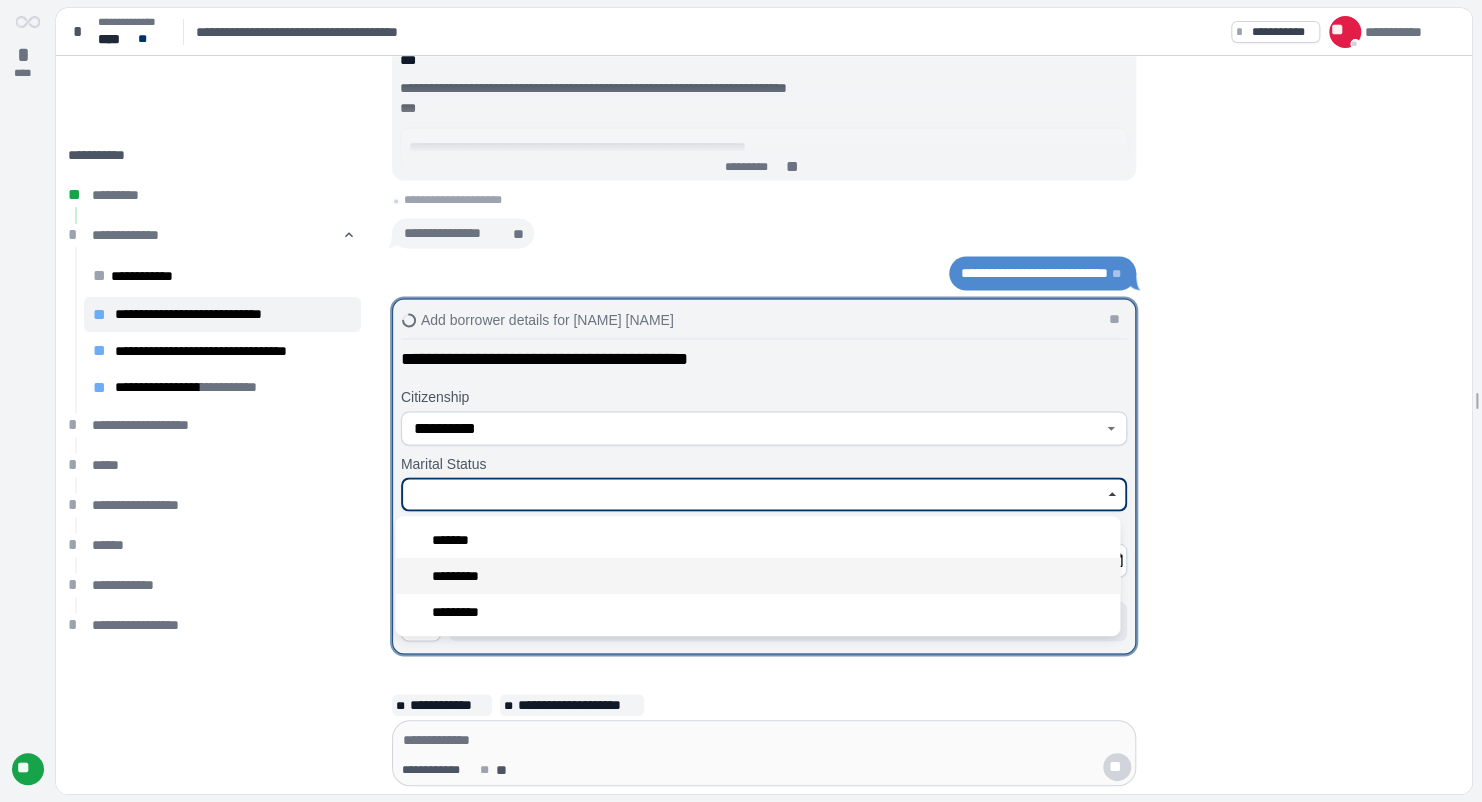 click on "*********" at bounding box center (757, 576) 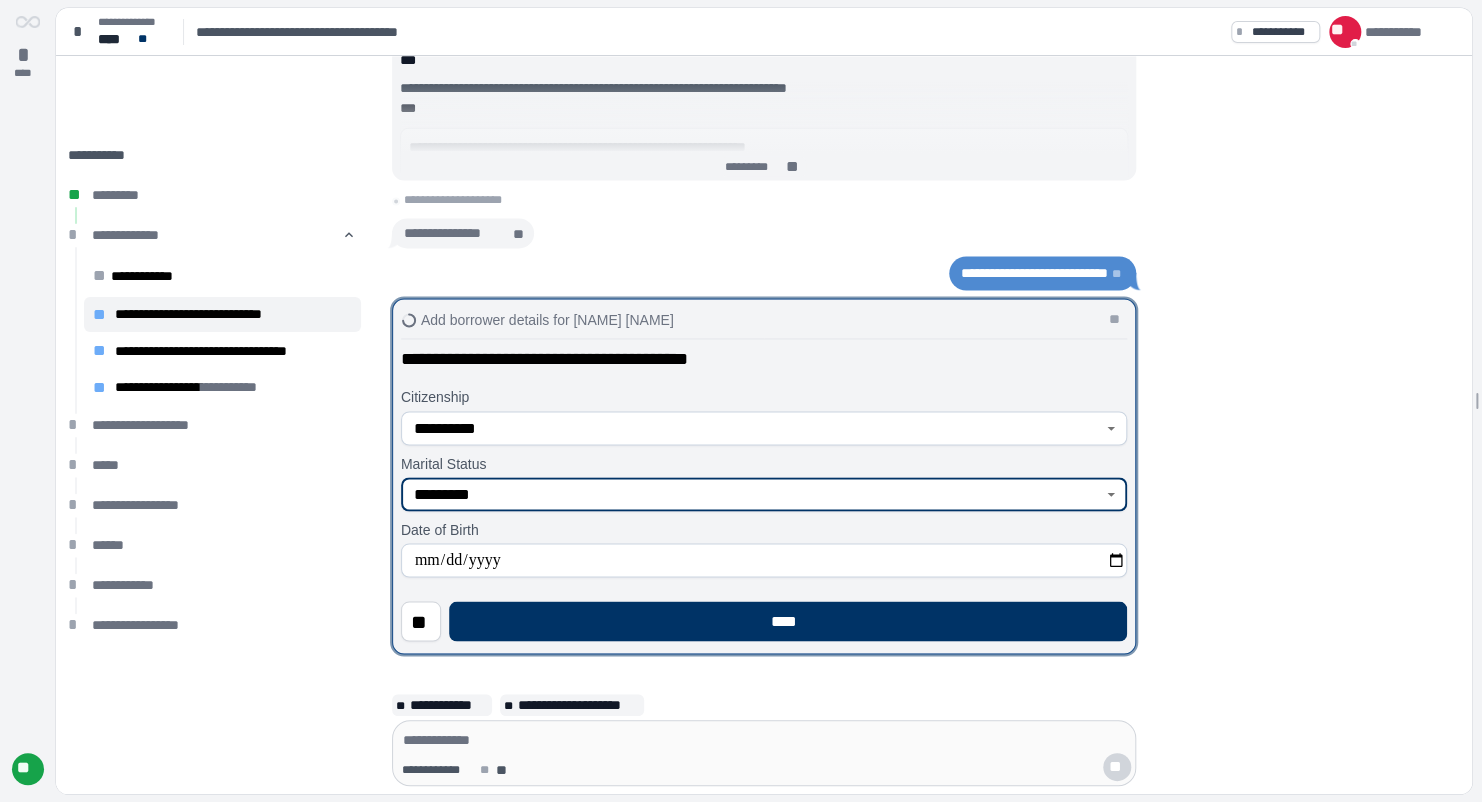 type on "*********" 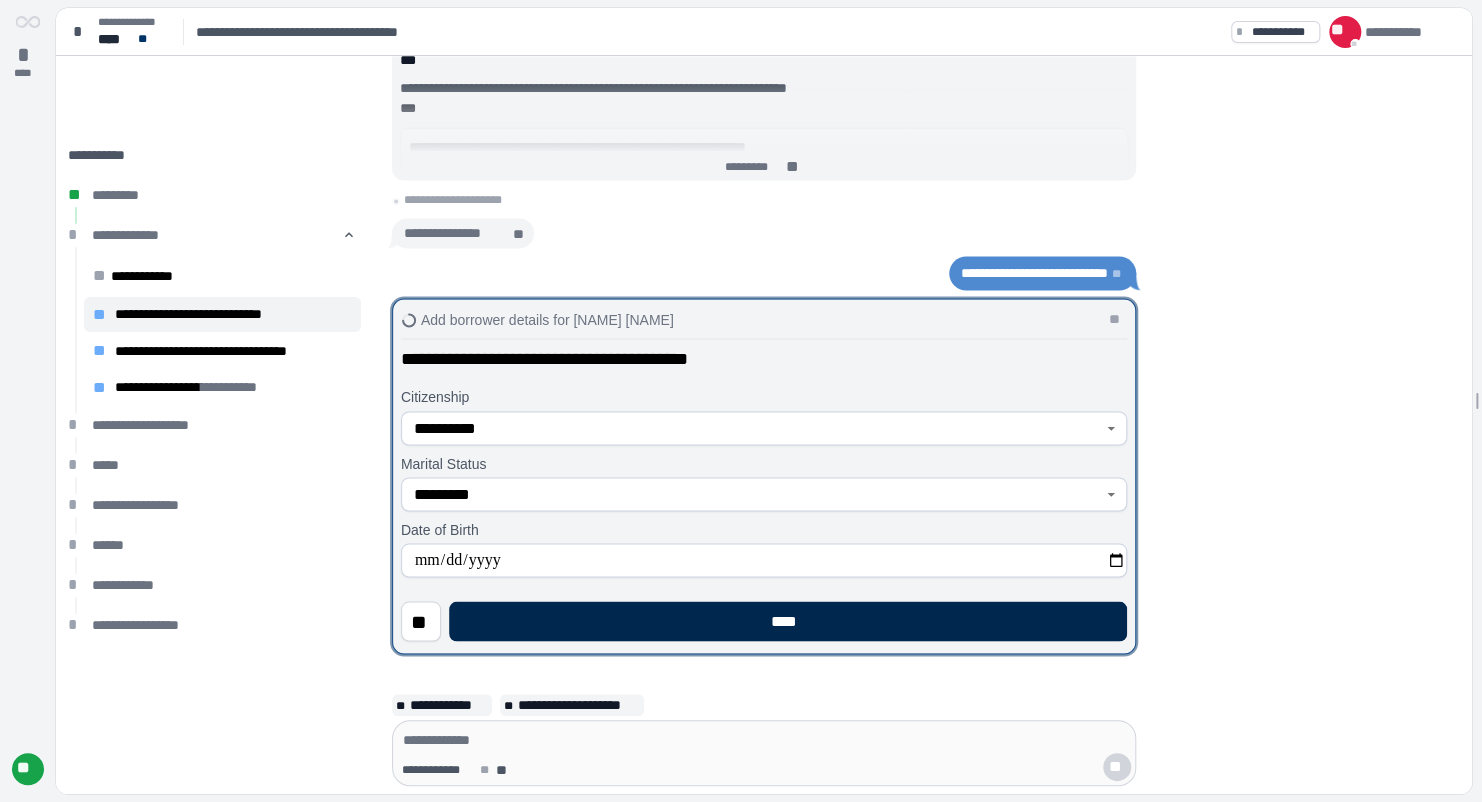 click on "****" at bounding box center (788, 621) 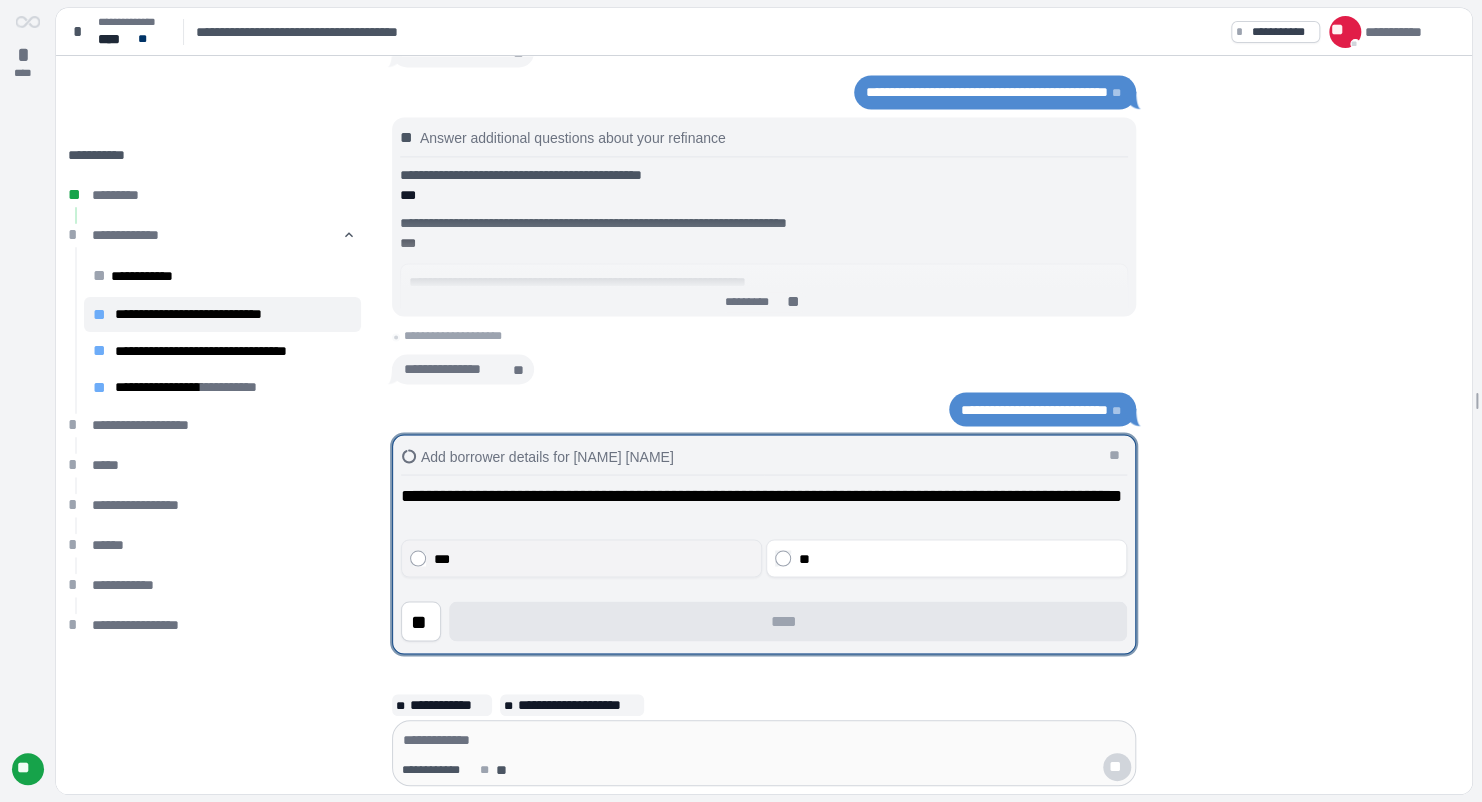 click on "***" at bounding box center [594, 558] 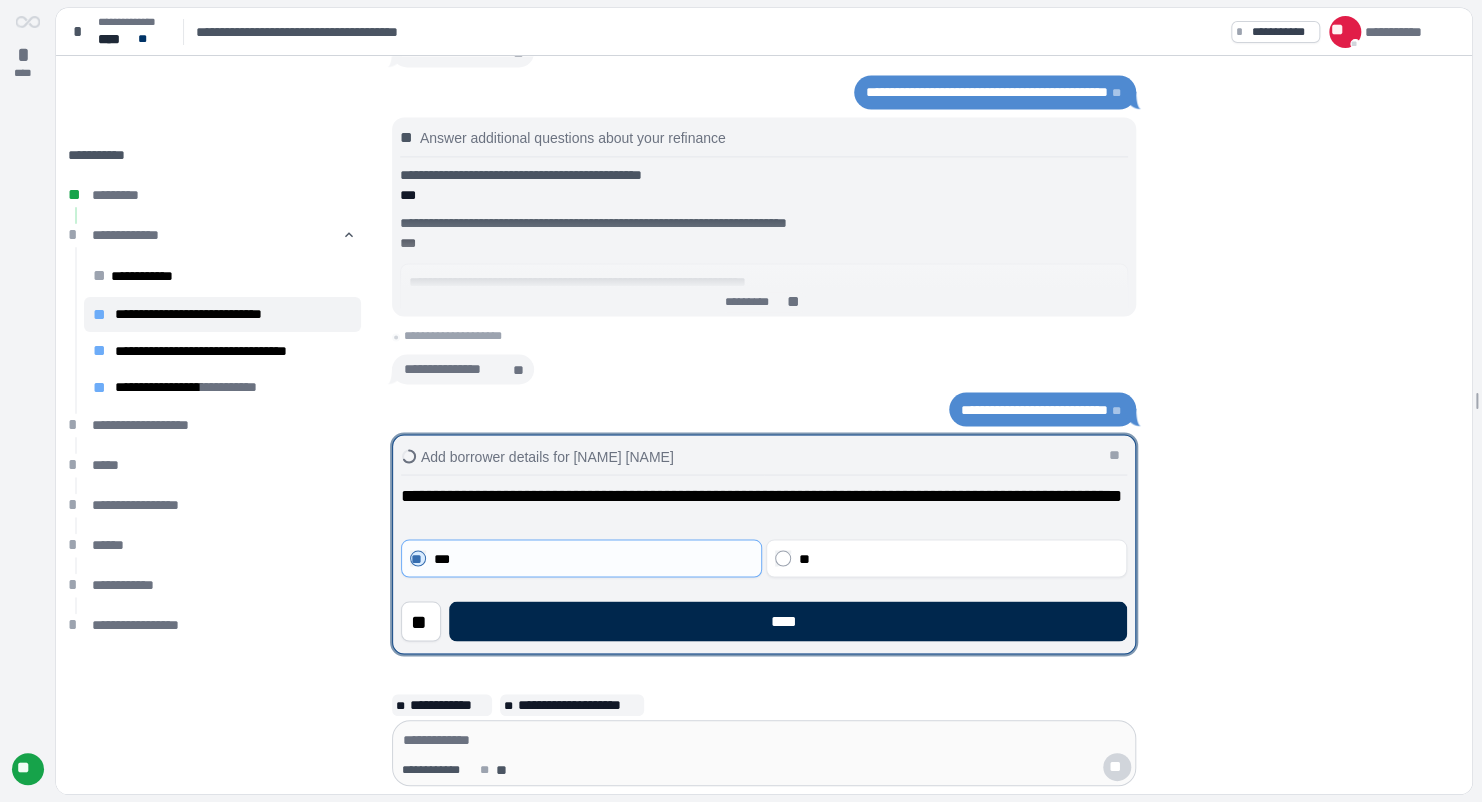 click on "****" at bounding box center [788, 621] 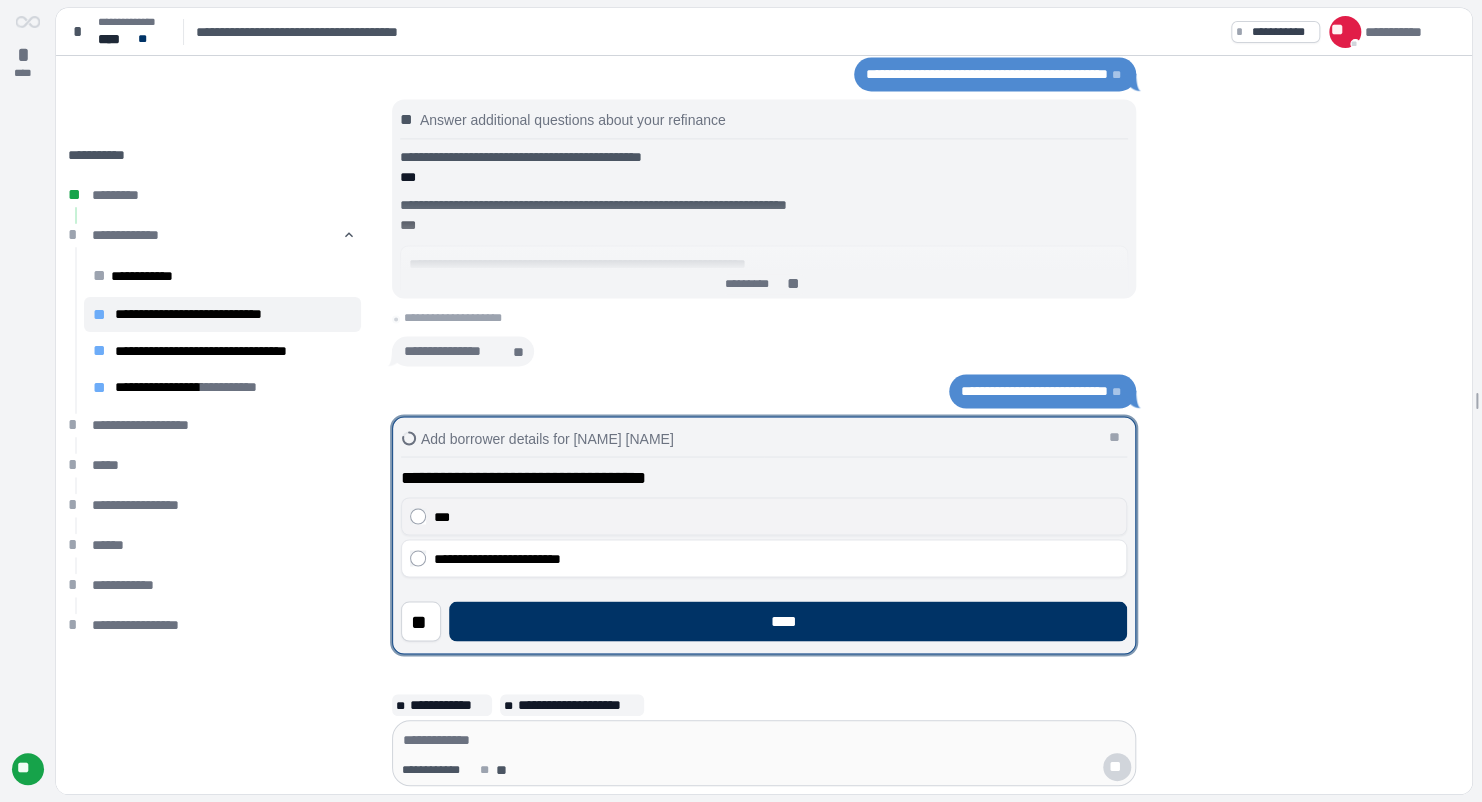 click on "***" at bounding box center [776, 516] 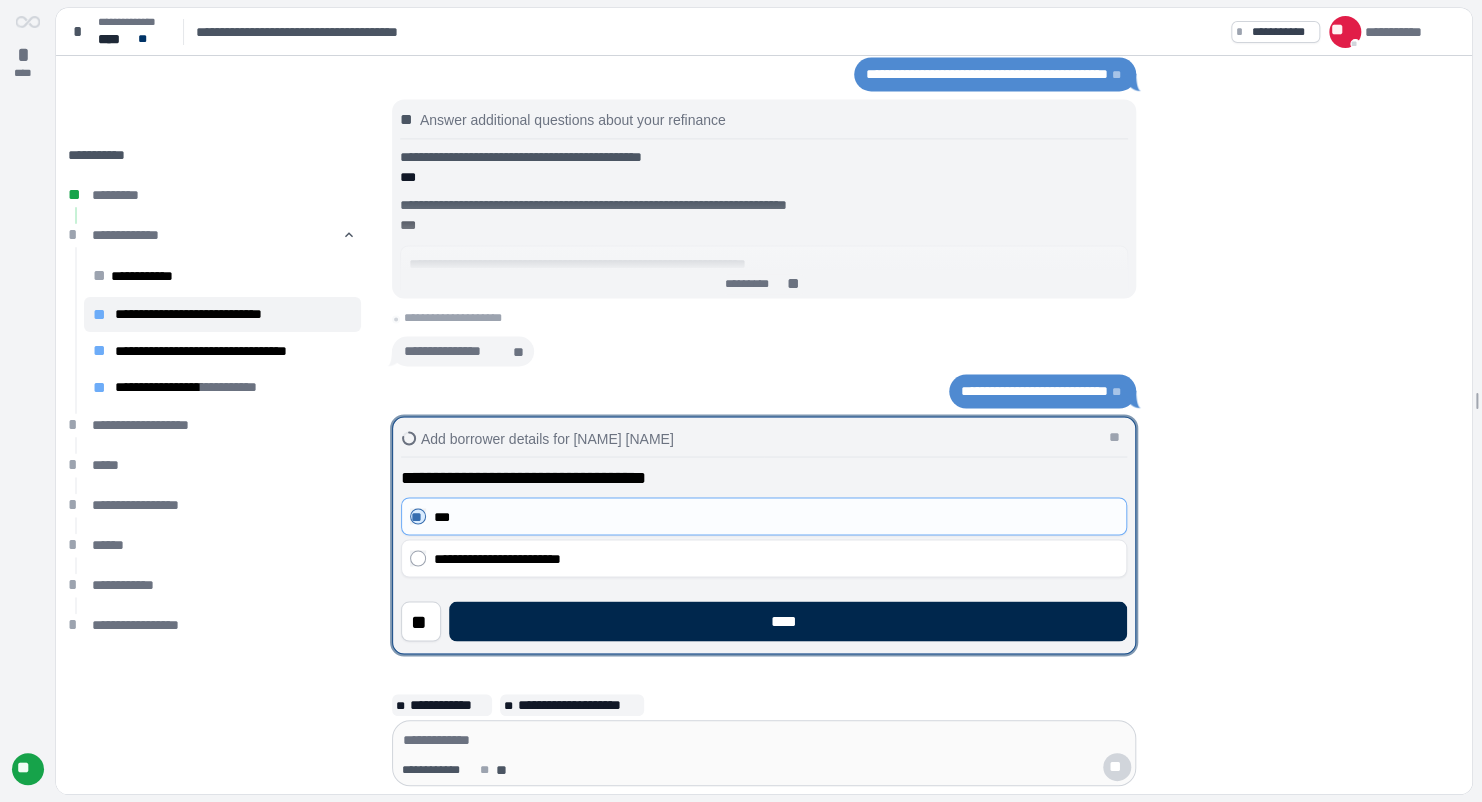 click on "****" at bounding box center [788, 621] 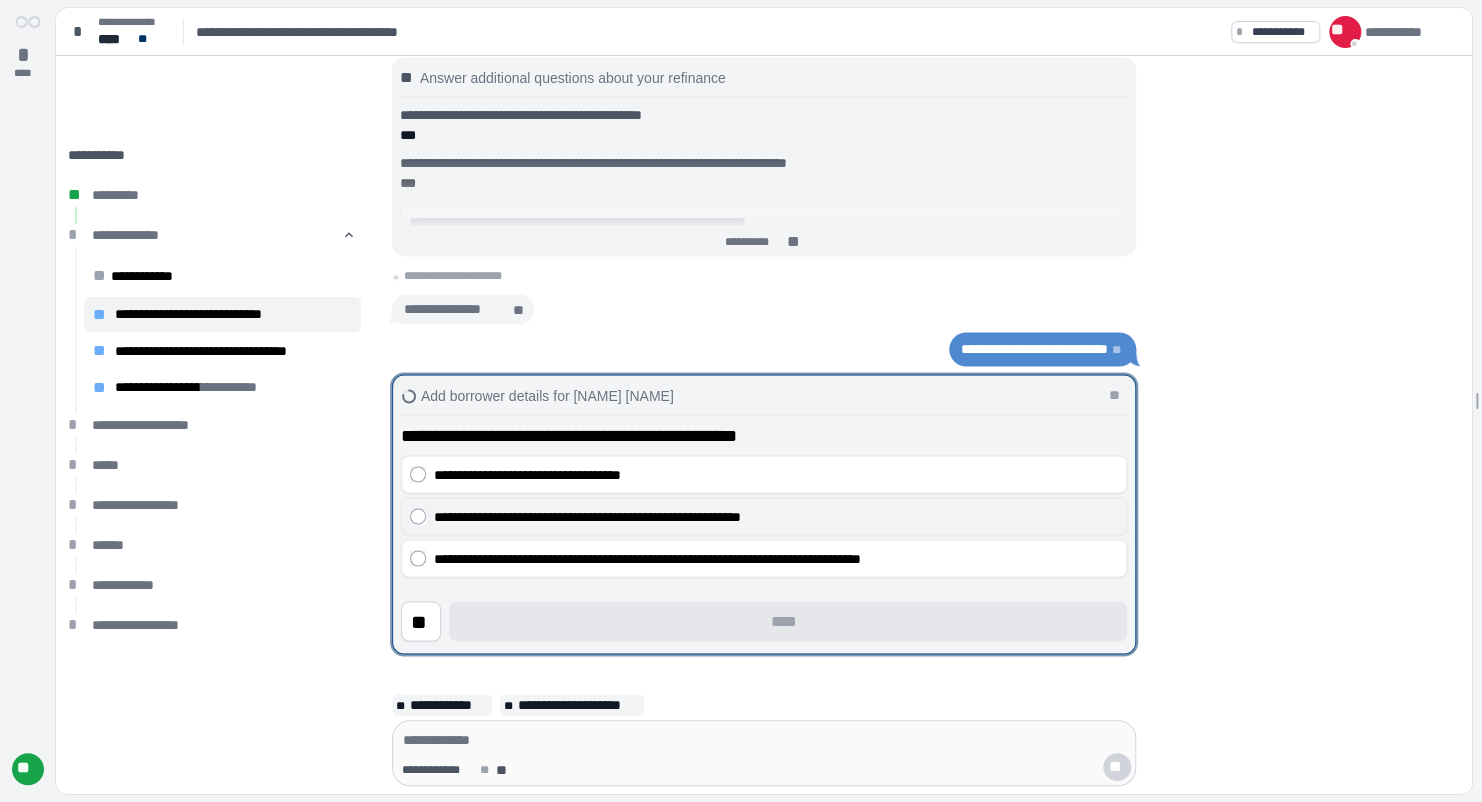 click on "**********" at bounding box center [776, 516] 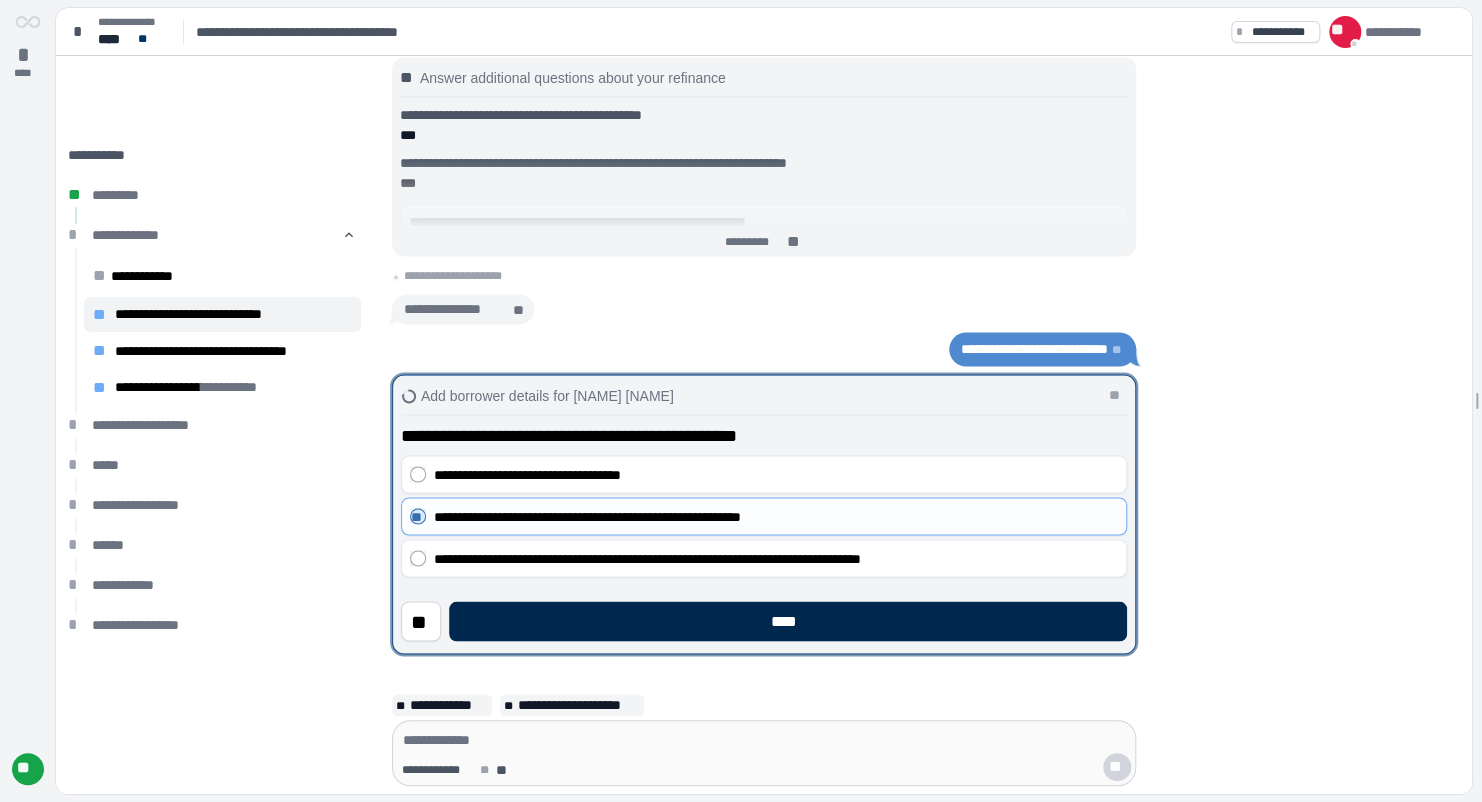 click on "****" at bounding box center [788, 621] 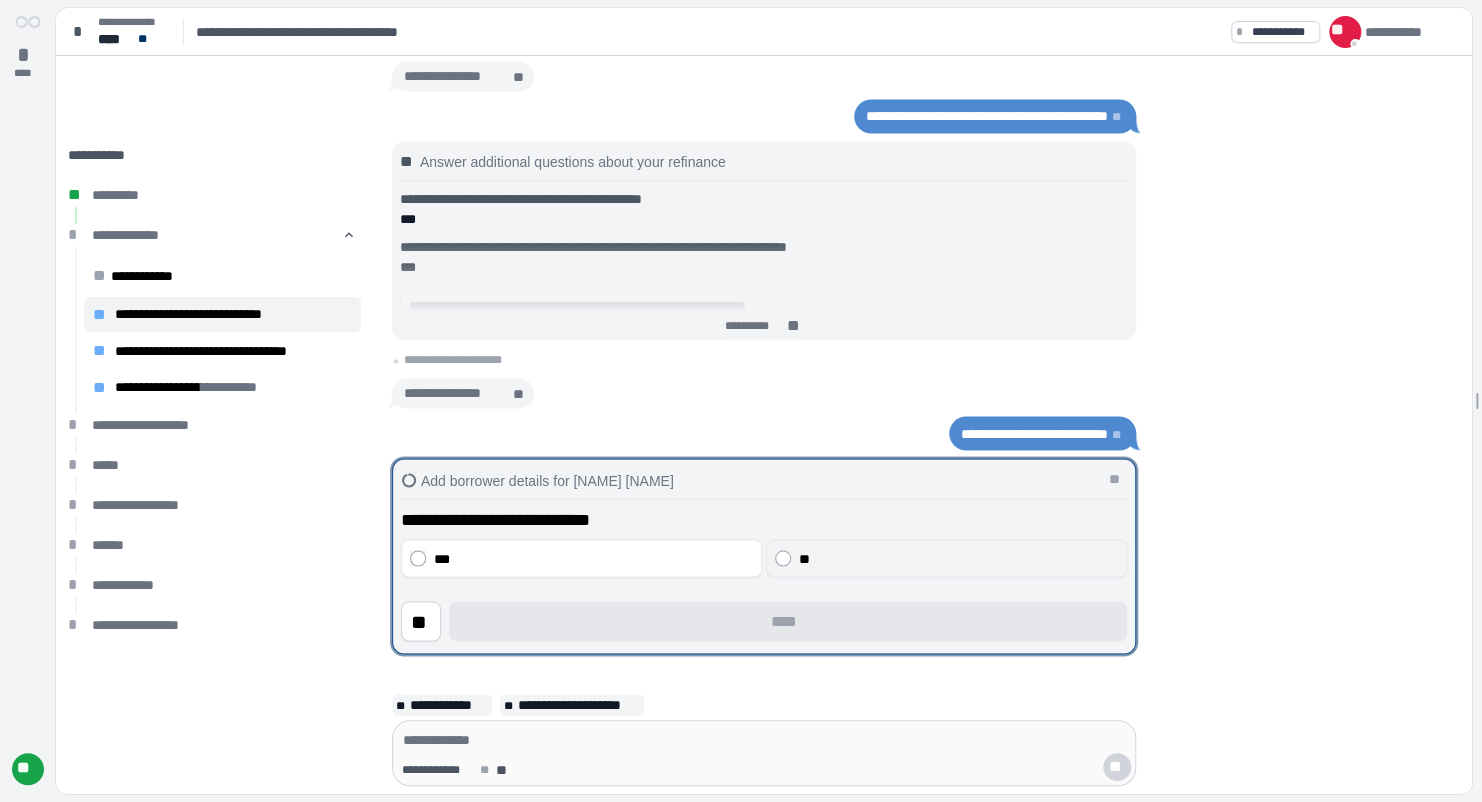 click on "**" at bounding box center [959, 558] 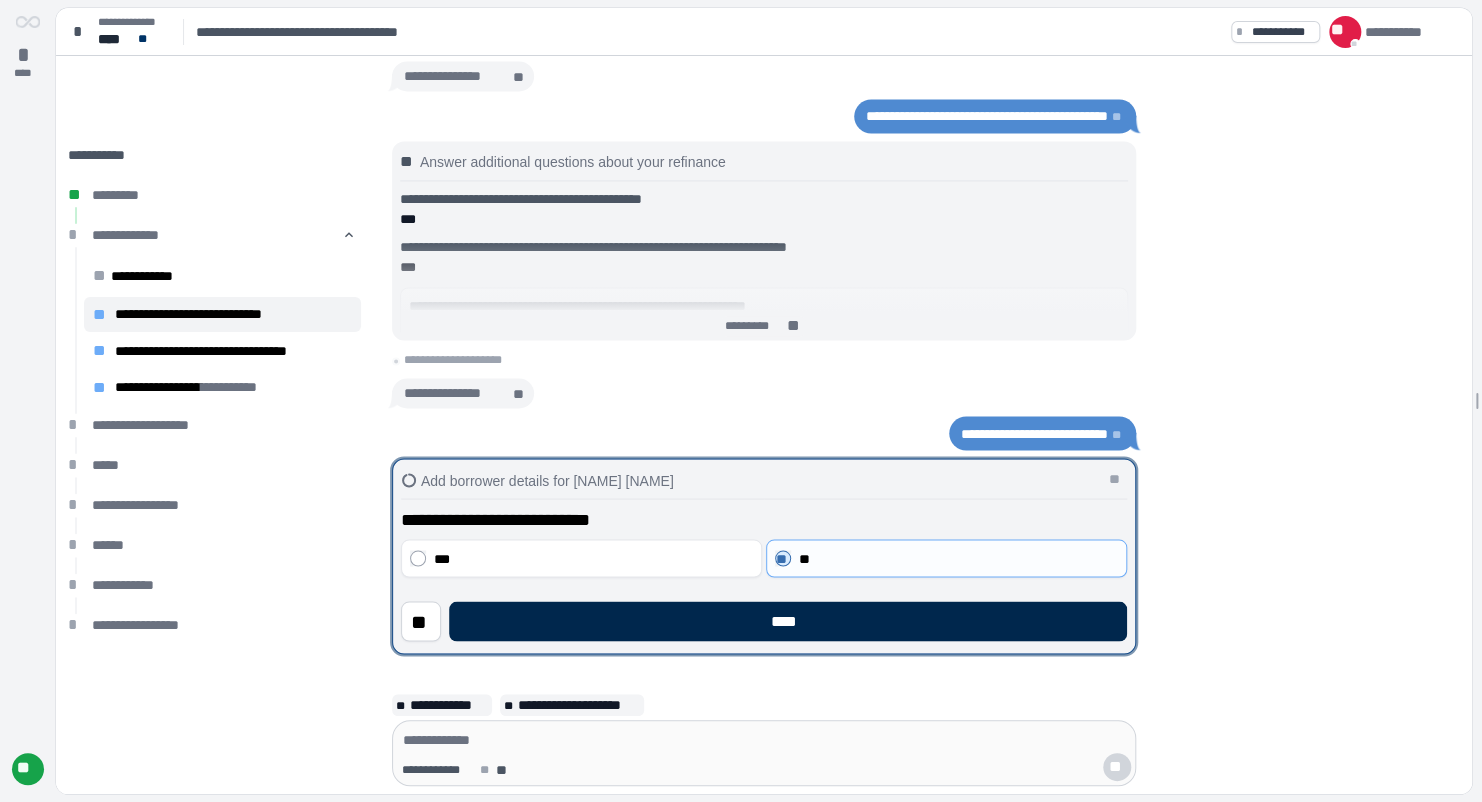 click on "****" at bounding box center [788, 621] 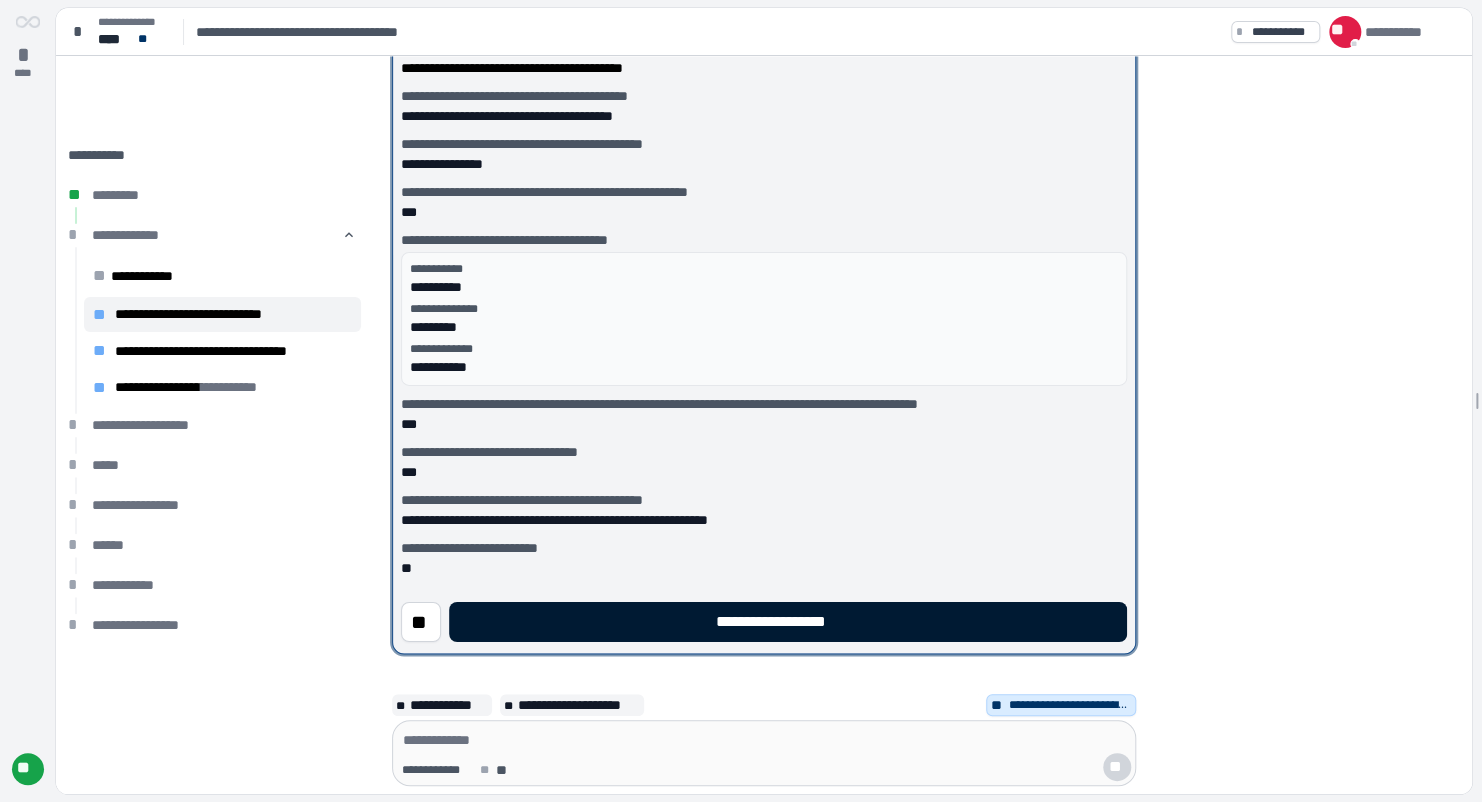 click on "**********" at bounding box center (787, 621) 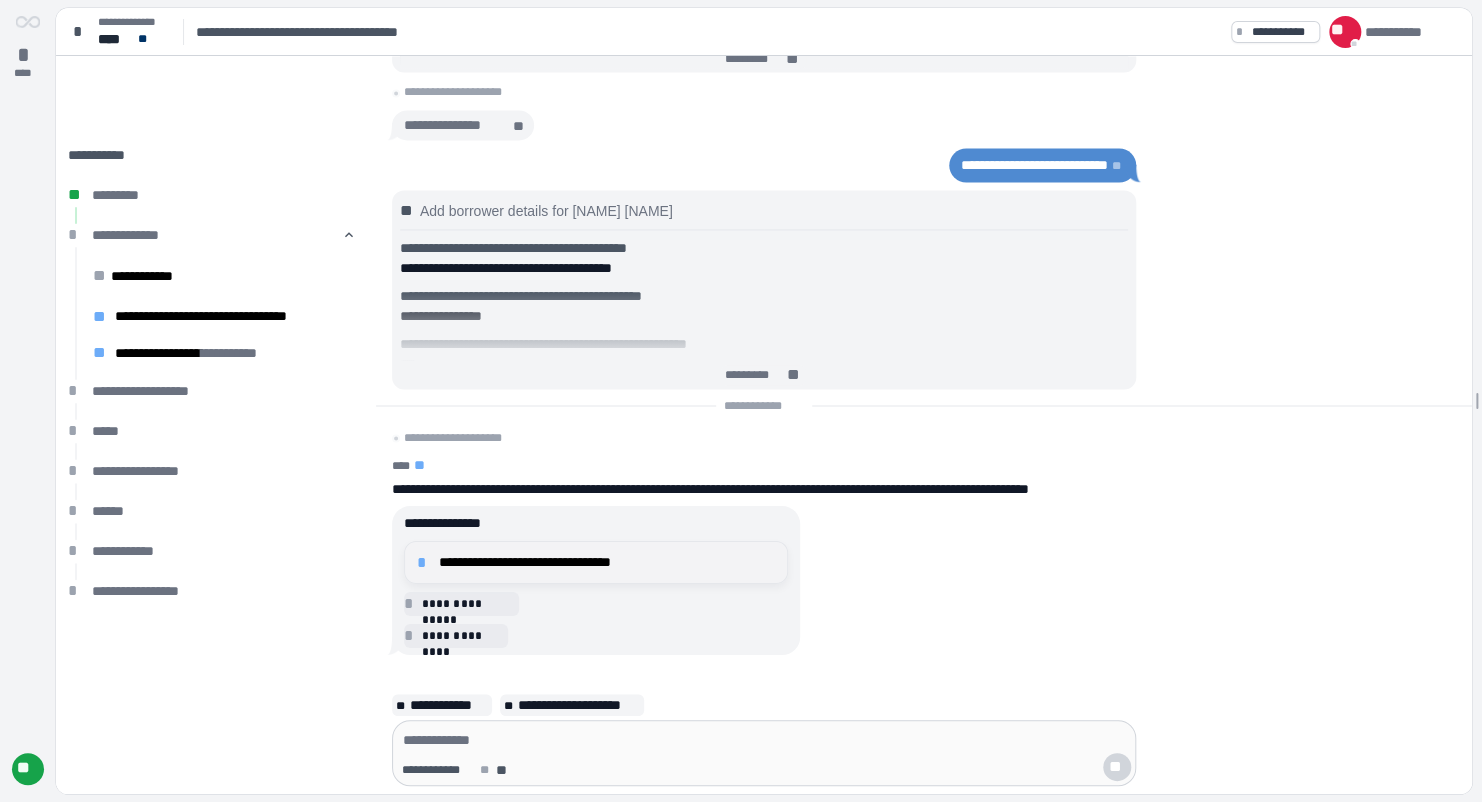 click on "**********" at bounding box center (607, 562) 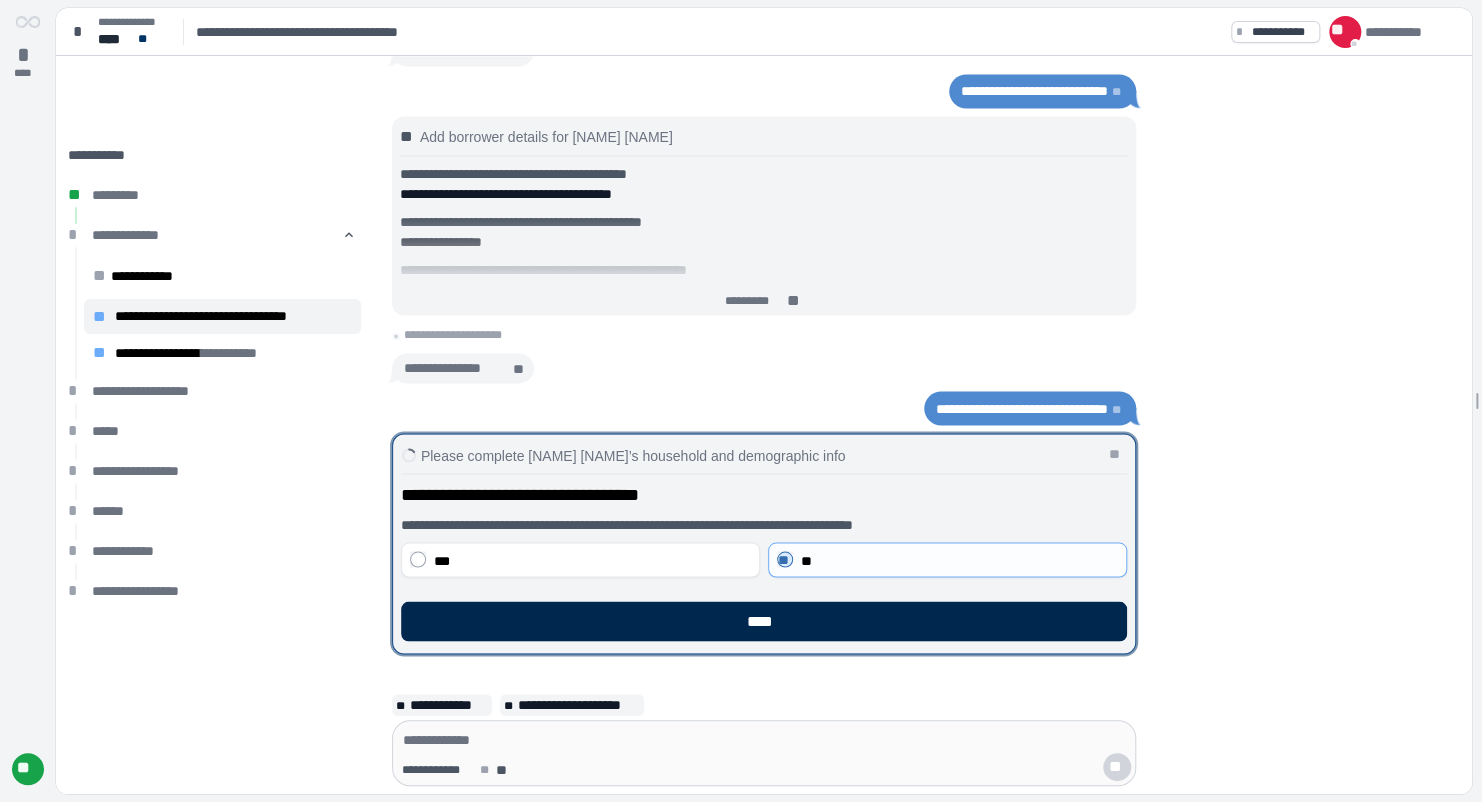 click on "****" at bounding box center (764, 621) 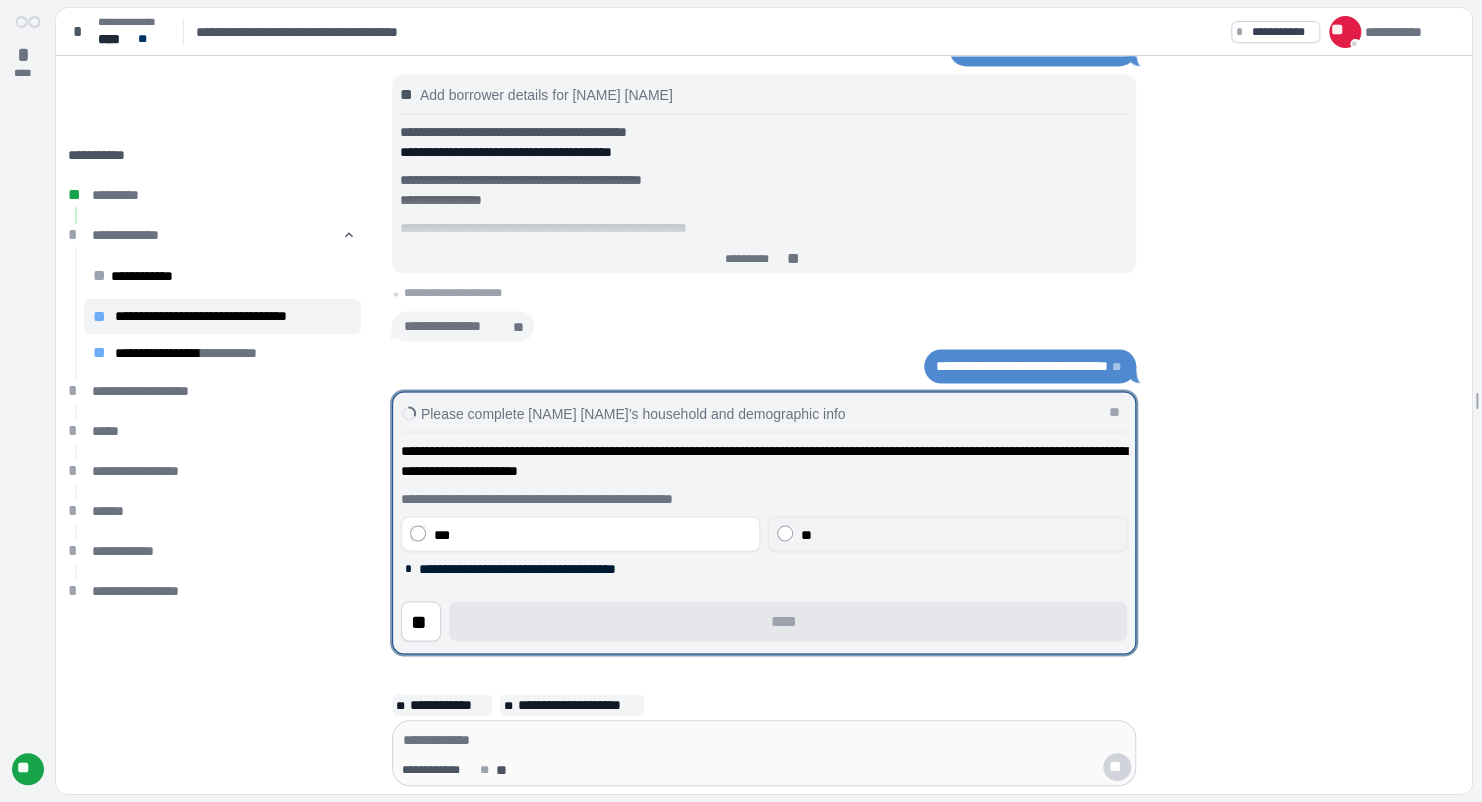click on "**" at bounding box center [806, 534] 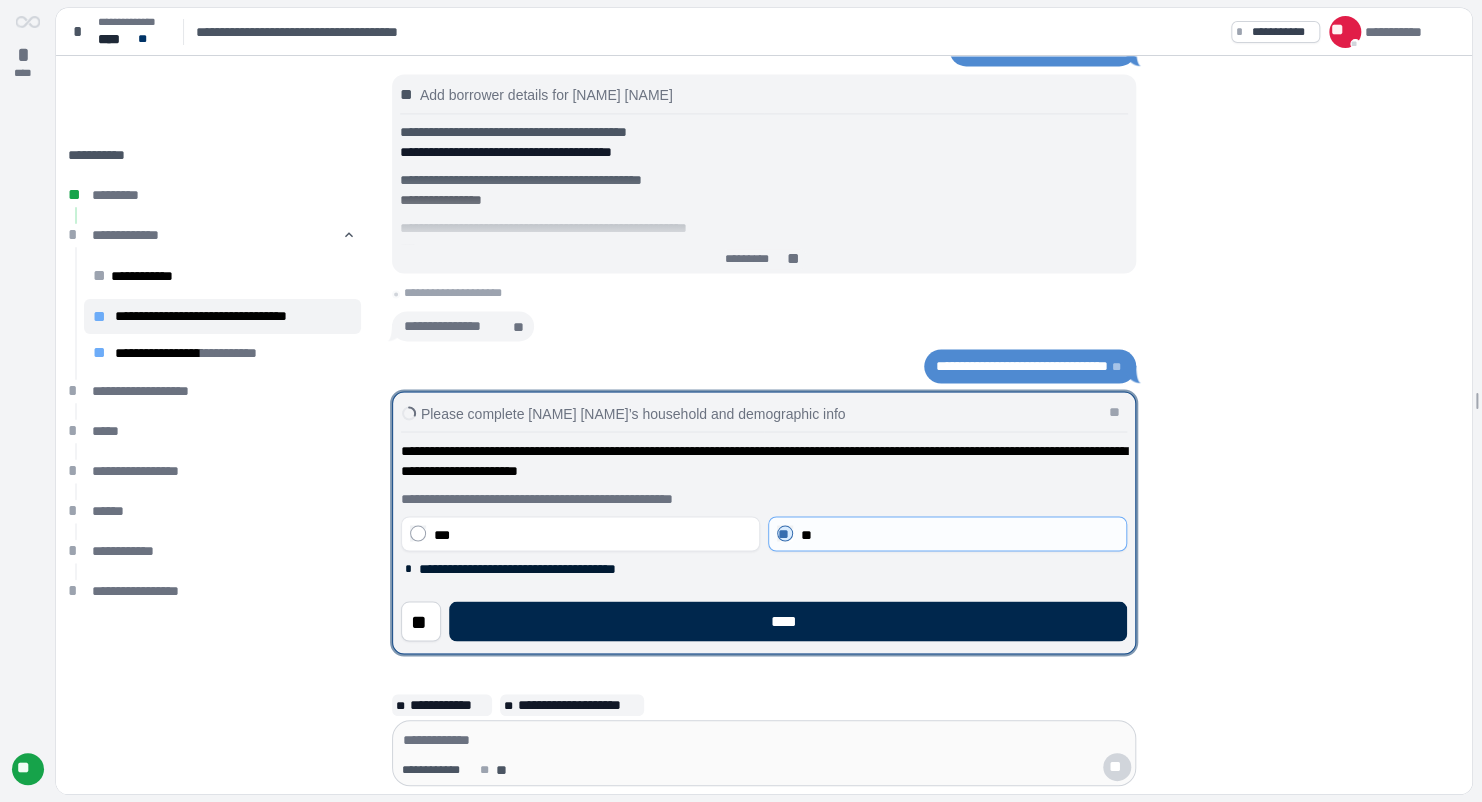 click on "****" at bounding box center [788, 621] 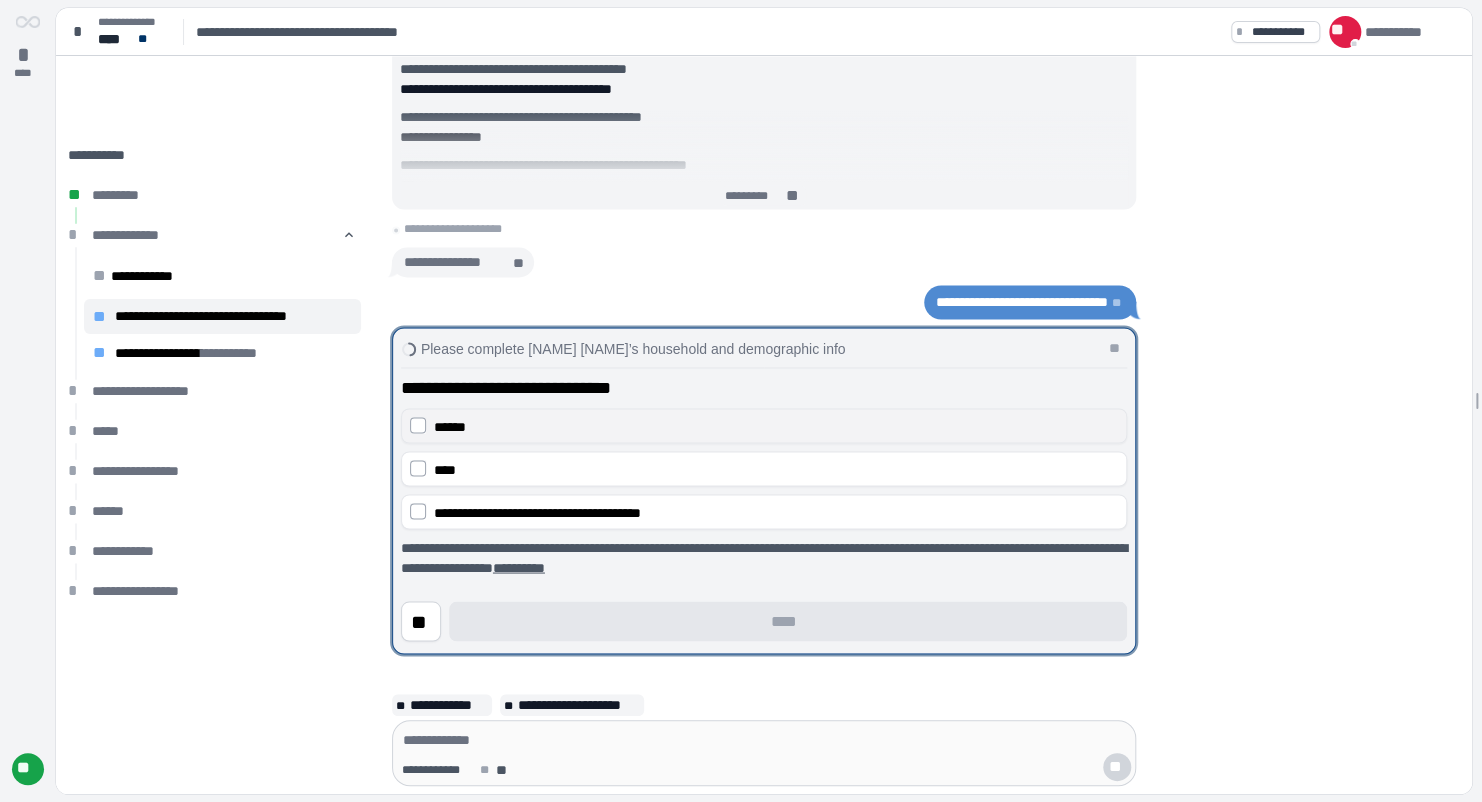 click on "******" at bounding box center [450, 426] 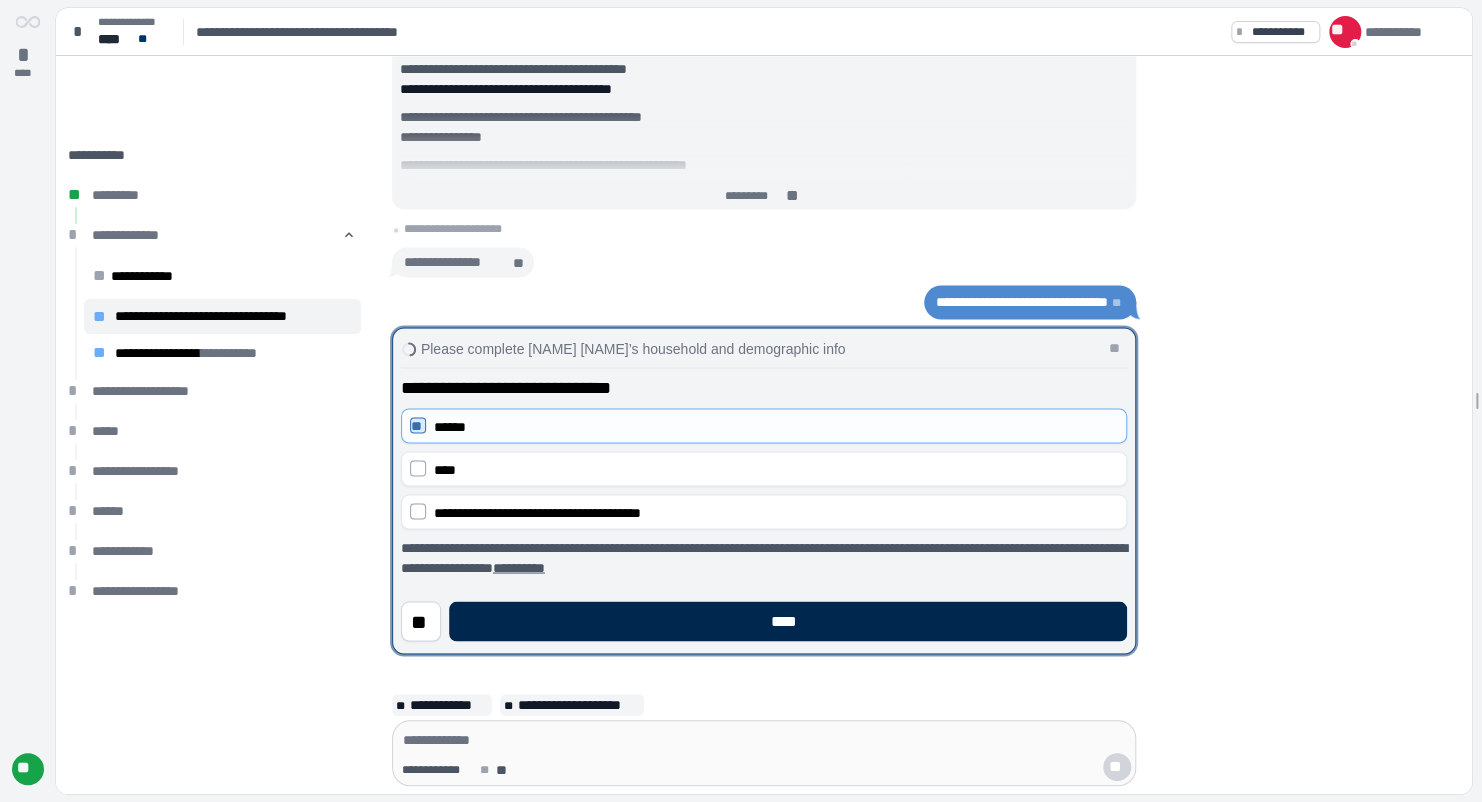 click on "****" at bounding box center [788, 621] 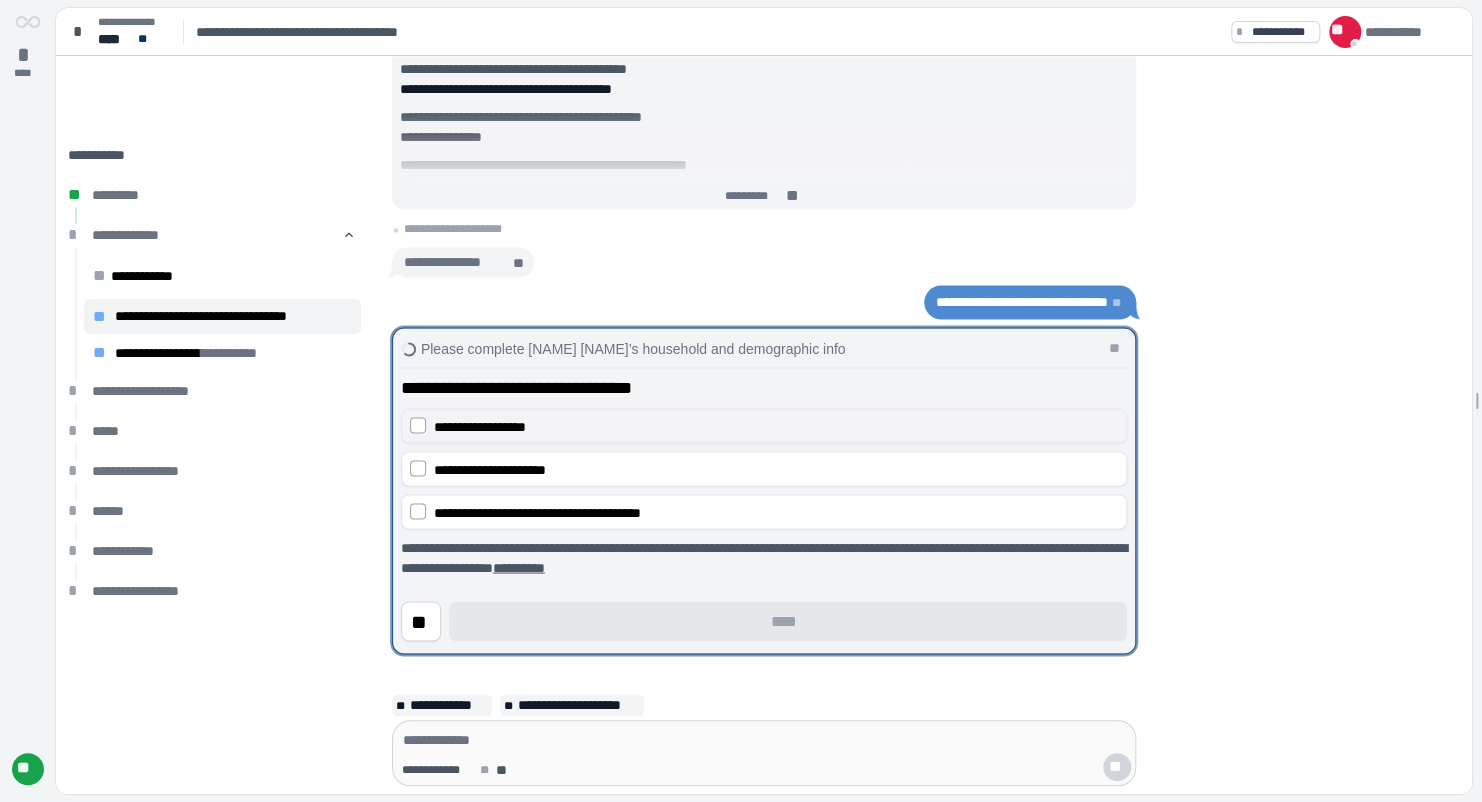 click on "**********" at bounding box center (776, 426) 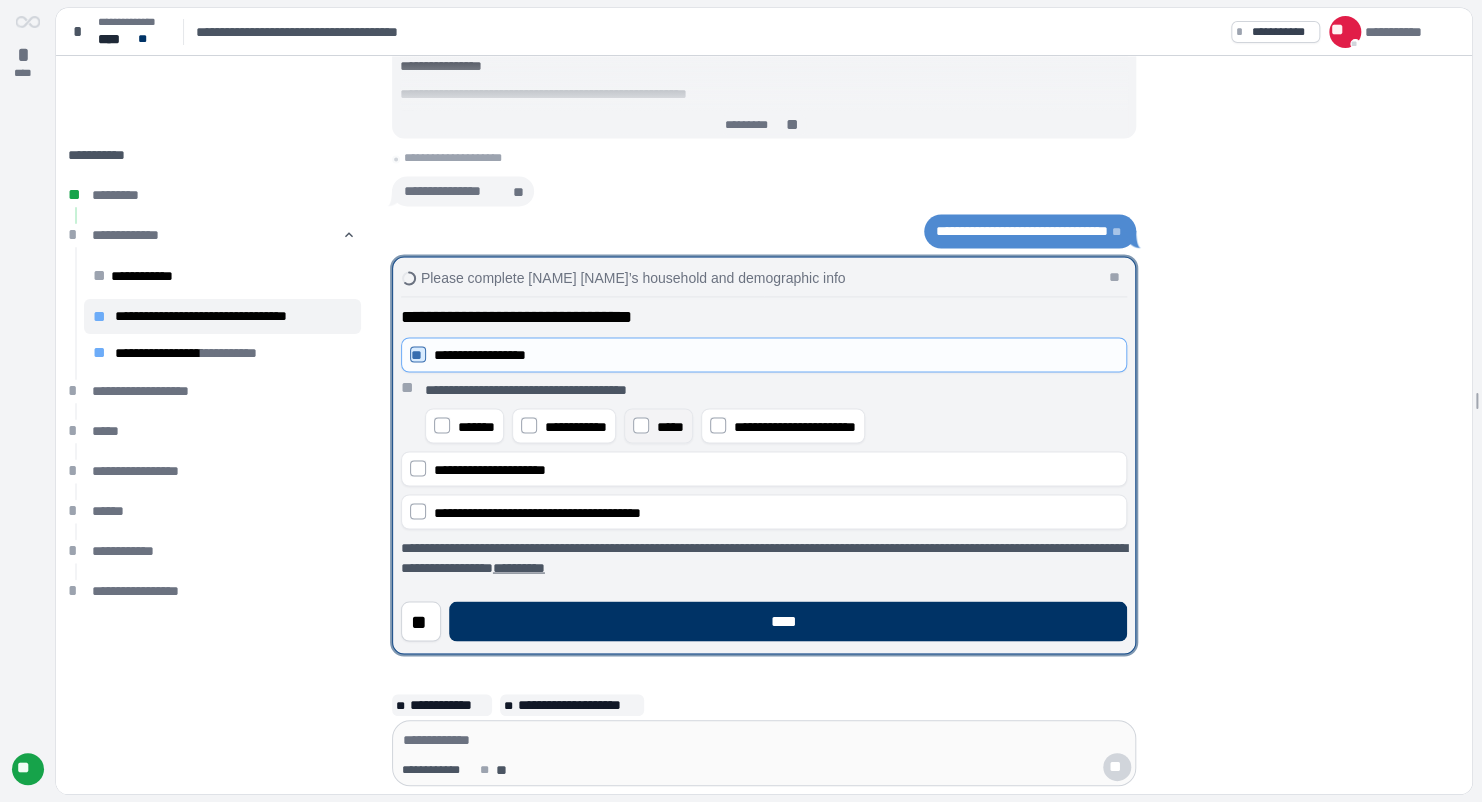 click on "*****" at bounding box center [658, 425] 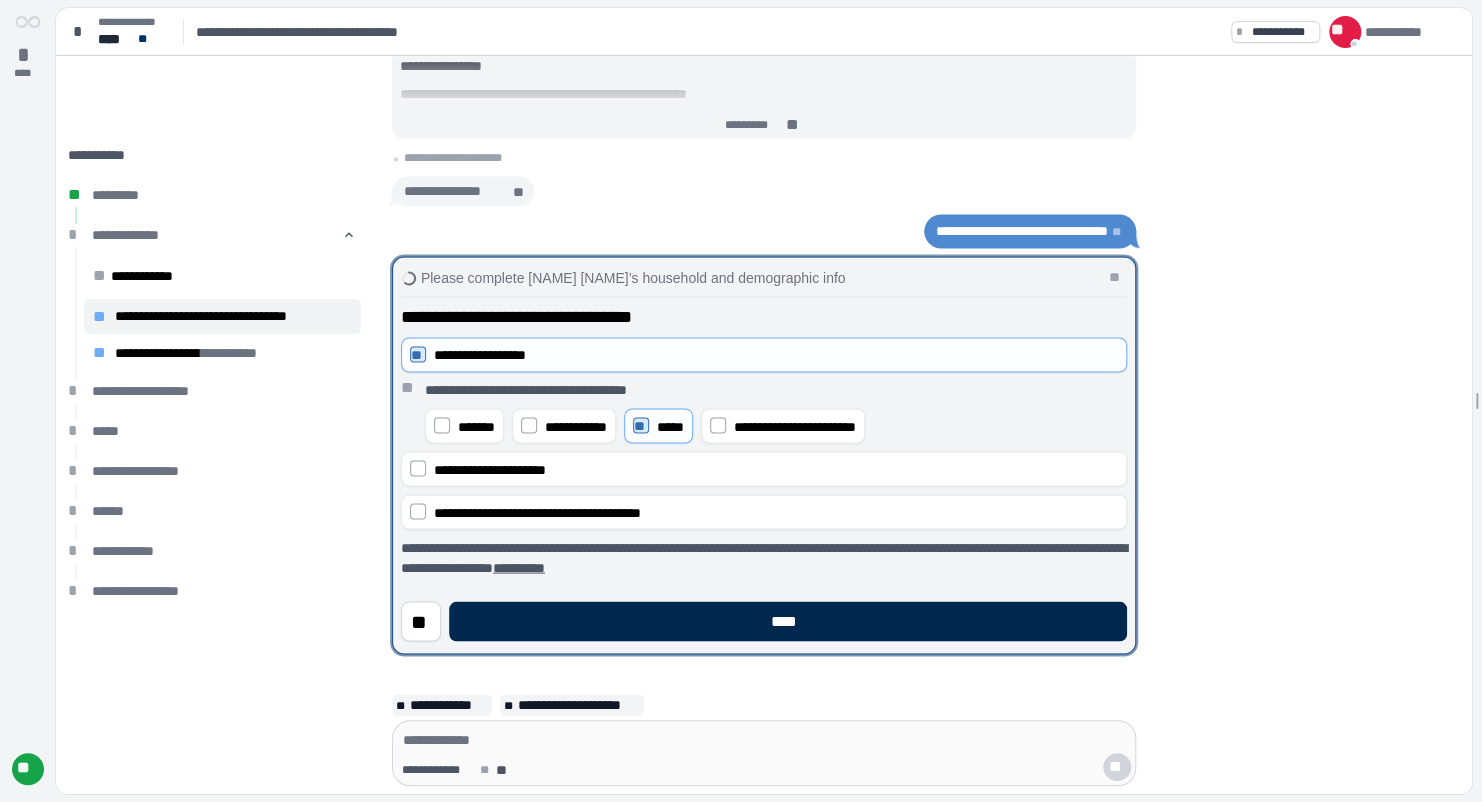 click on "****" at bounding box center [788, 621] 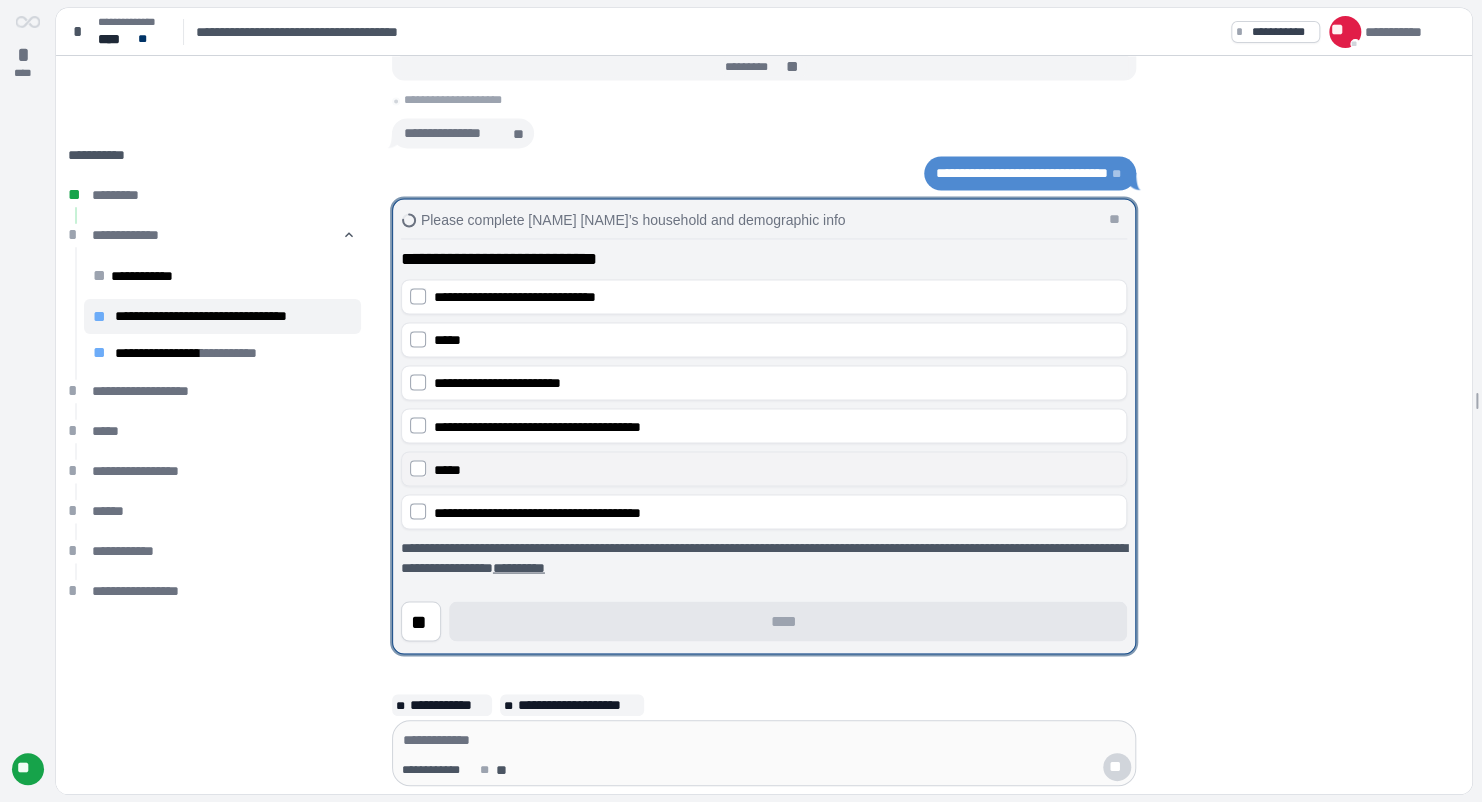 click on "*****" at bounding box center (776, 469) 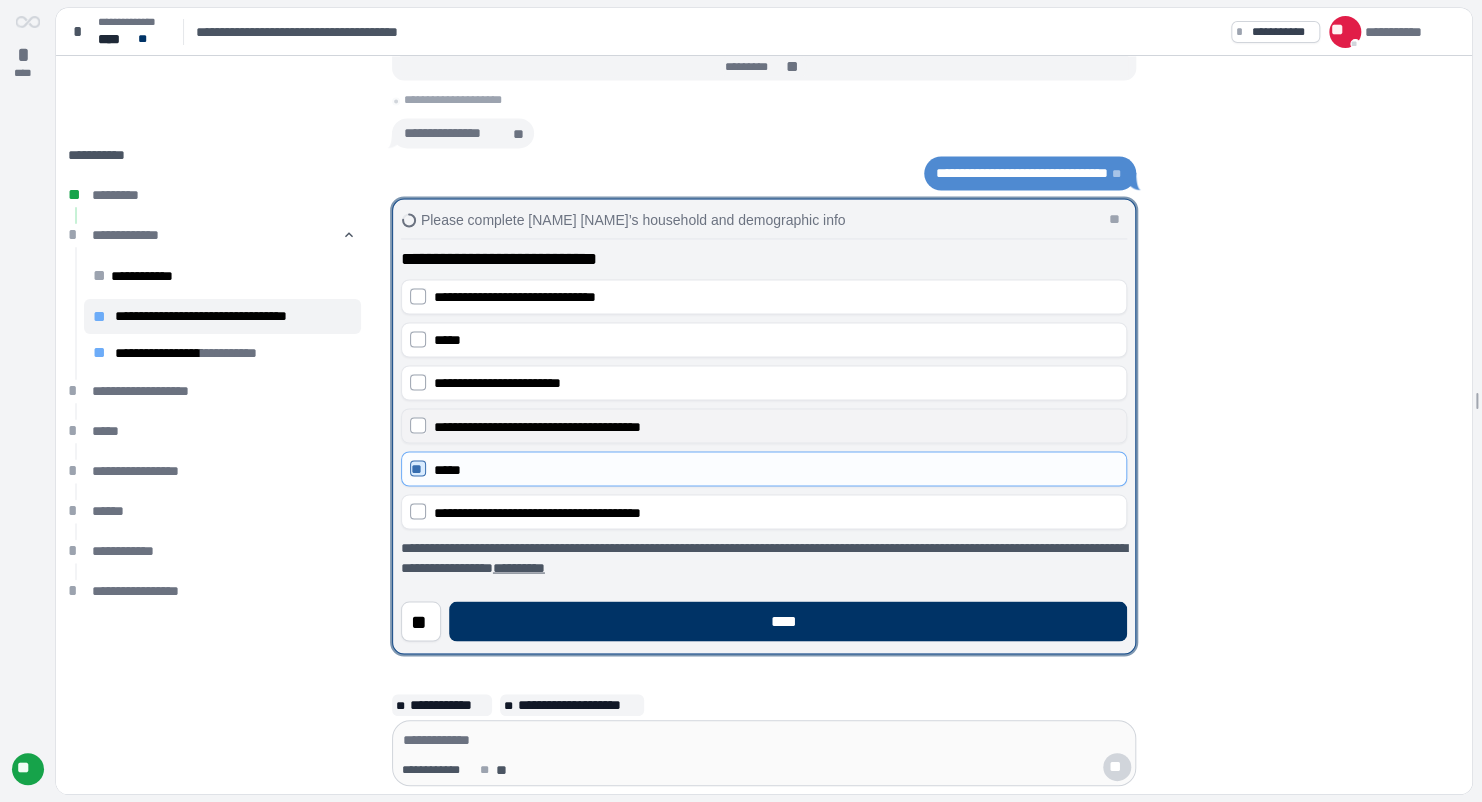 click on "**********" at bounding box center [537, 426] 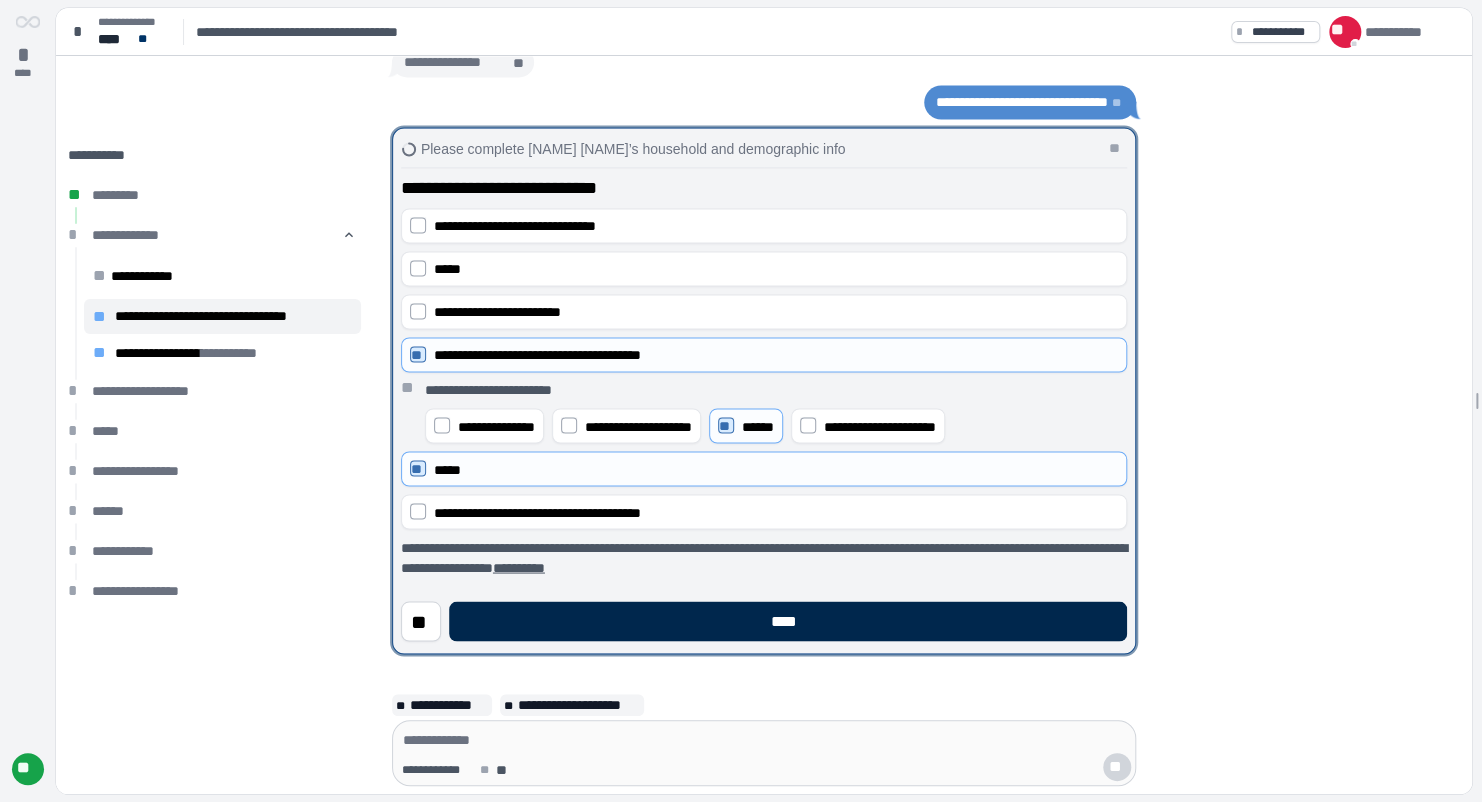 click on "****" at bounding box center [788, 621] 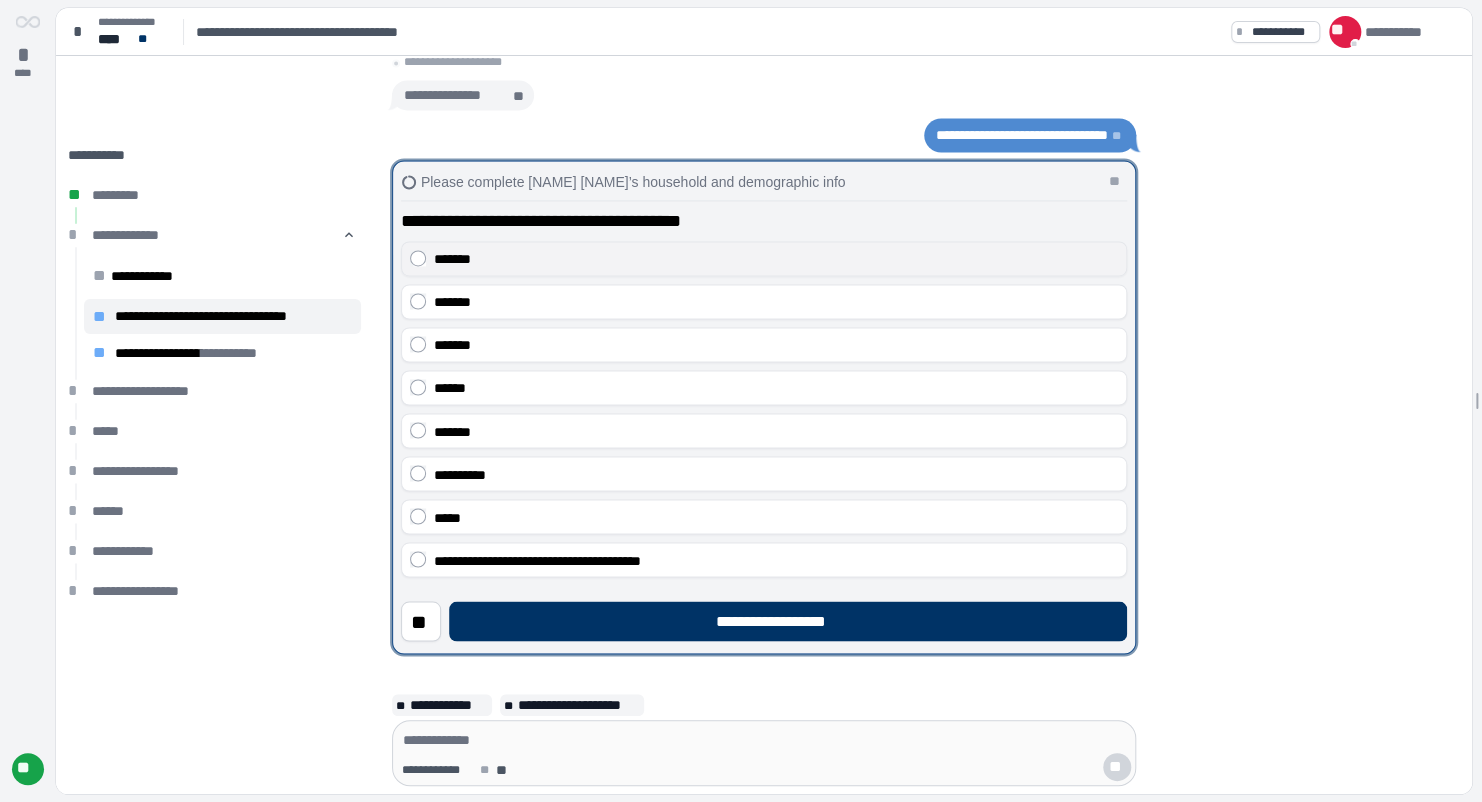 click on "*******" at bounding box center (764, 258) 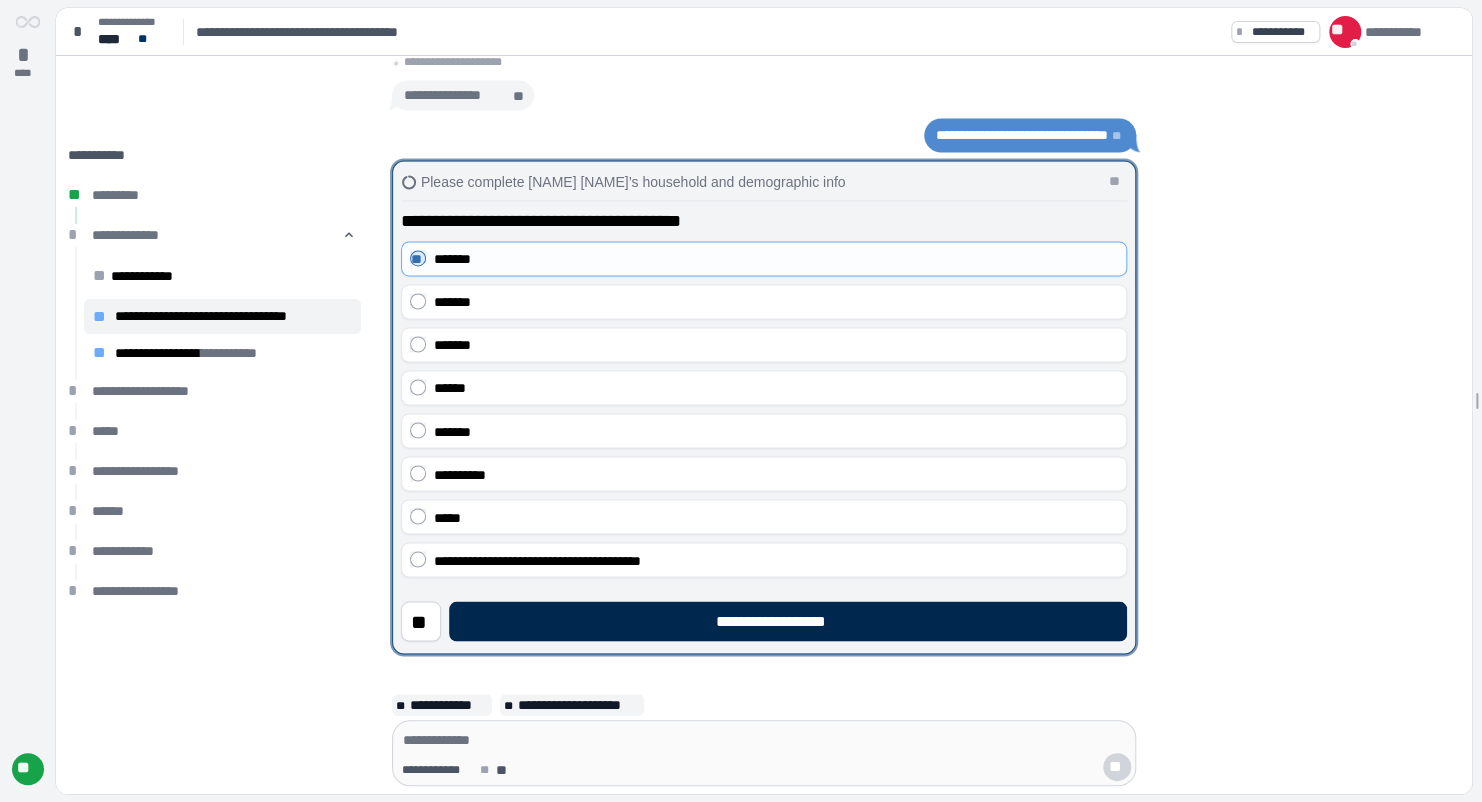 click on "**********" at bounding box center (788, 621) 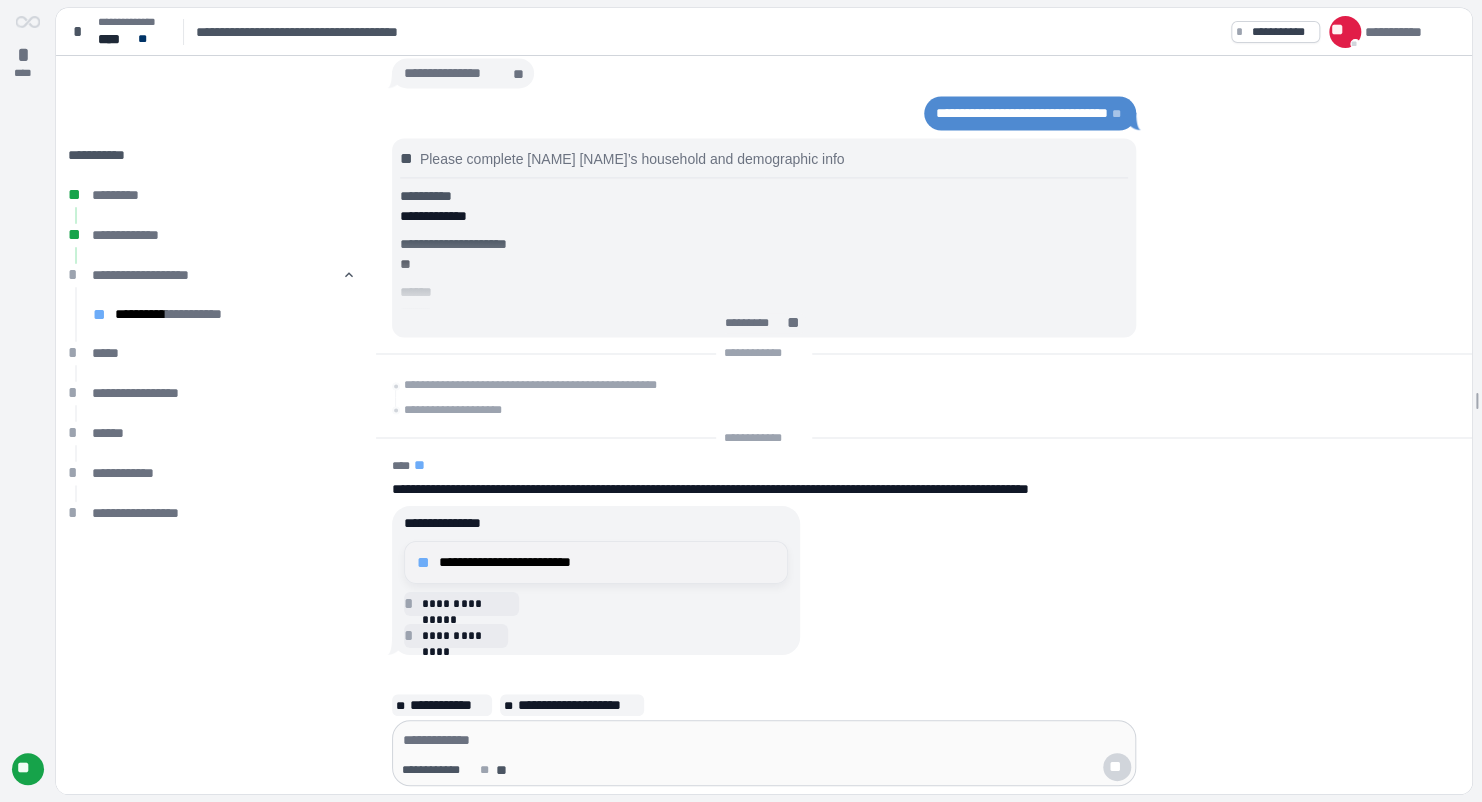 click on "**********" at bounding box center (607, 562) 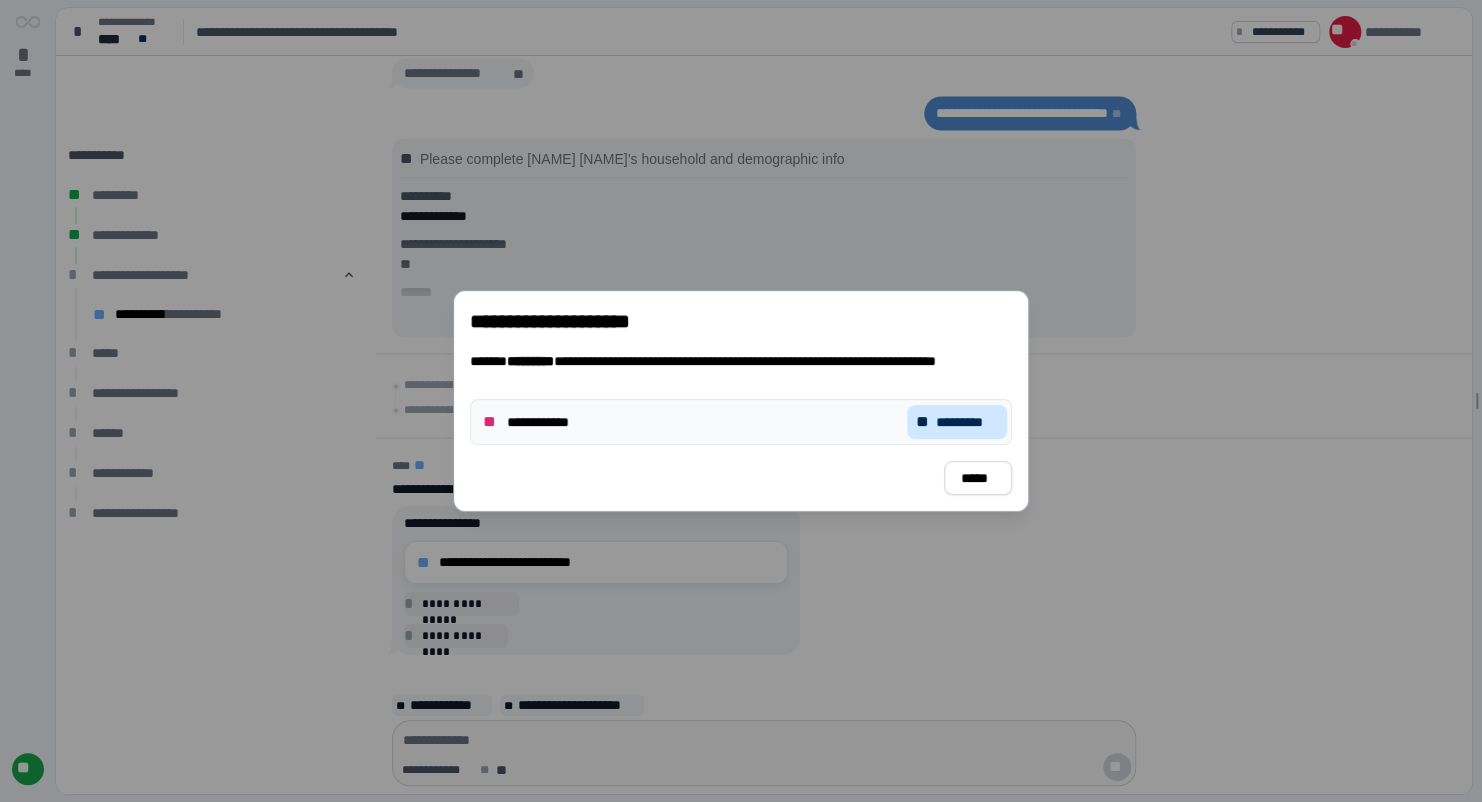 click on "*********" at bounding box center (967, 422) 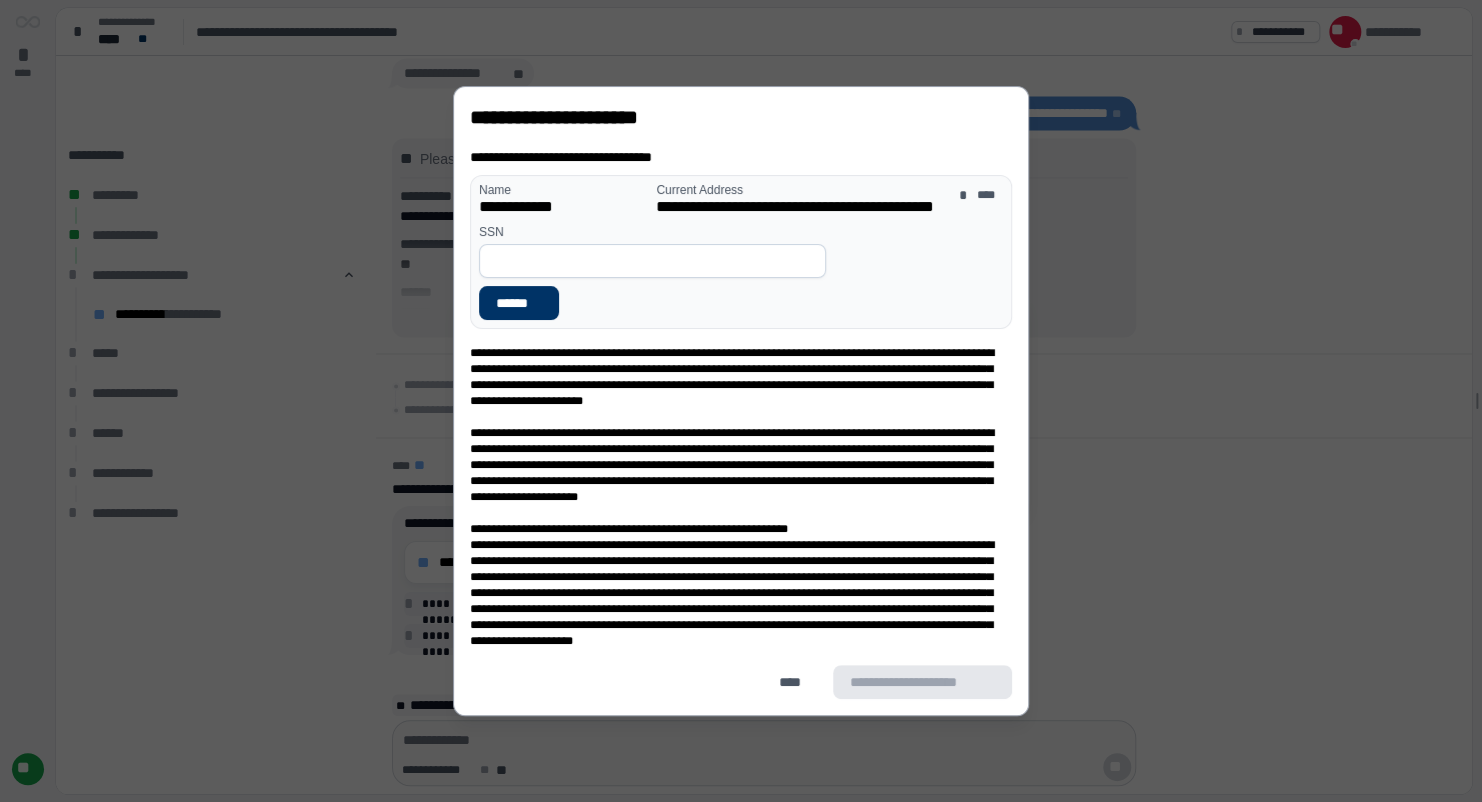 click at bounding box center (652, 261) 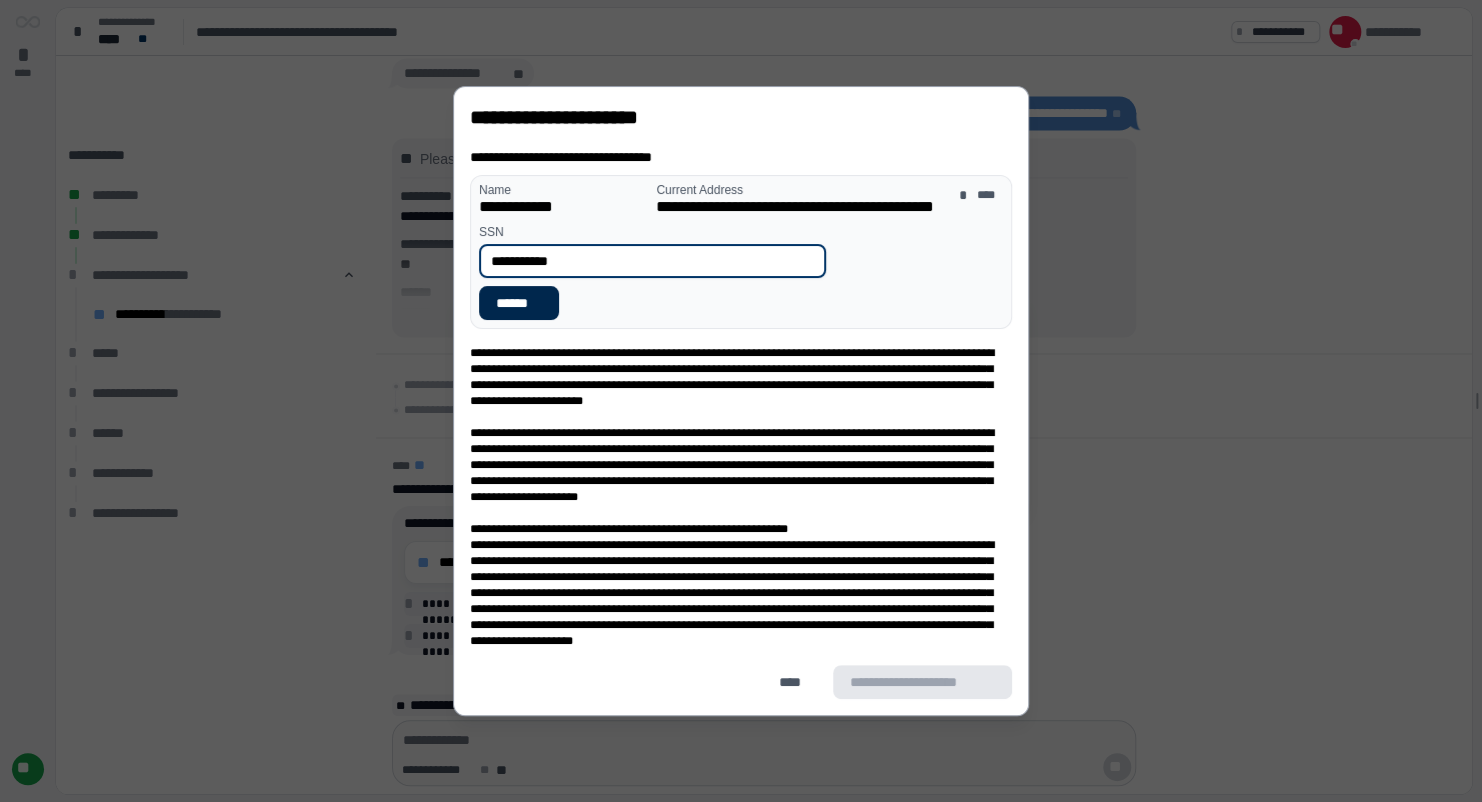 type on "**********" 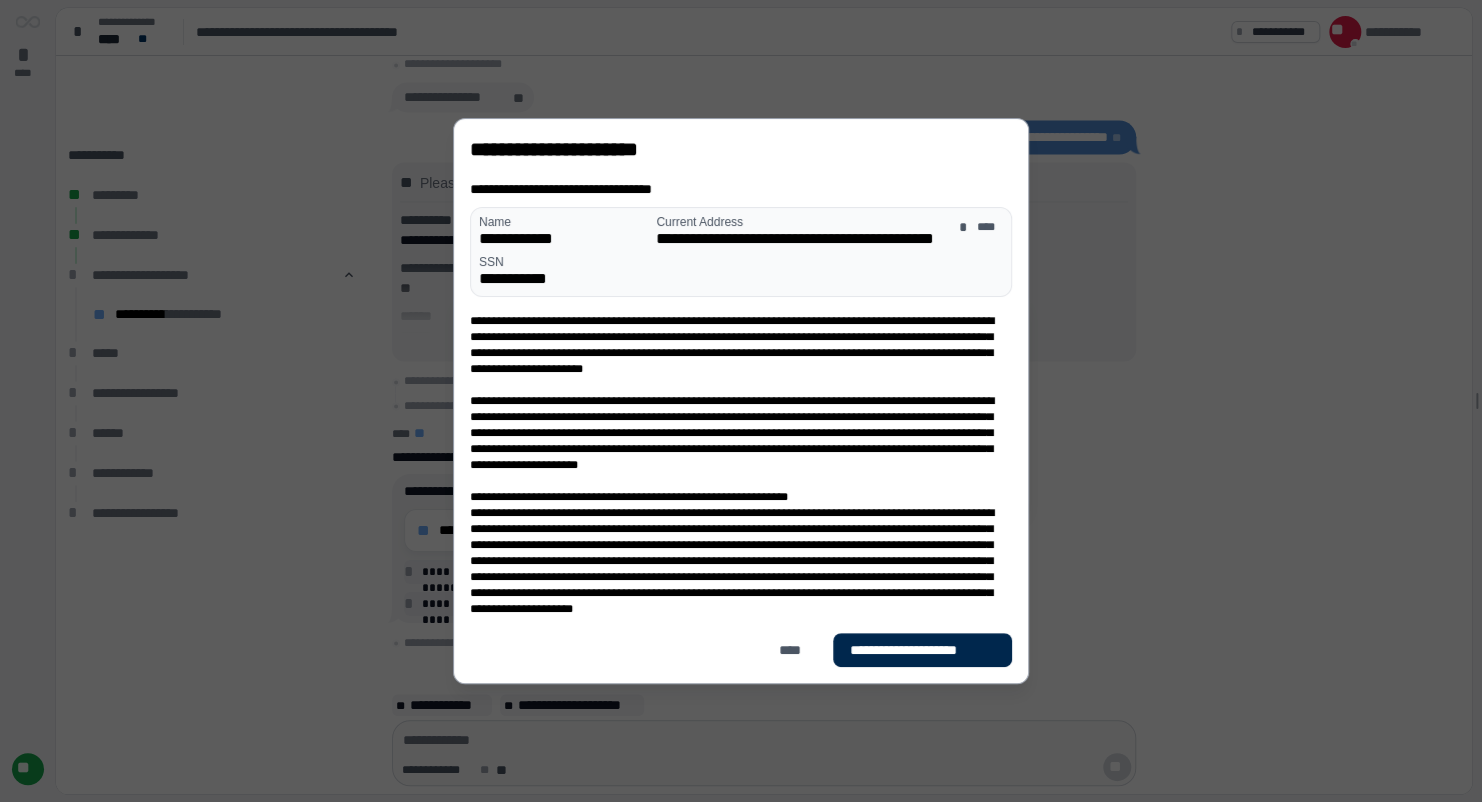 click on "**********" at bounding box center [922, 650] 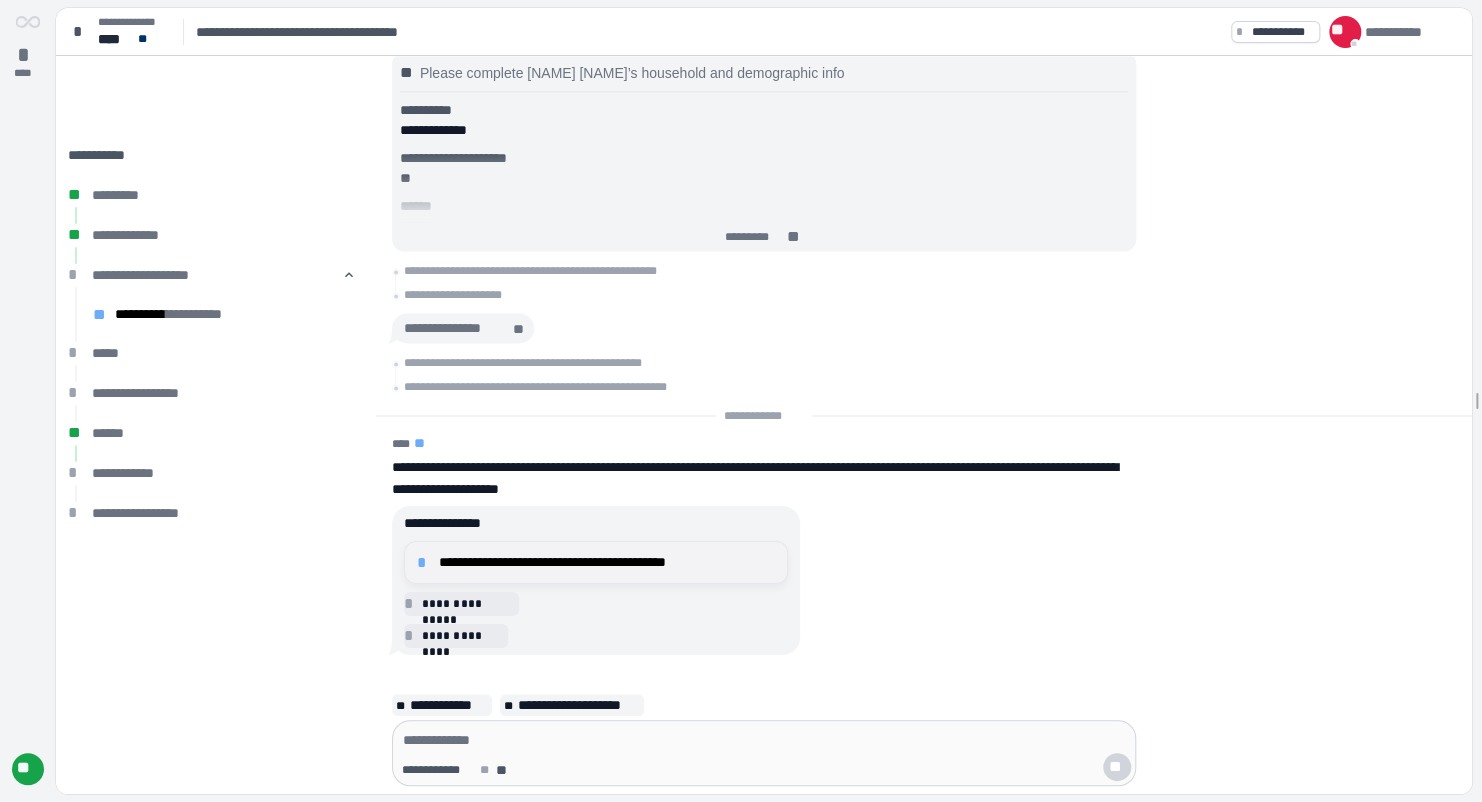 click on "**********" at bounding box center (607, 562) 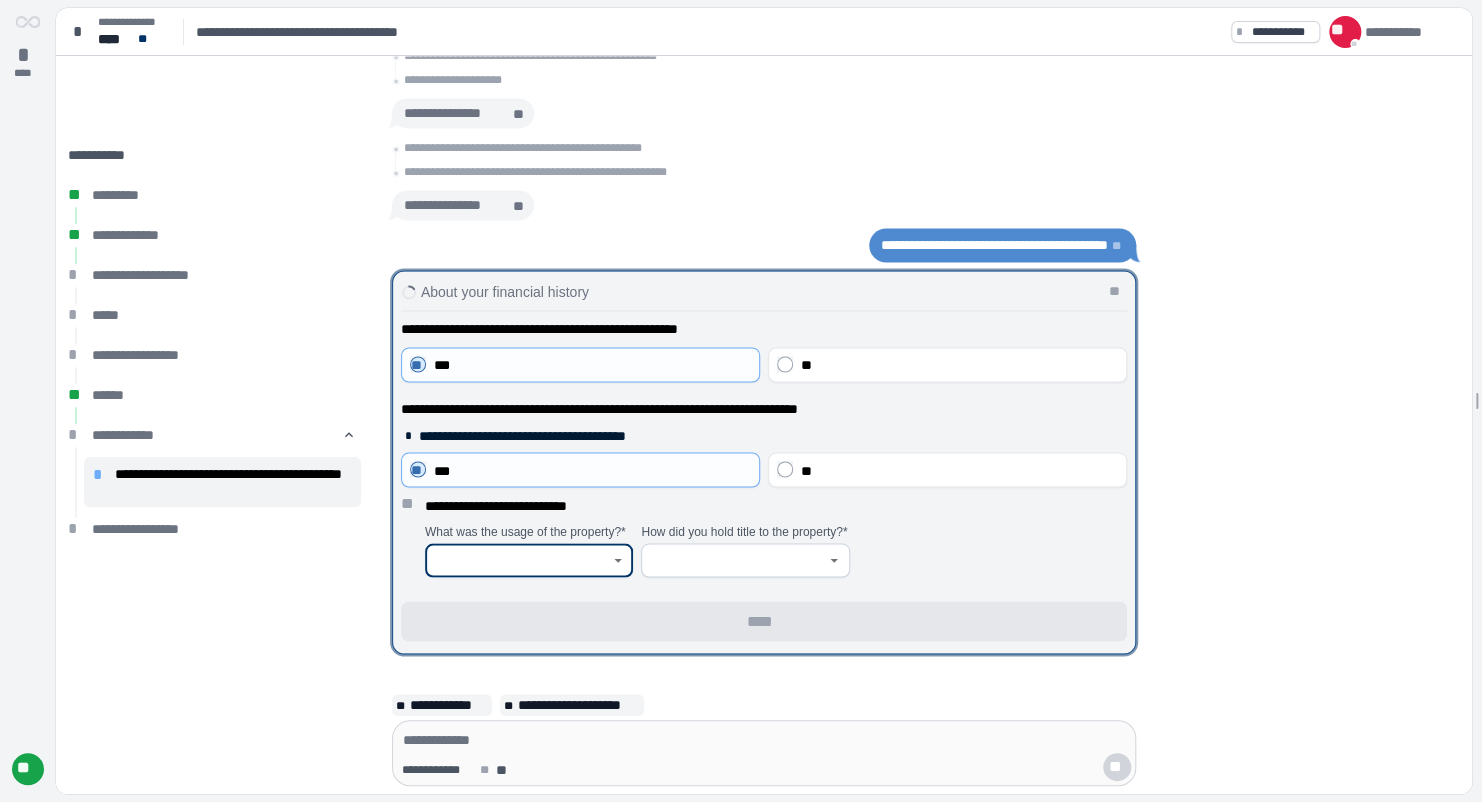 click at bounding box center [518, 560] 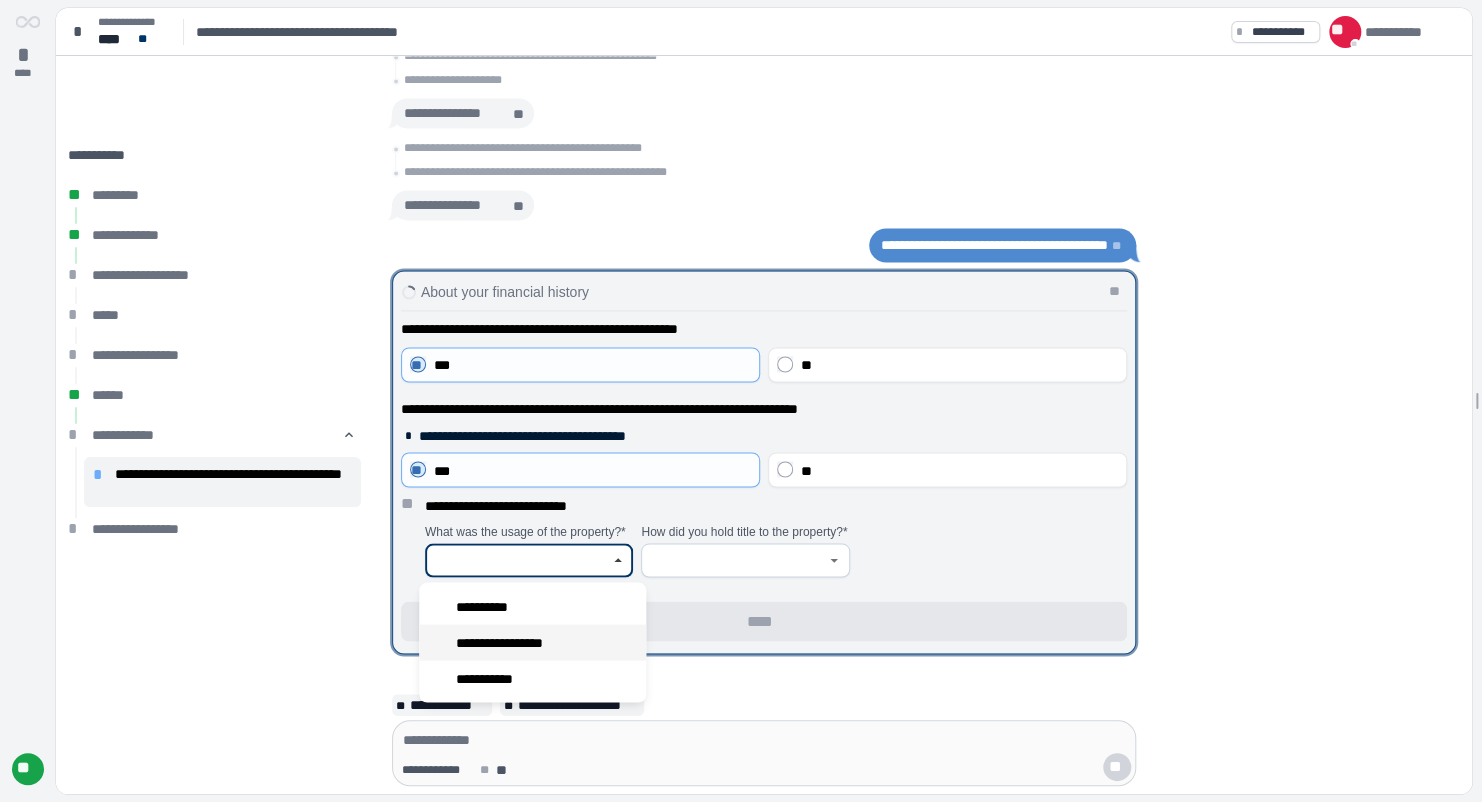 click on "**********" at bounding box center [532, 642] 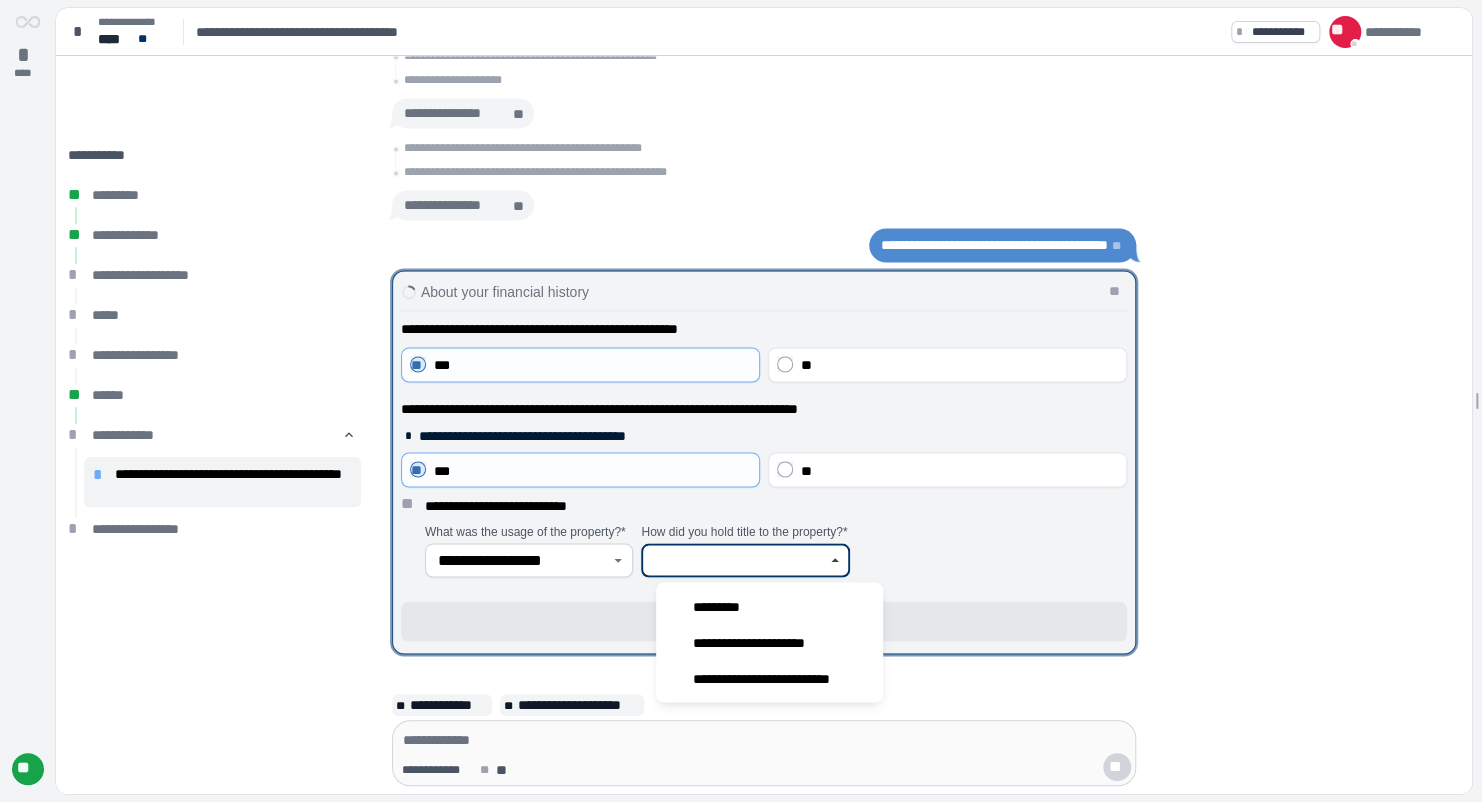 click at bounding box center [734, 560] 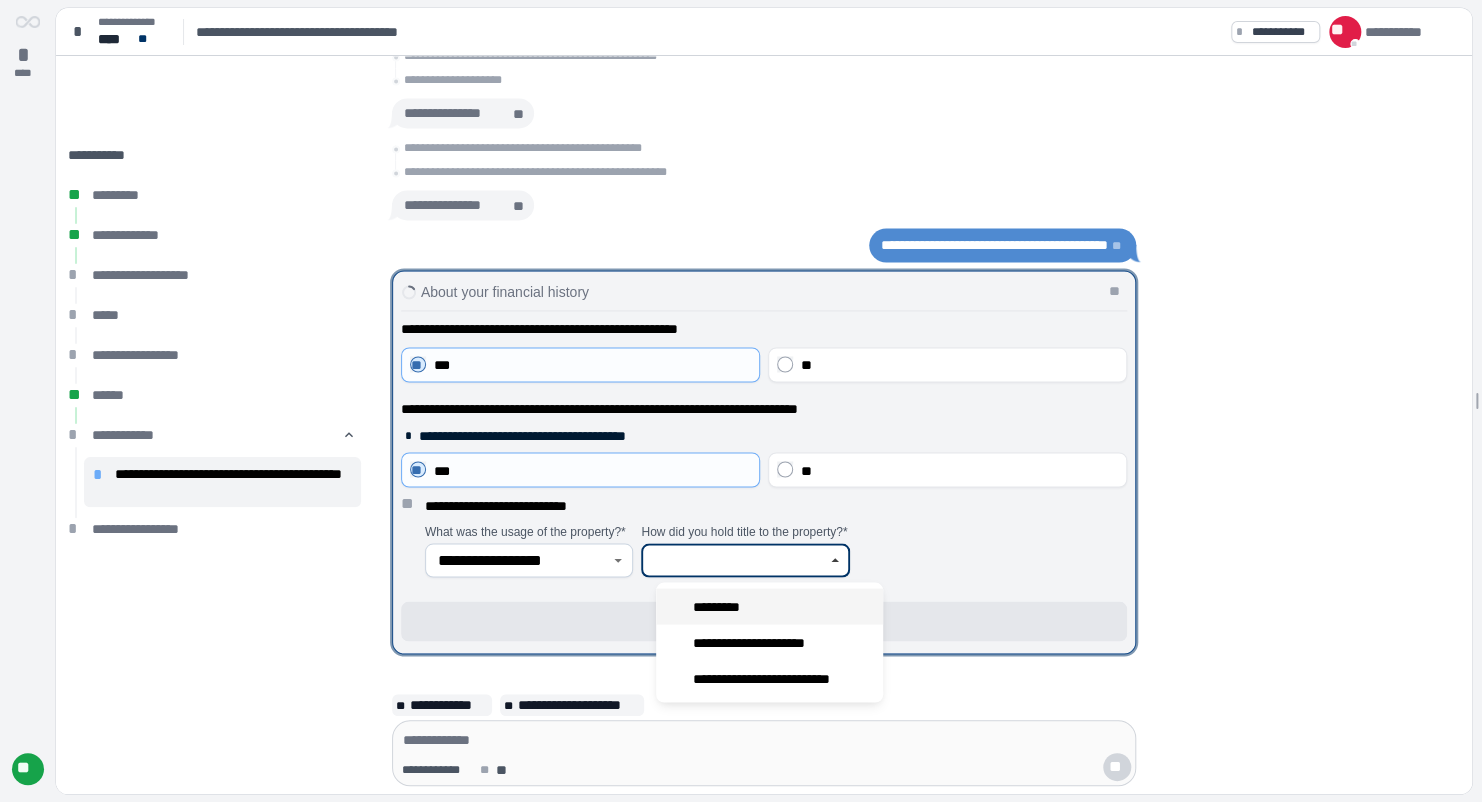 click on "*********" at bounding box center [722, 606] 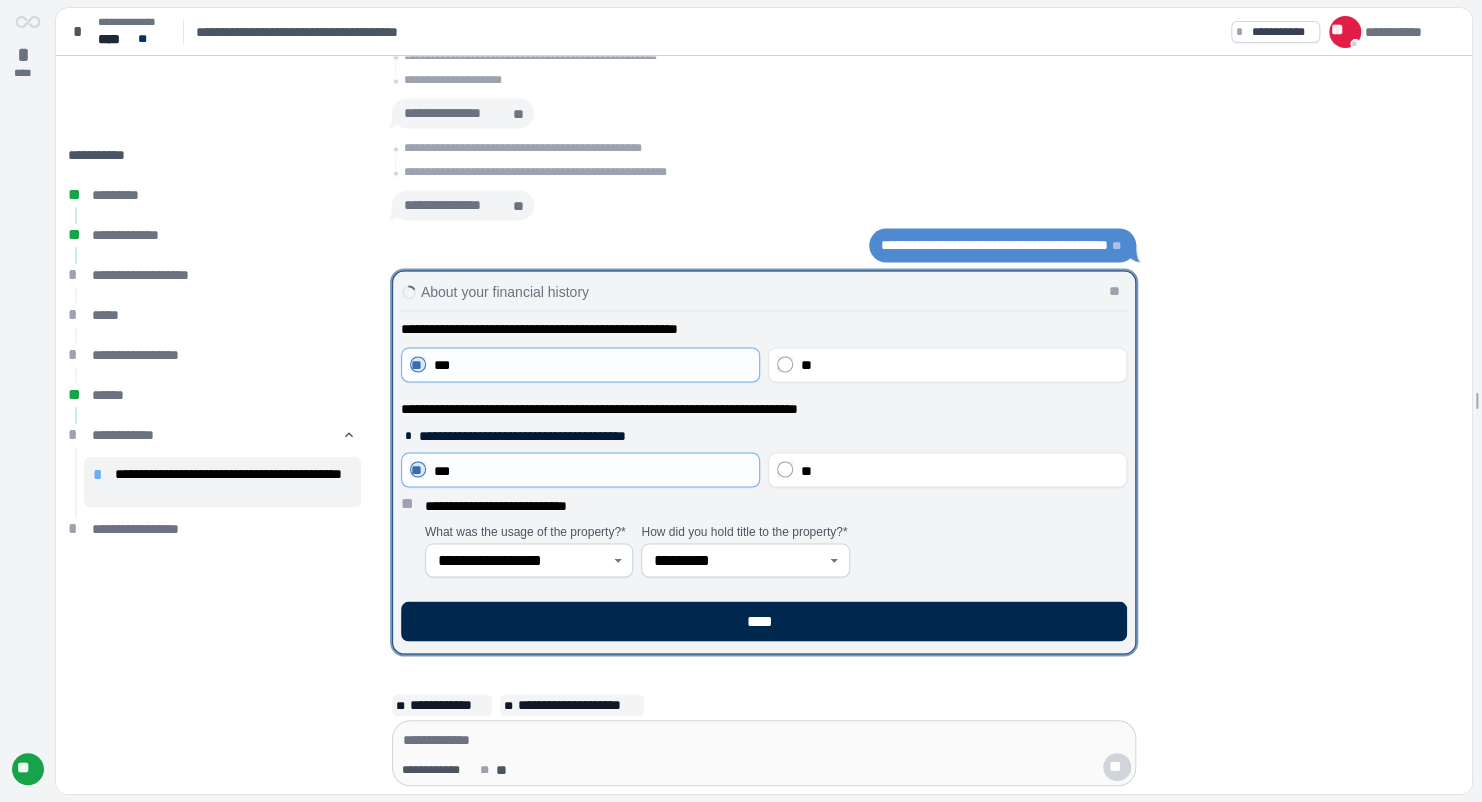 click on "****" at bounding box center (764, 621) 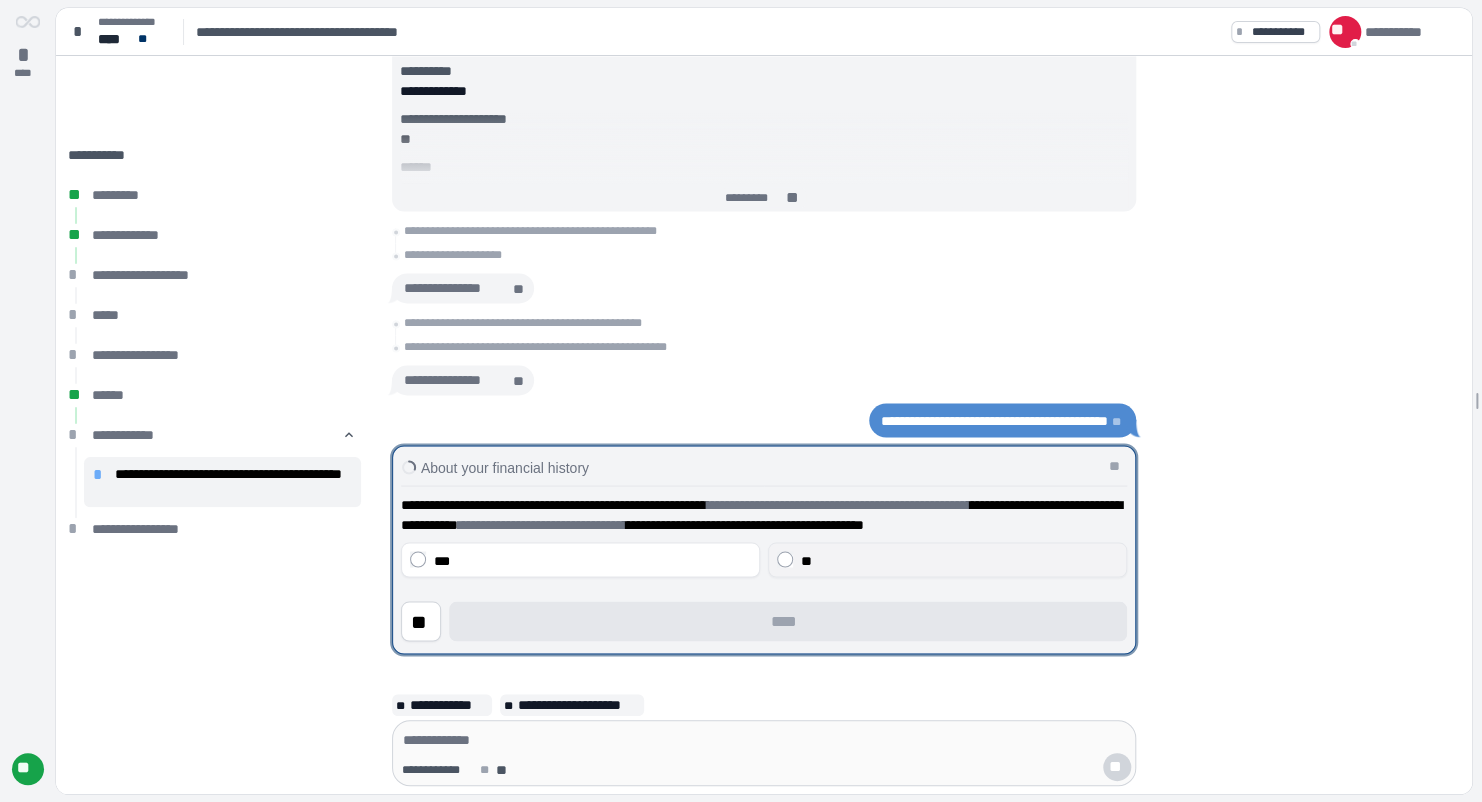 click on "**" at bounding box center [959, 560] 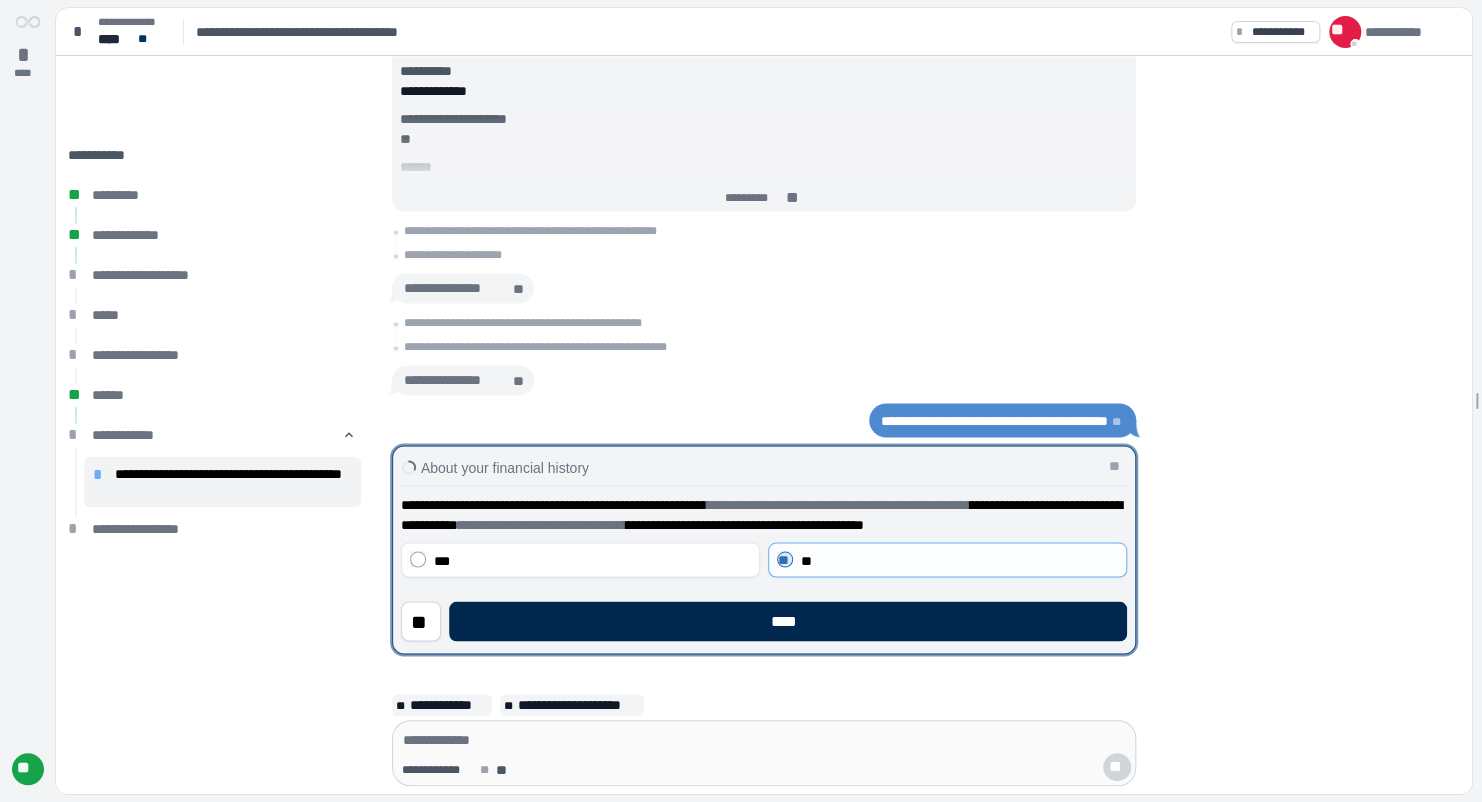 click on "****" at bounding box center [788, 621] 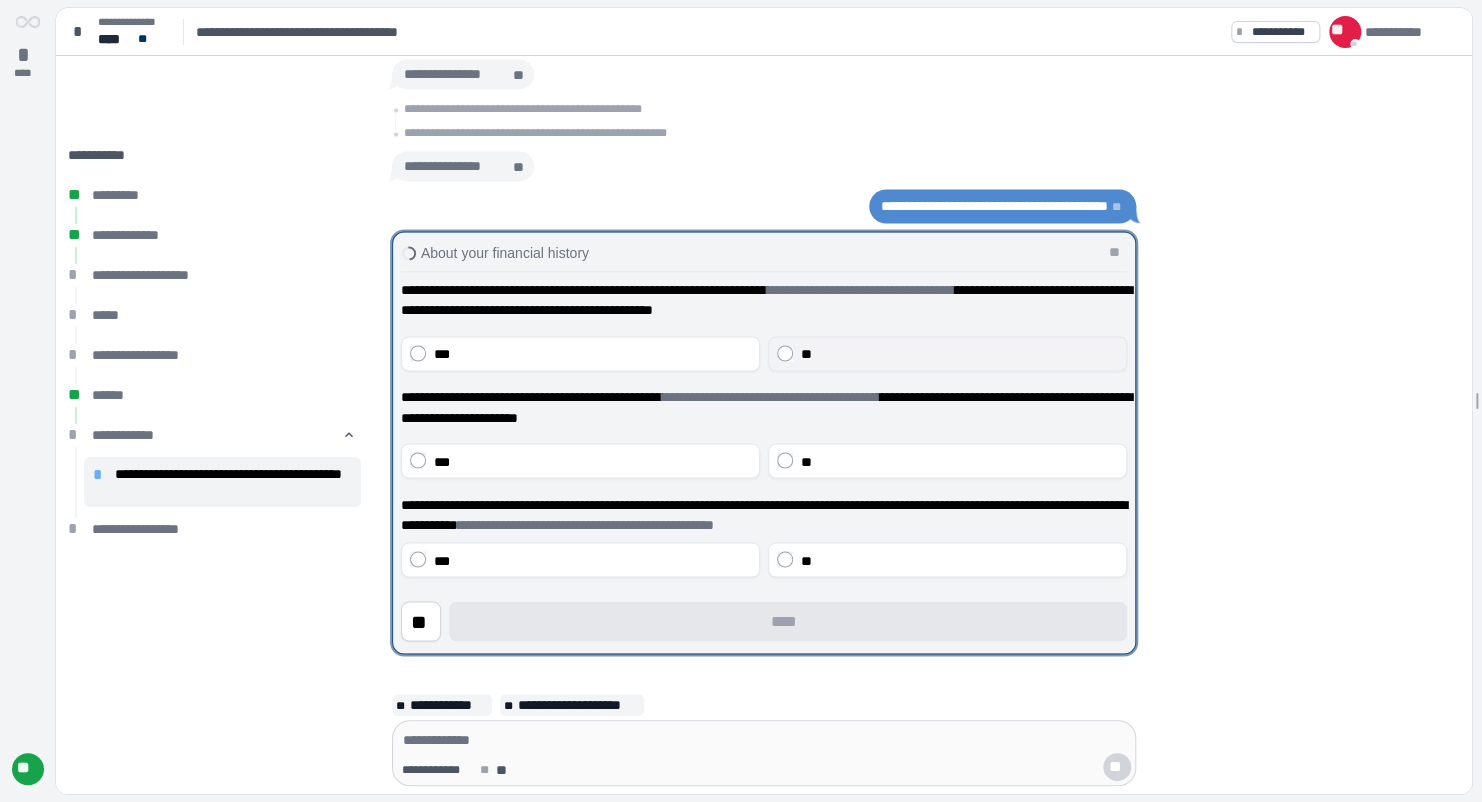 click on "**" at bounding box center (959, 354) 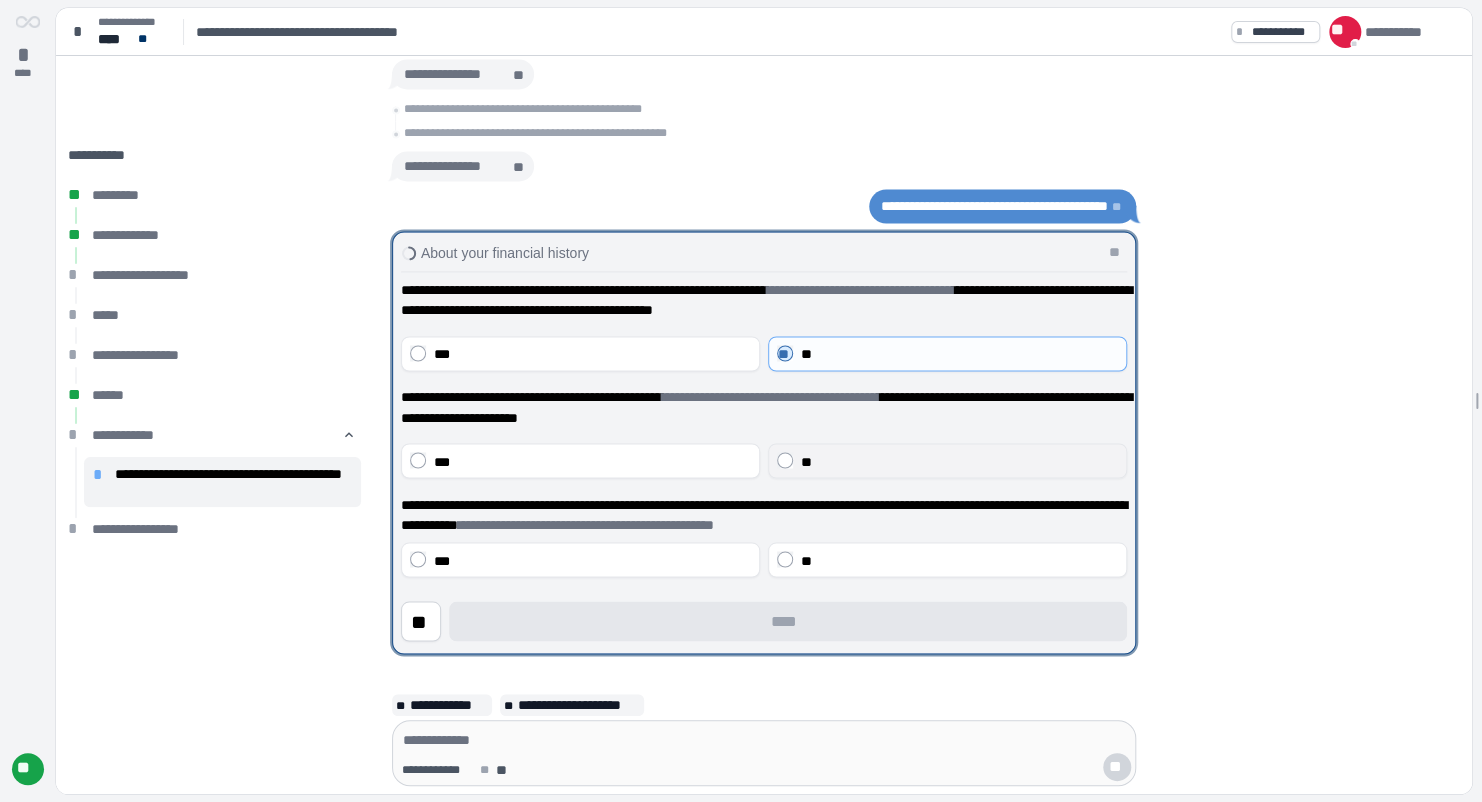 click on "**" at bounding box center [947, 460] 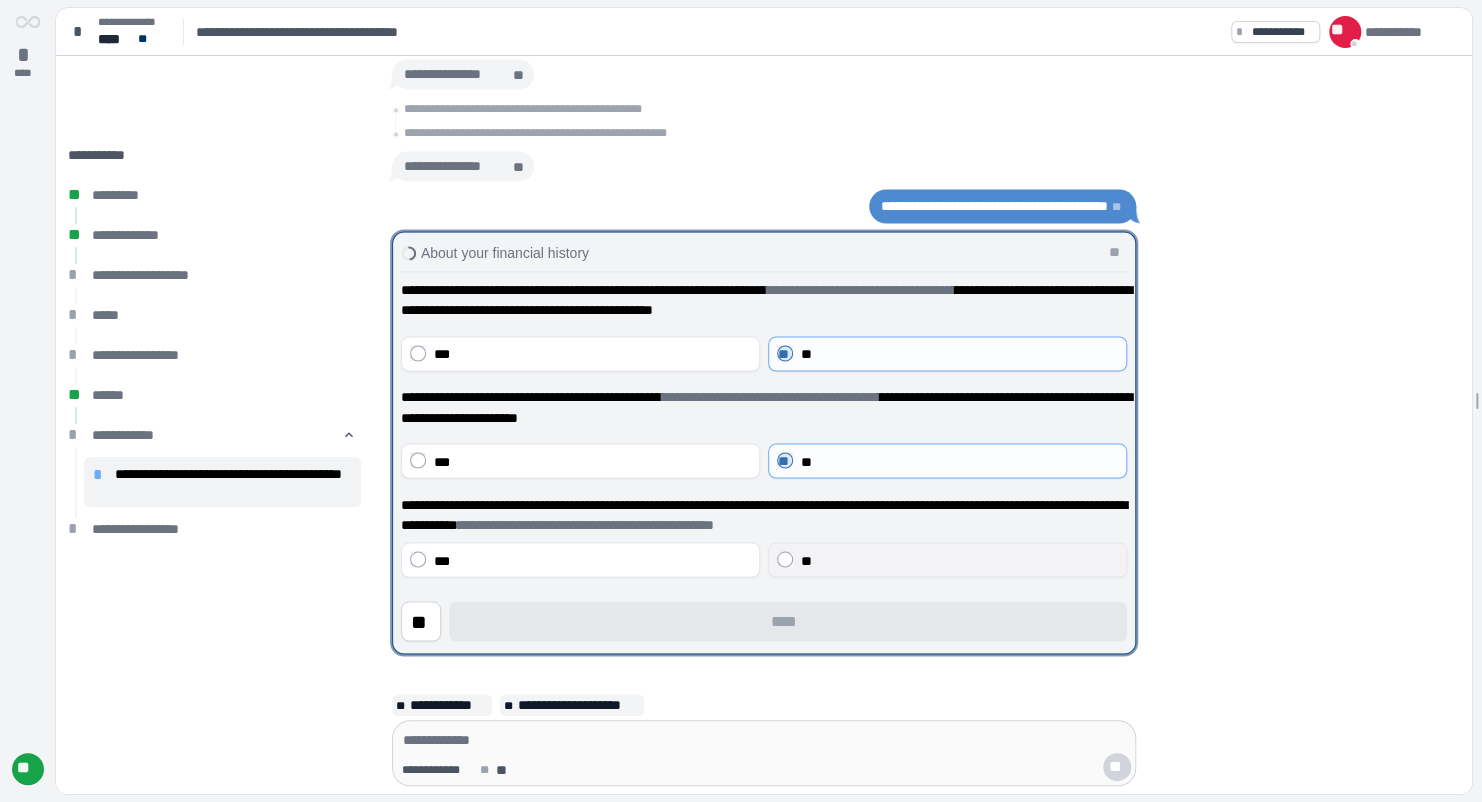 click on "**" at bounding box center [959, 560] 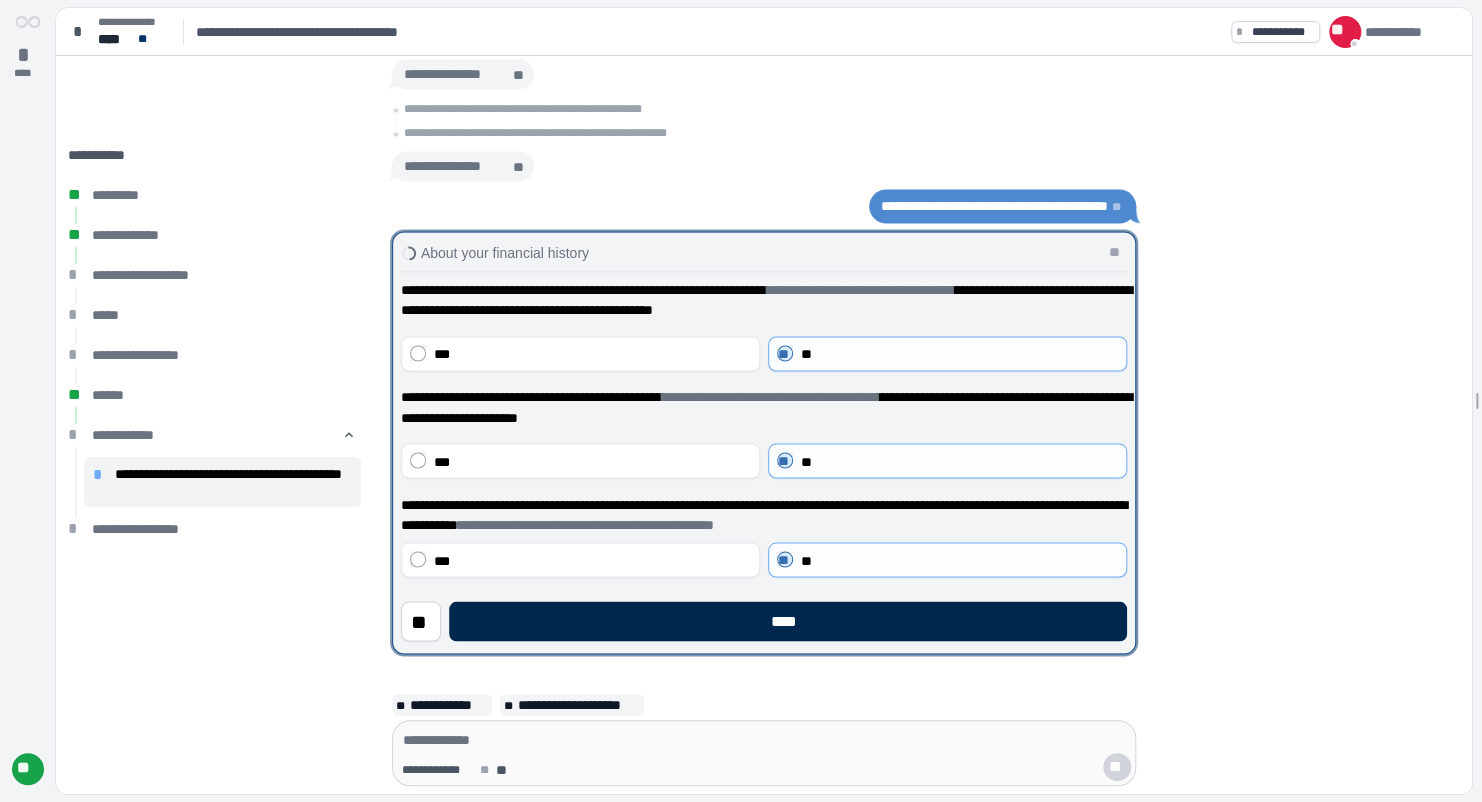 click on "****" at bounding box center (788, 621) 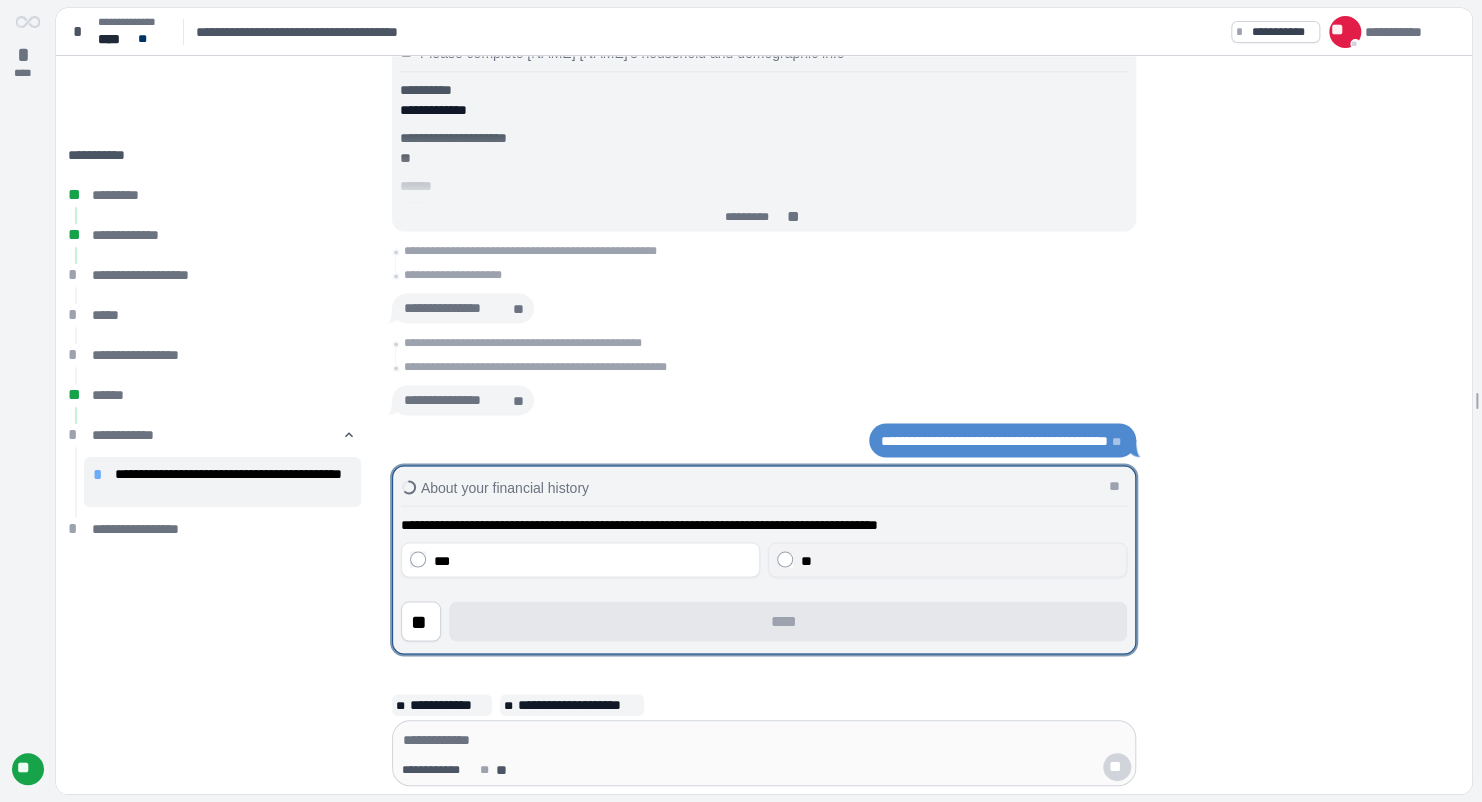 click on "**" at bounding box center (959, 560) 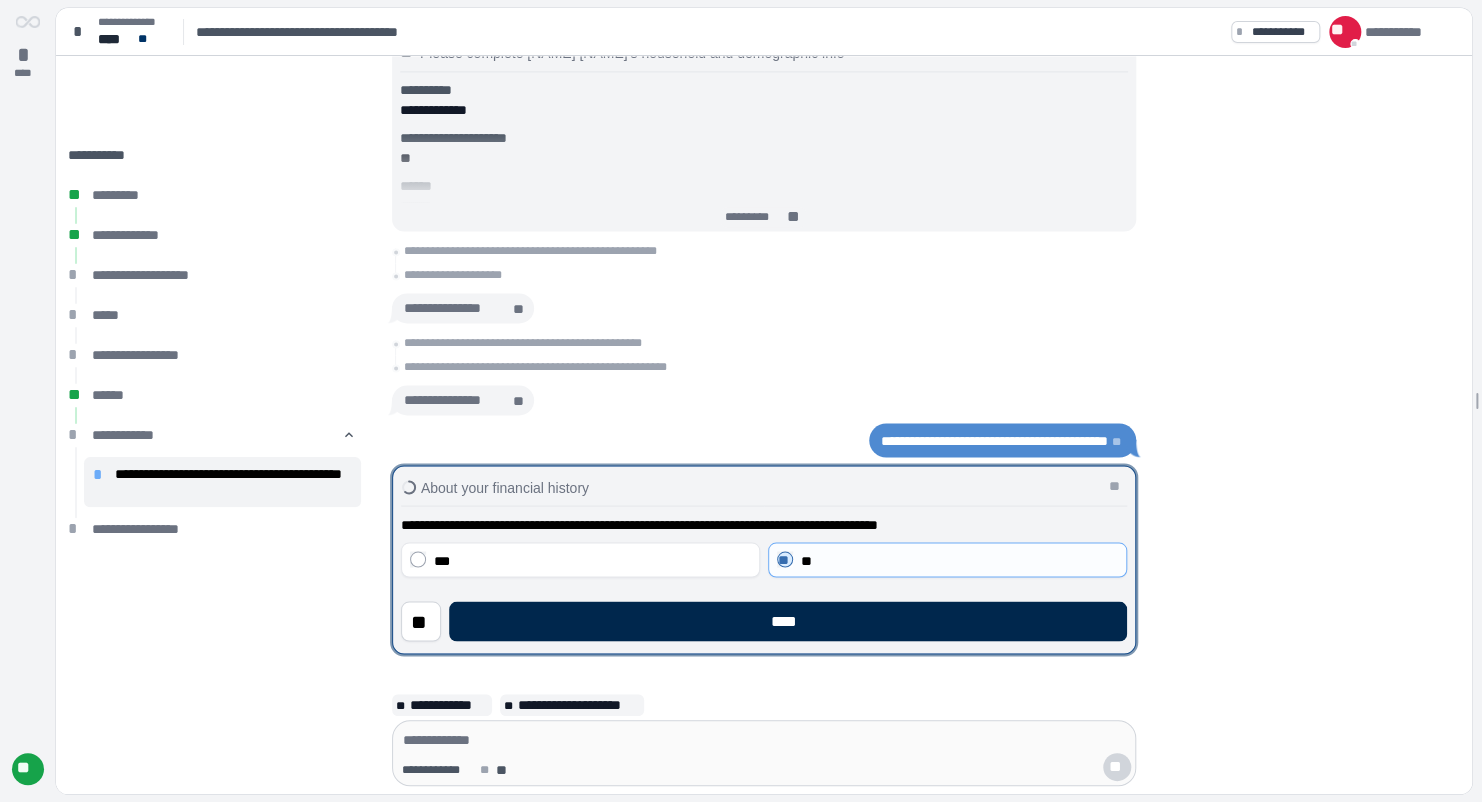 click on "****" at bounding box center [788, 621] 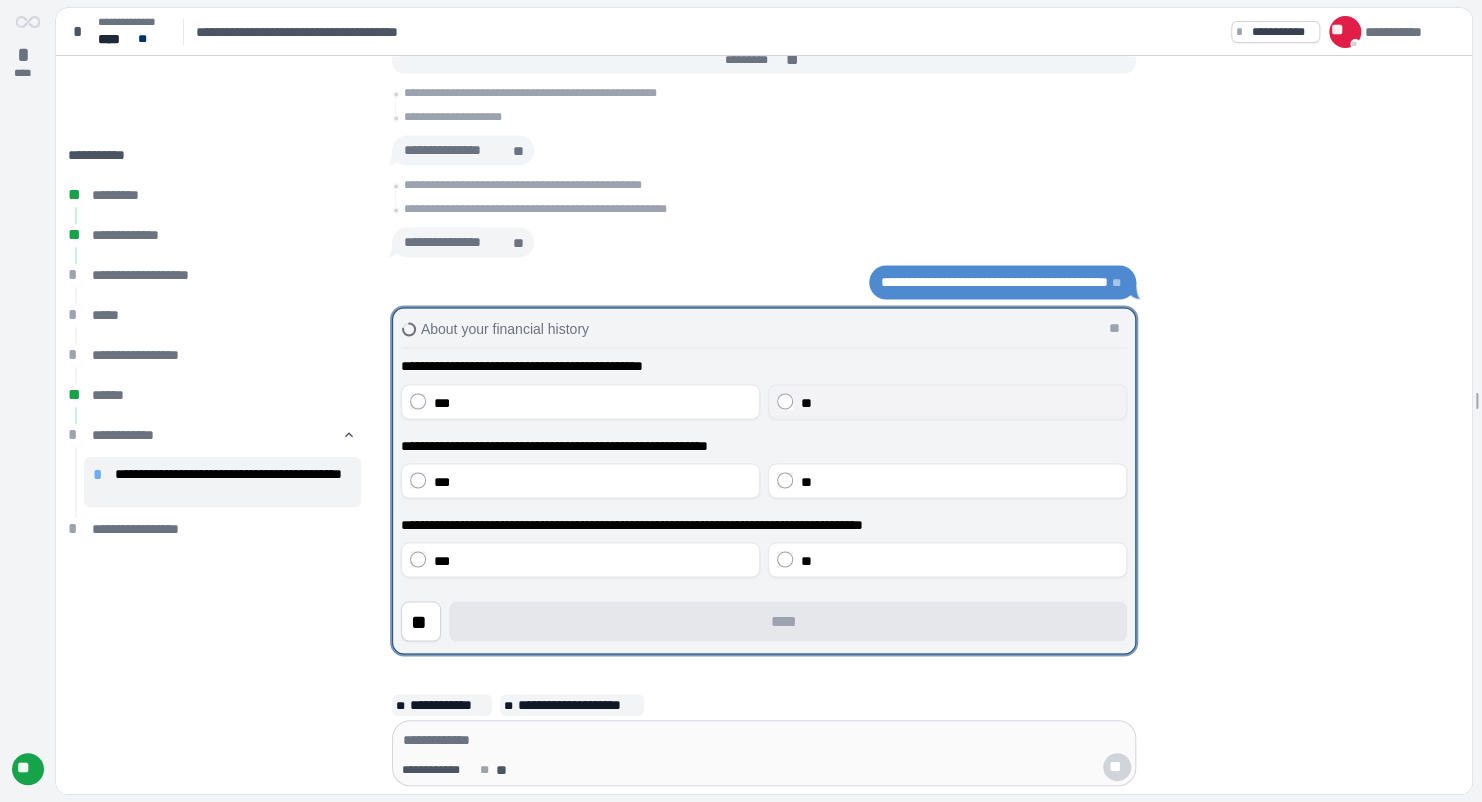 click on "**" at bounding box center [959, 402] 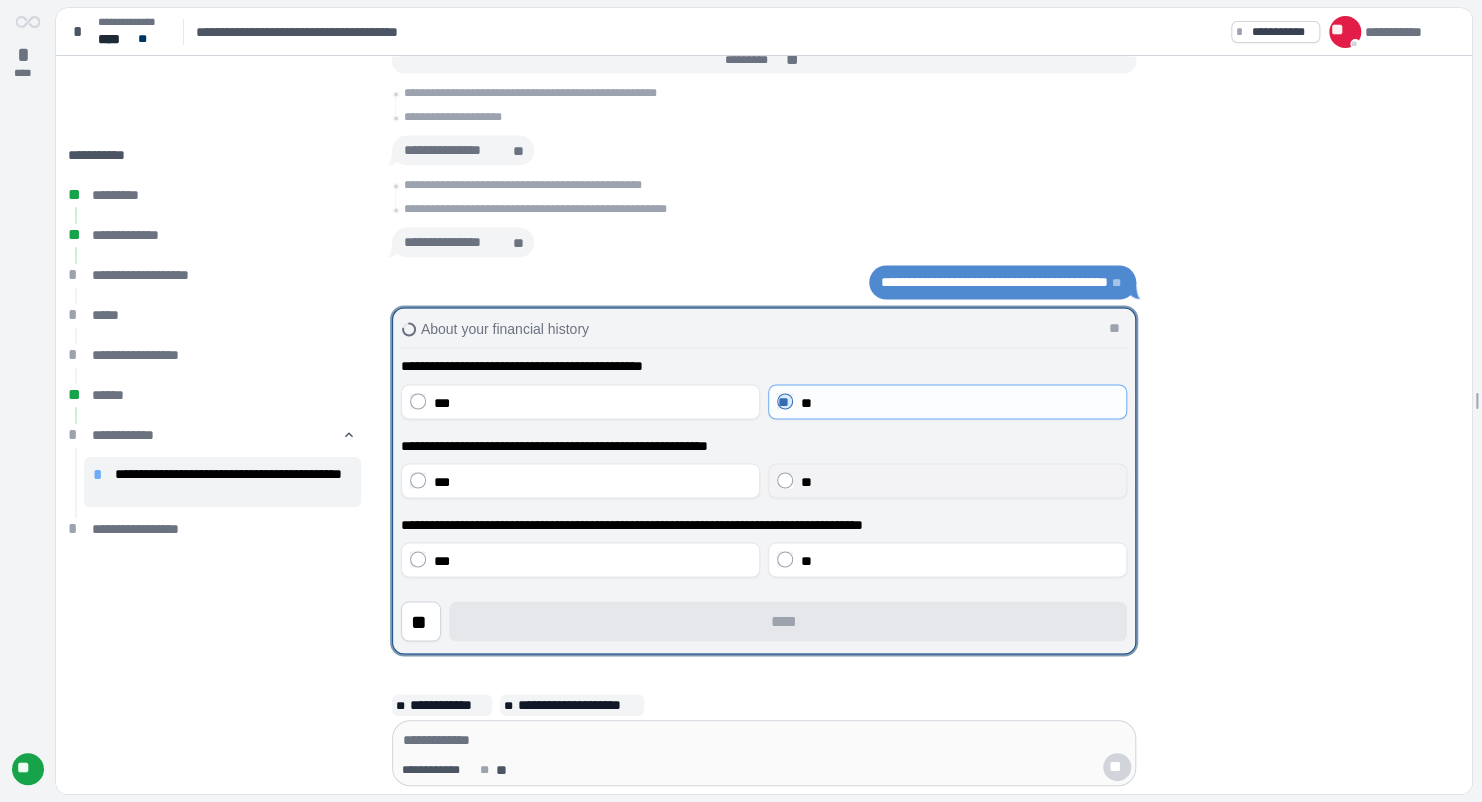 click on "**" at bounding box center [959, 481] 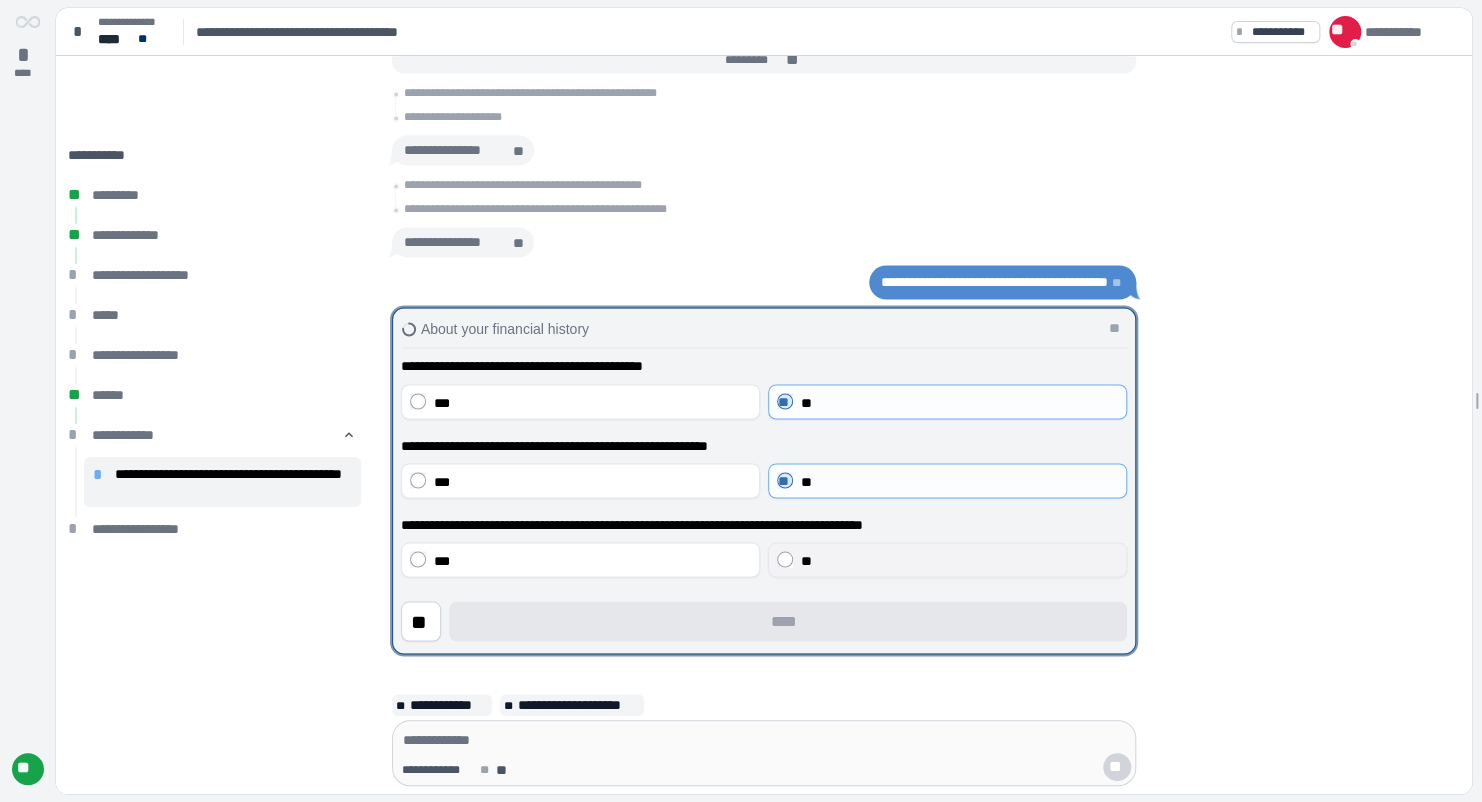click on "**" at bounding box center (959, 560) 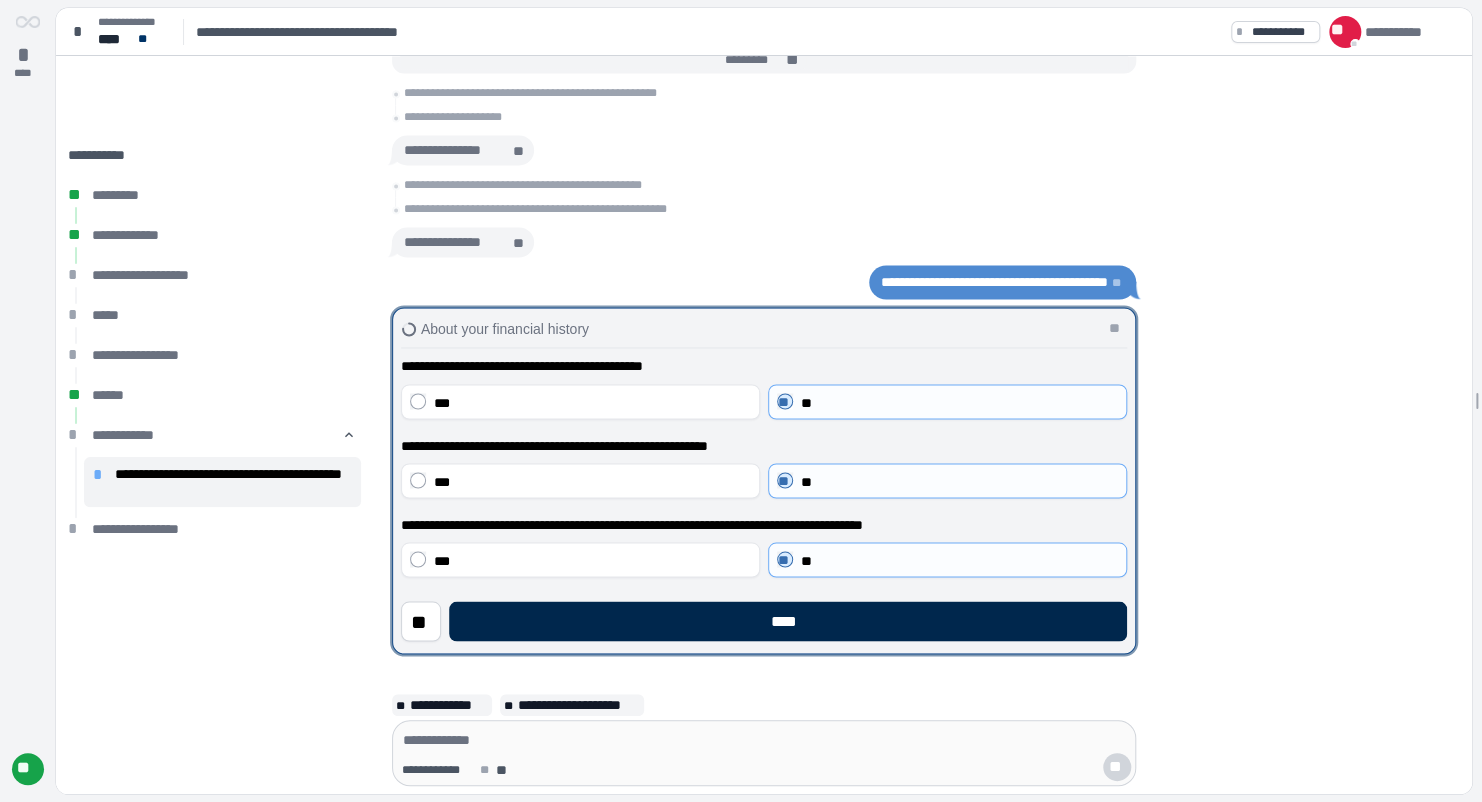 click on "****" at bounding box center [788, 621] 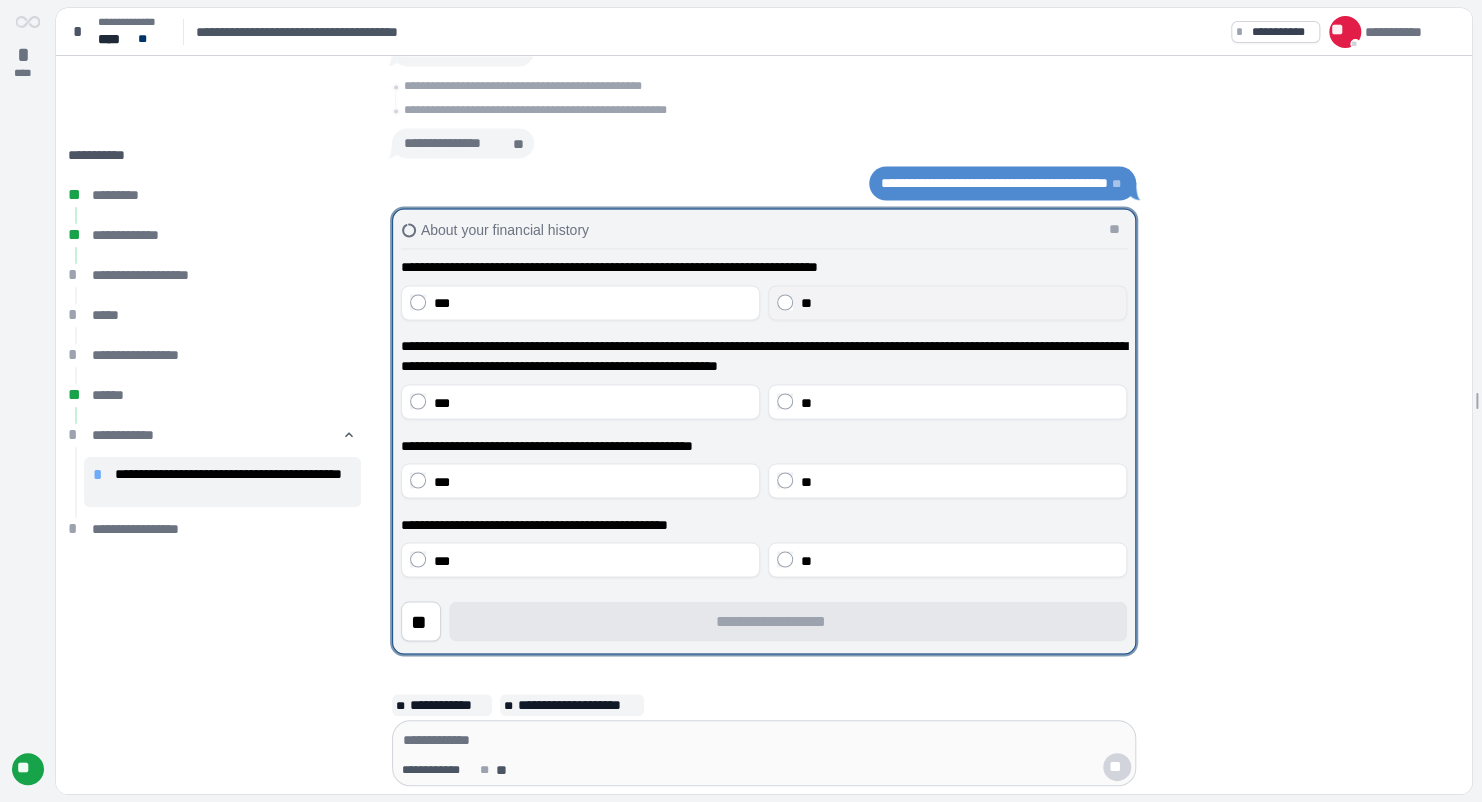 click on "**" at bounding box center (959, 303) 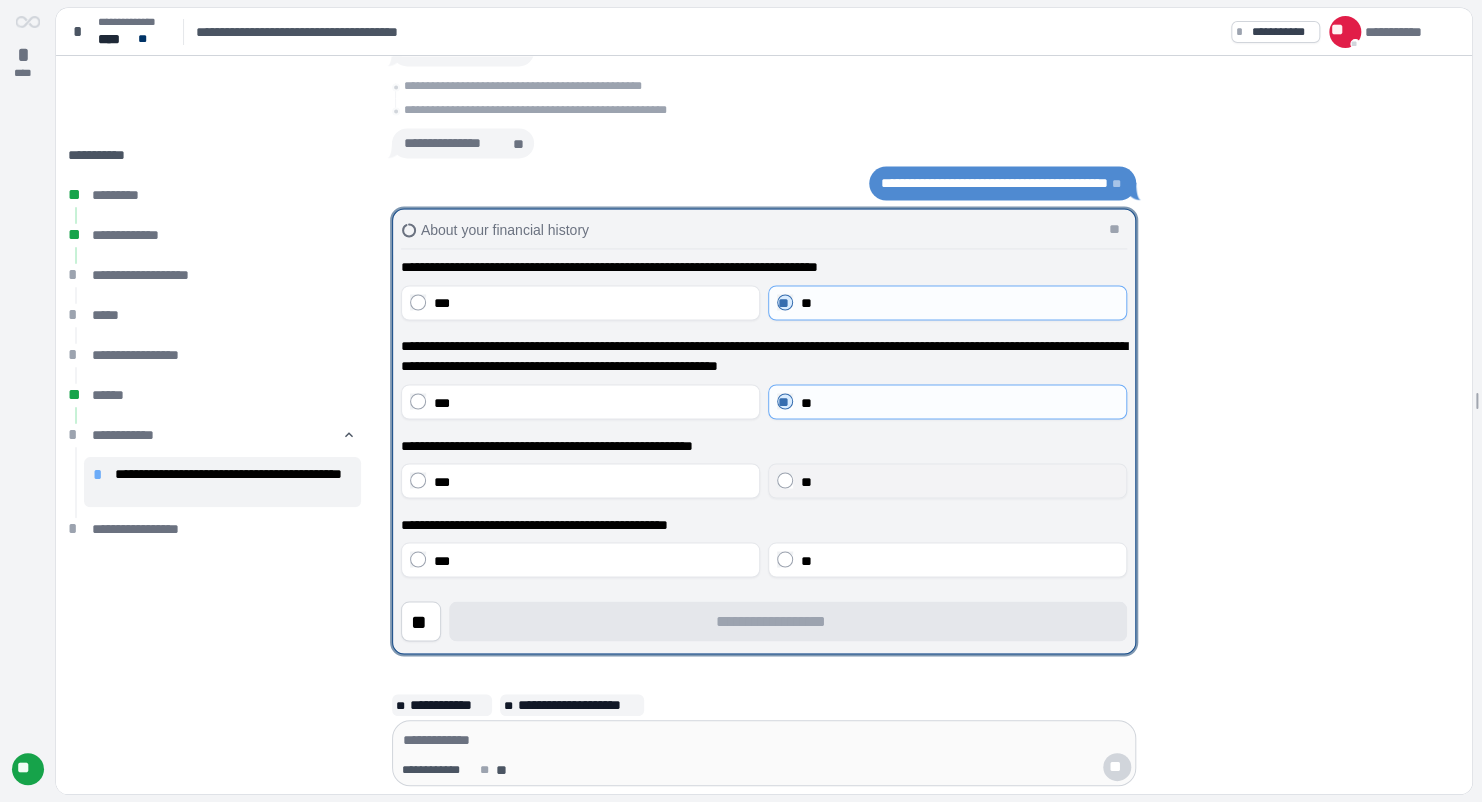 click on "**" at bounding box center (947, 480) 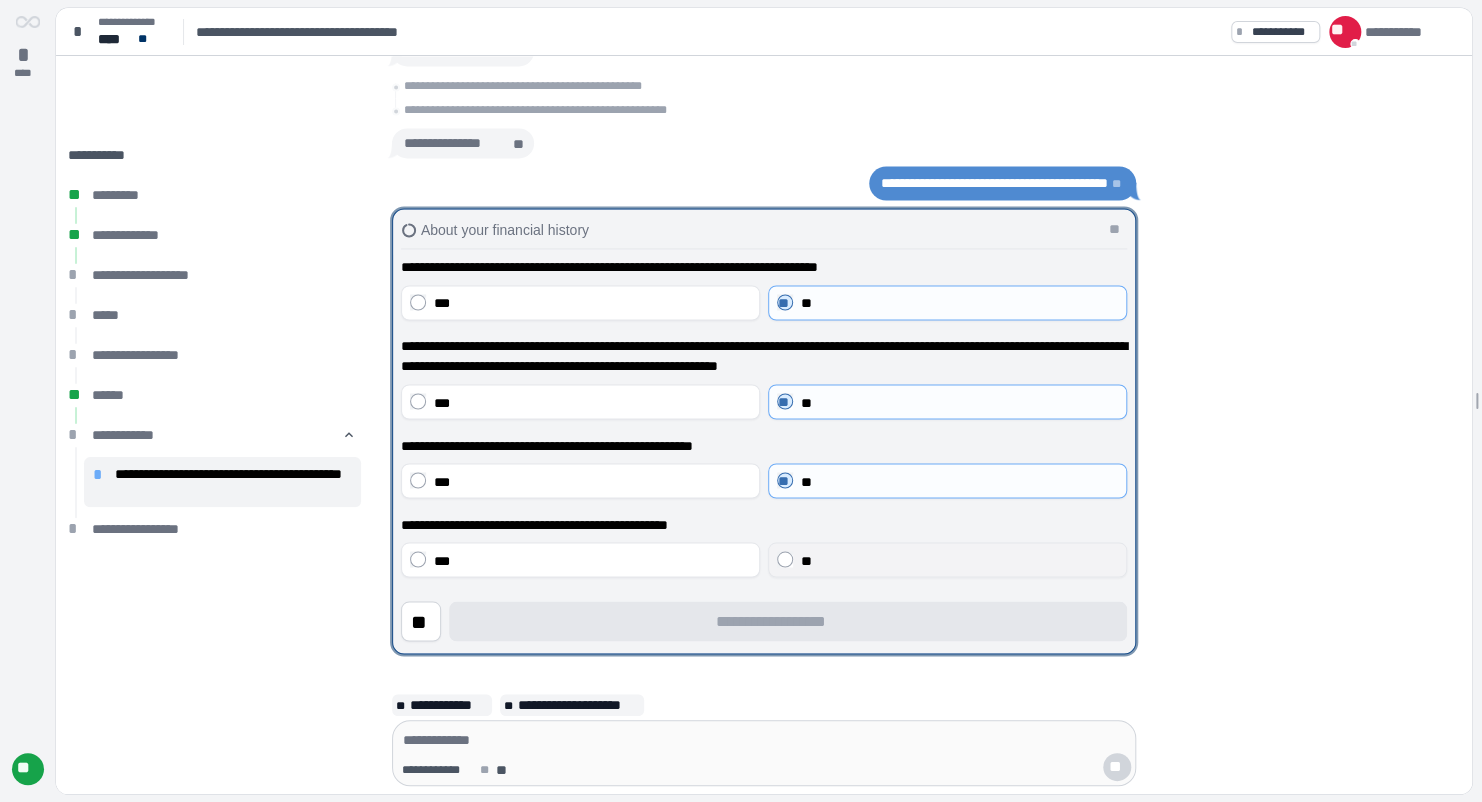 click on "**" at bounding box center [806, 560] 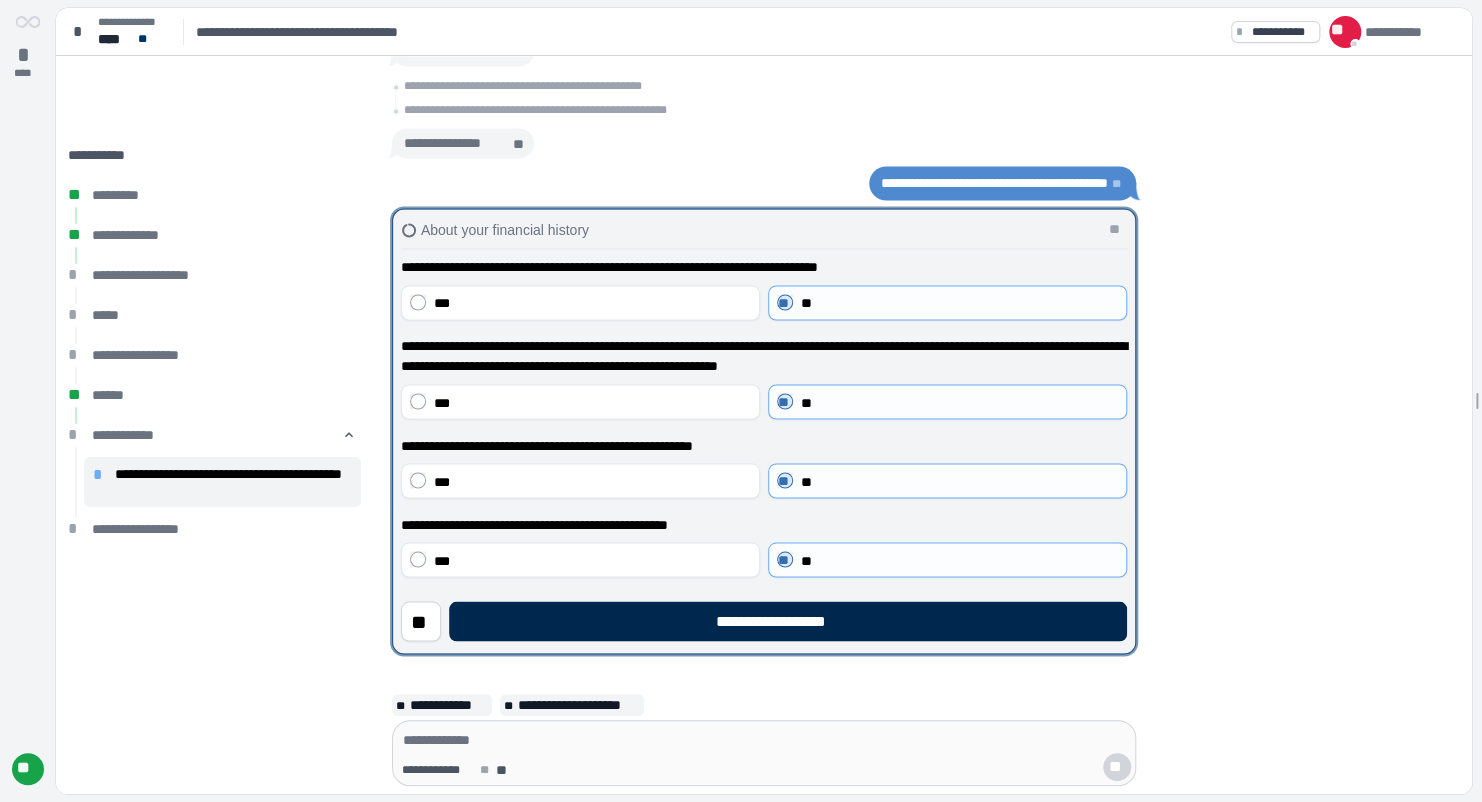 click on "**********" at bounding box center (787, 621) 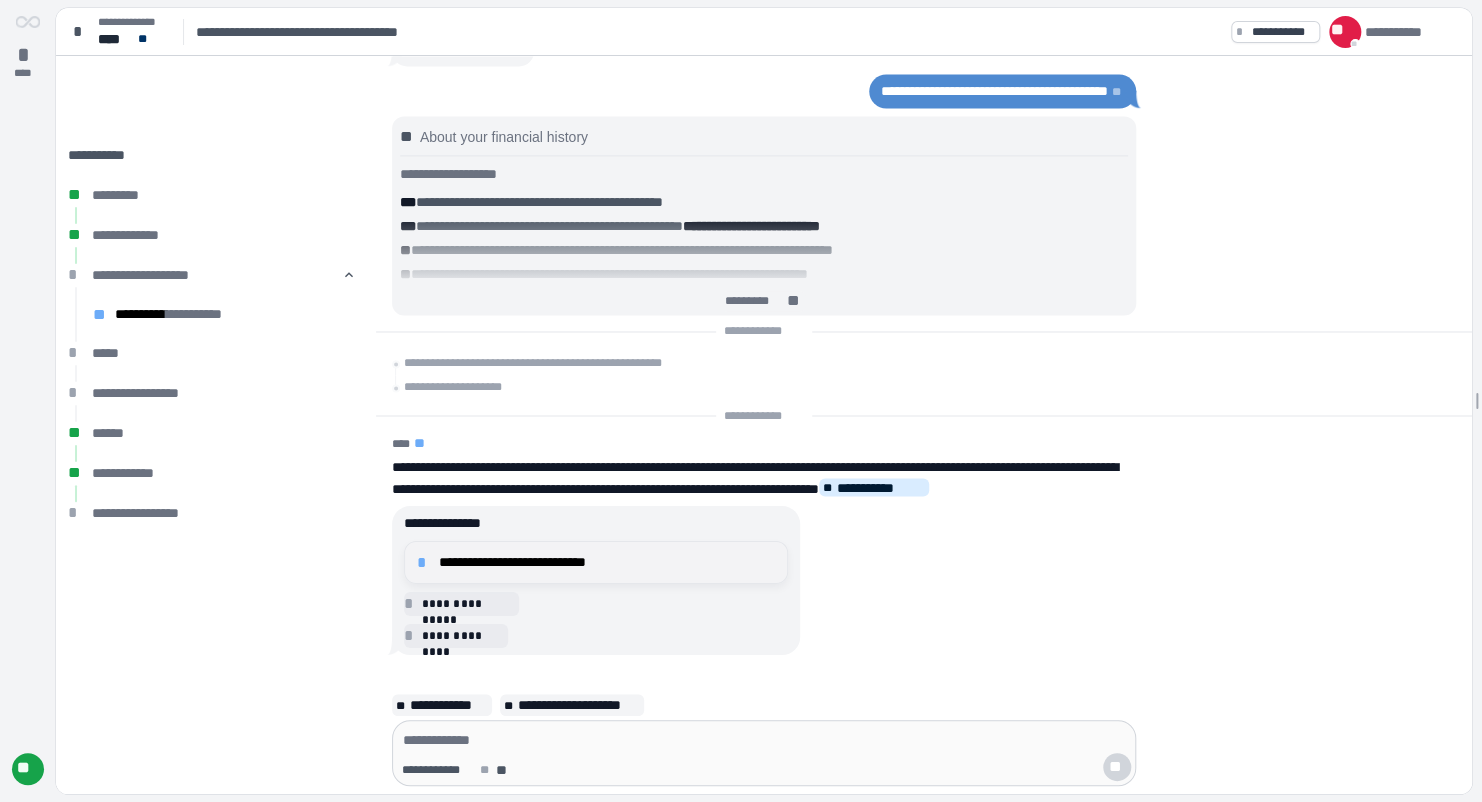 click on "**********" at bounding box center (607, 562) 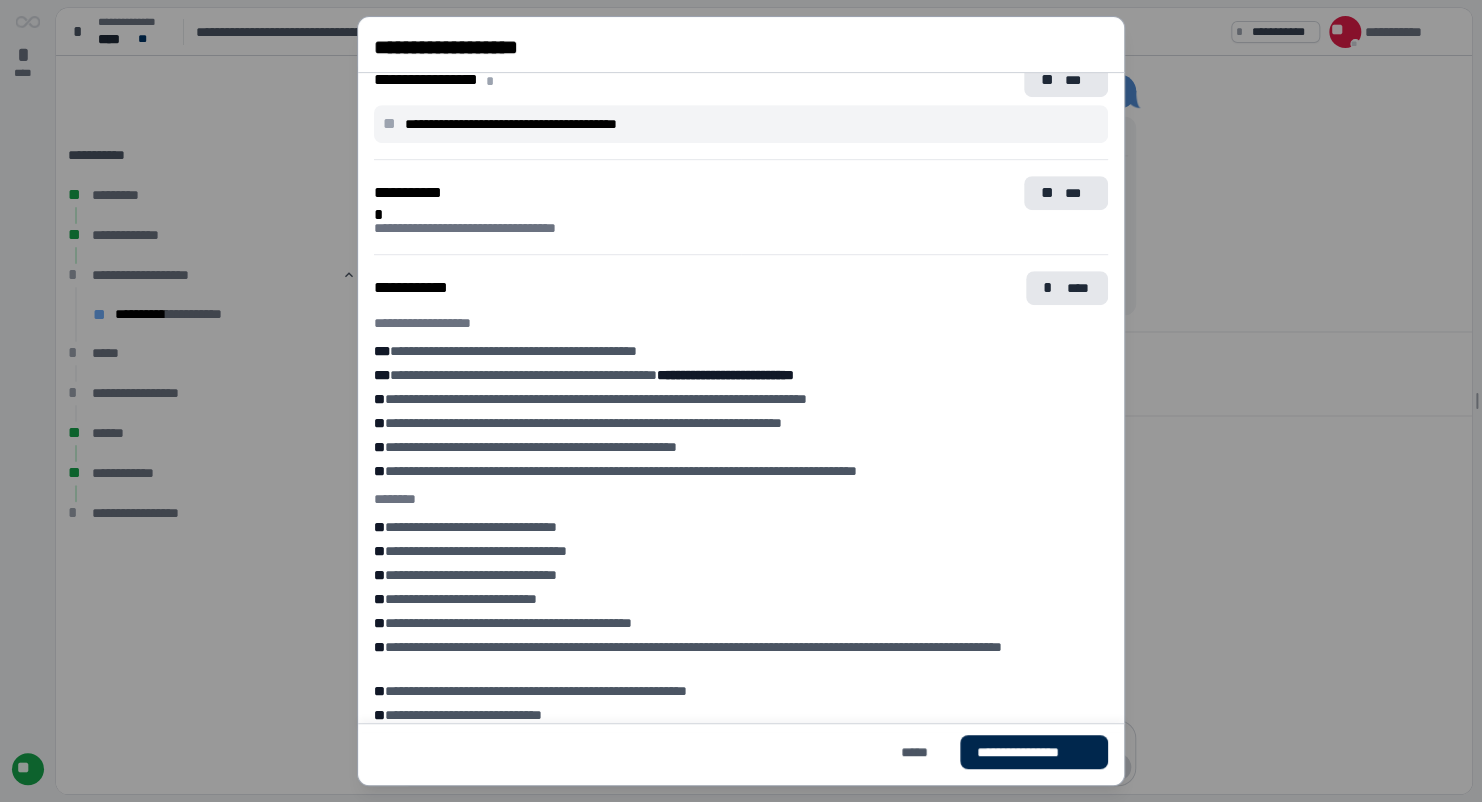 scroll, scrollTop: 554, scrollLeft: 0, axis: vertical 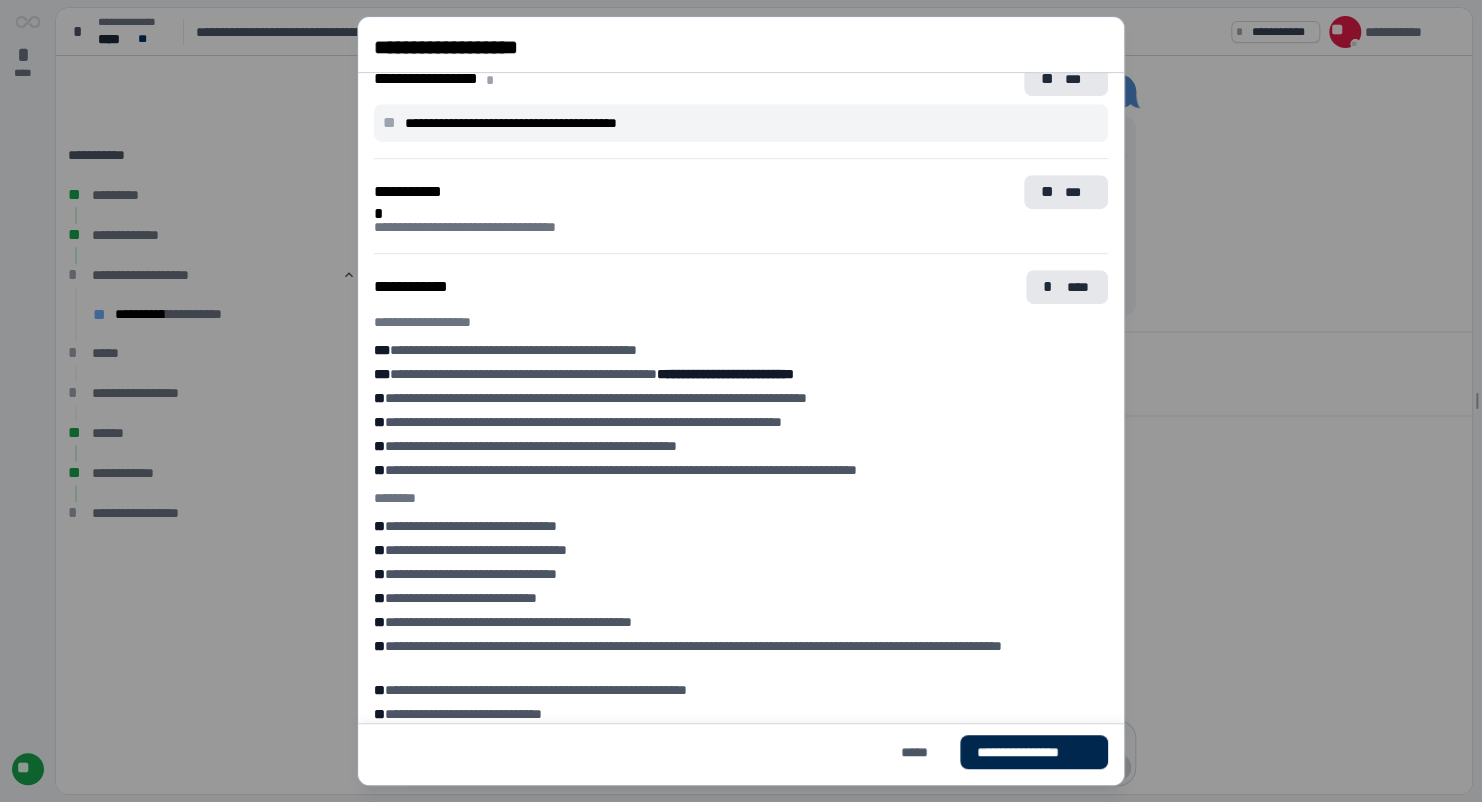 click on "**********" at bounding box center [1033, 752] 